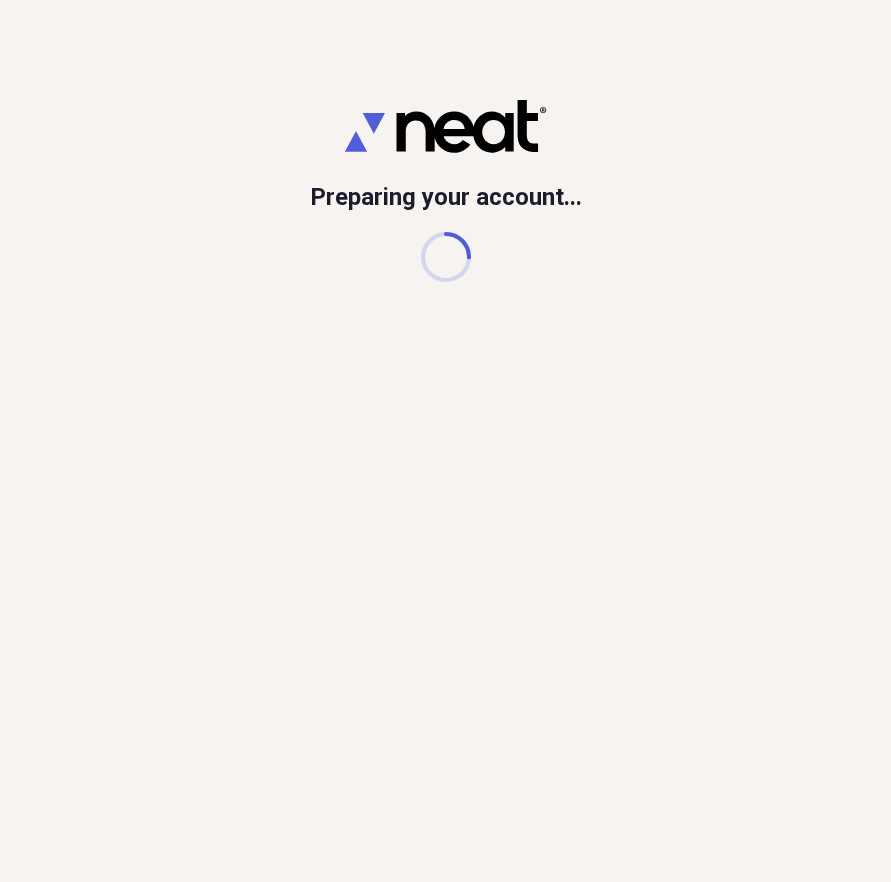 scroll, scrollTop: 0, scrollLeft: 0, axis: both 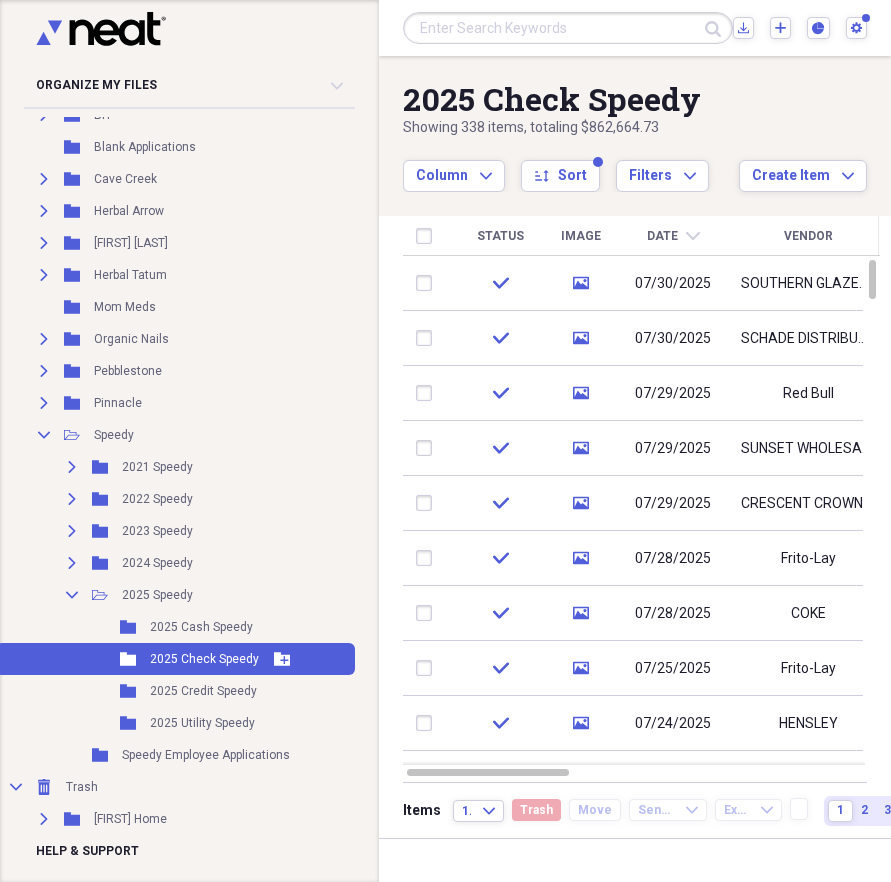 click on "2025 Check Speedy" at bounding box center [204, 659] 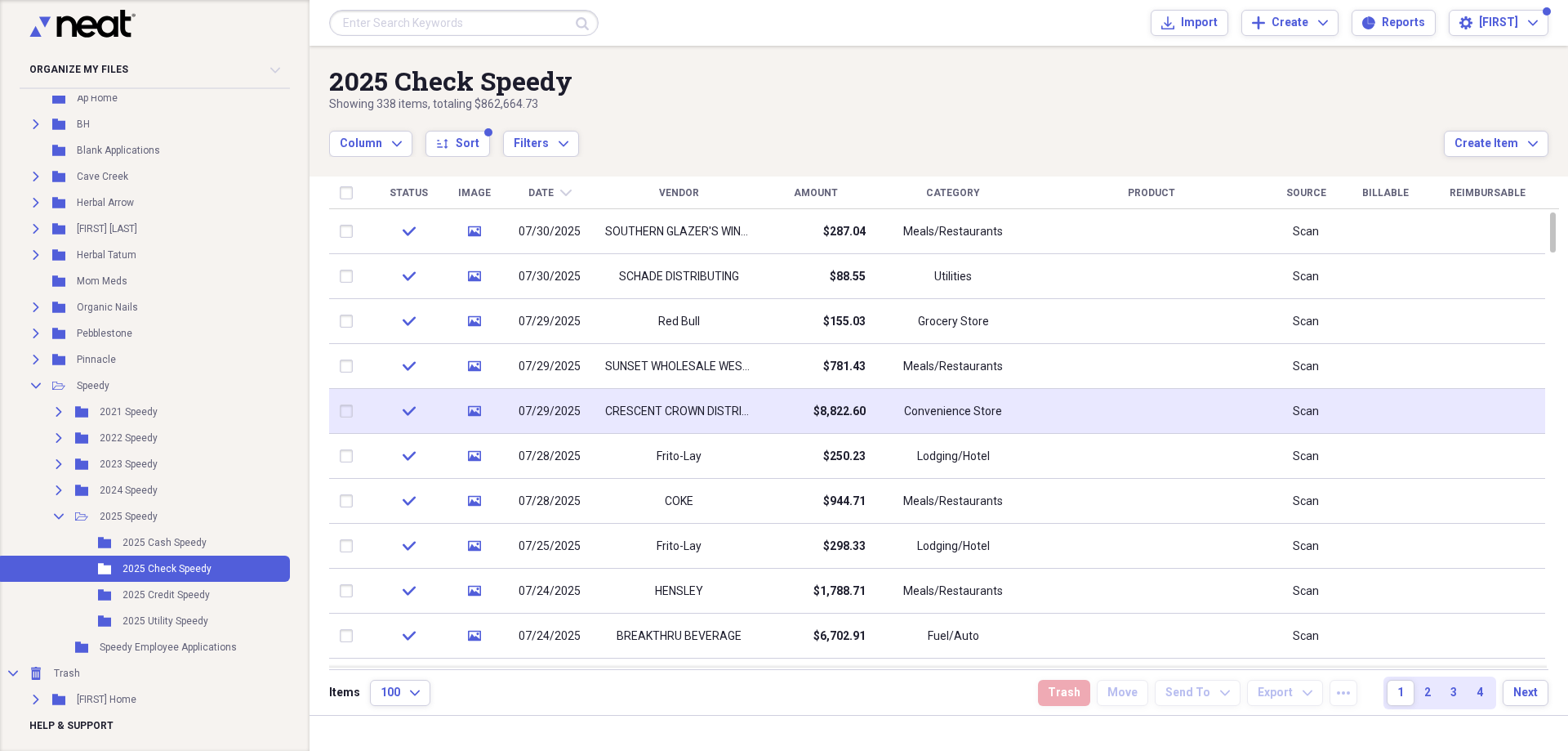 scroll, scrollTop: 141, scrollLeft: 0, axis: vertical 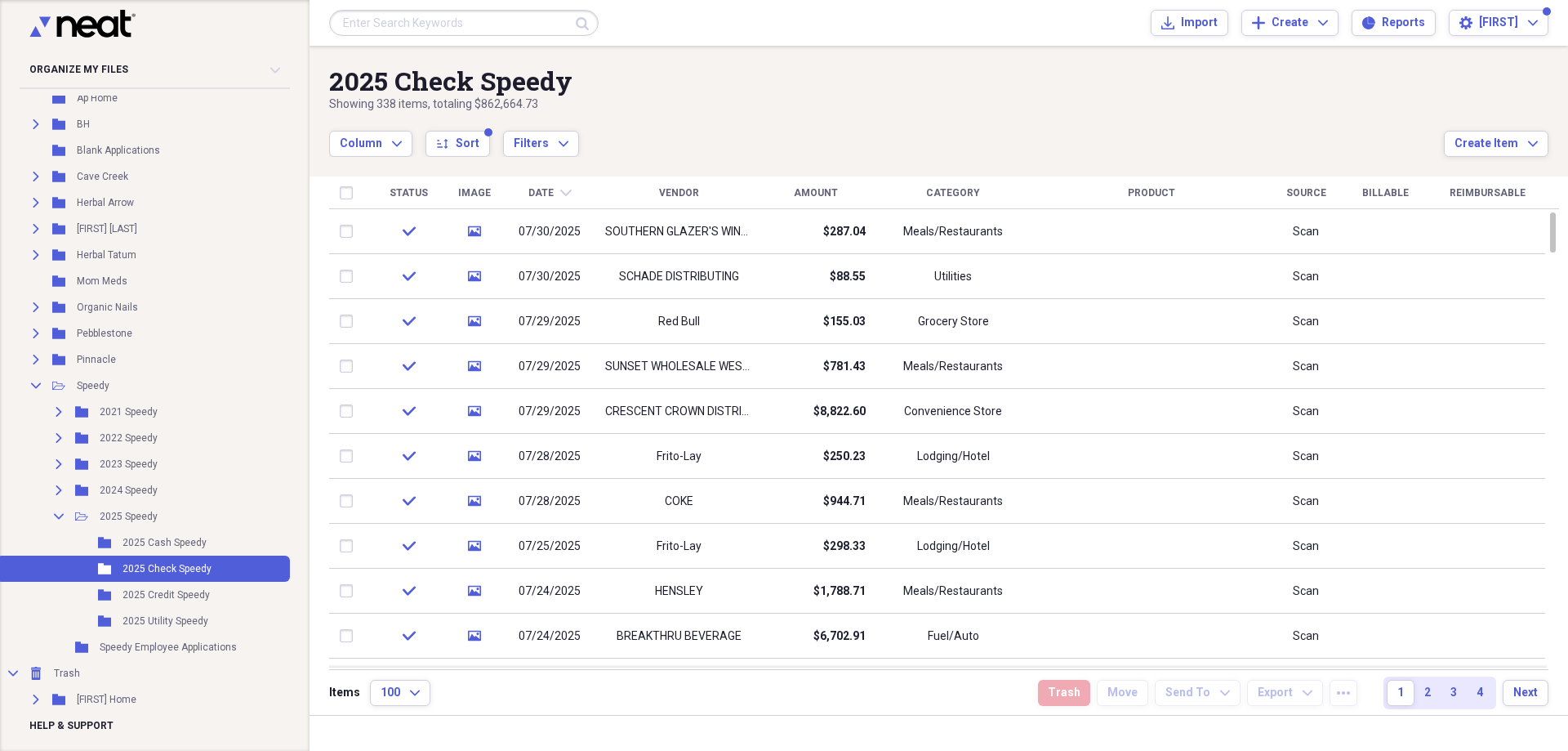 click on "Status" at bounding box center [408, 193] 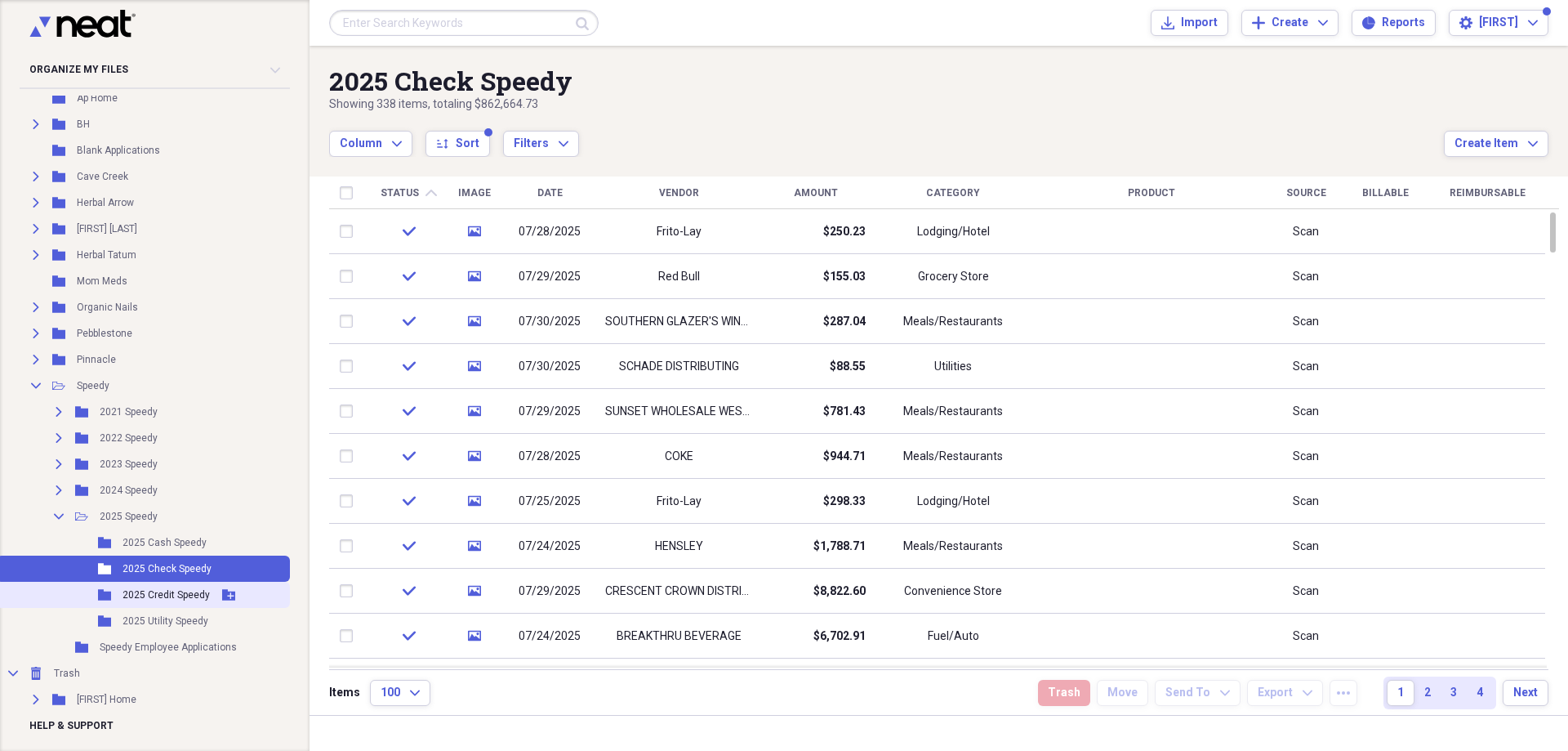 click on "Folder 2025 Credit Speedy Add Folder" at bounding box center (143, 595) 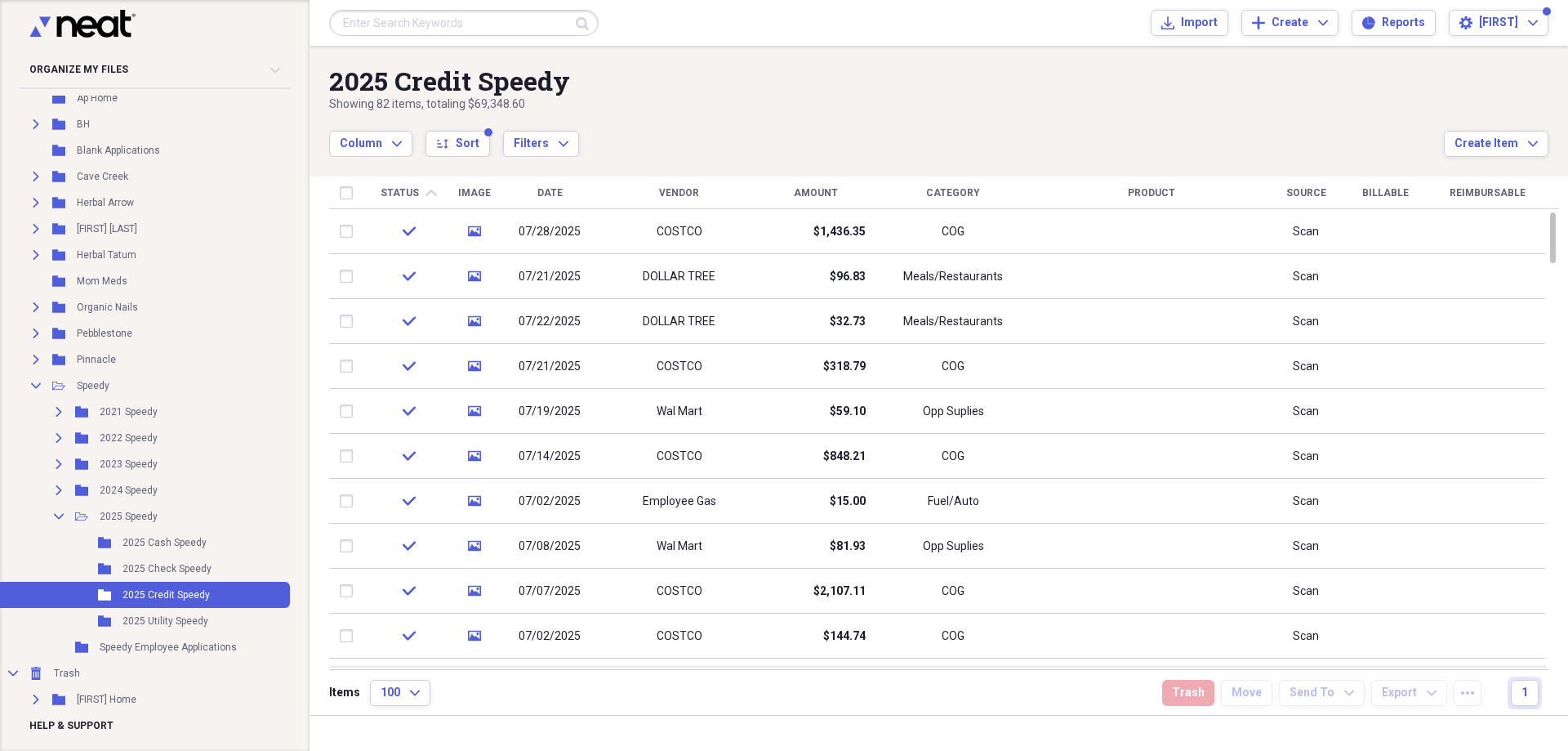 click on "Status chevron-up" at bounding box center (408, 193) 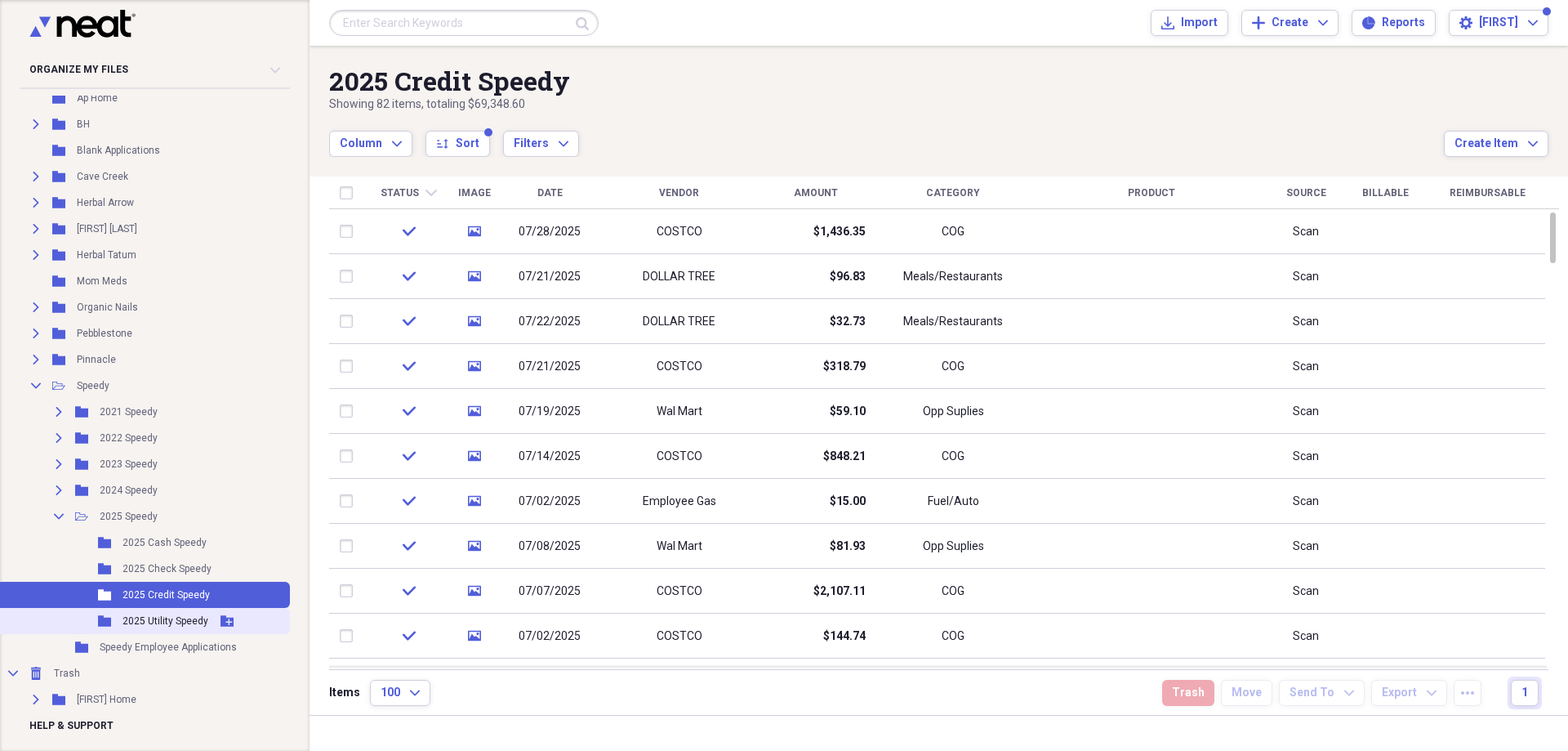 click on "2025 Utility Speedy" at bounding box center [165, 621] 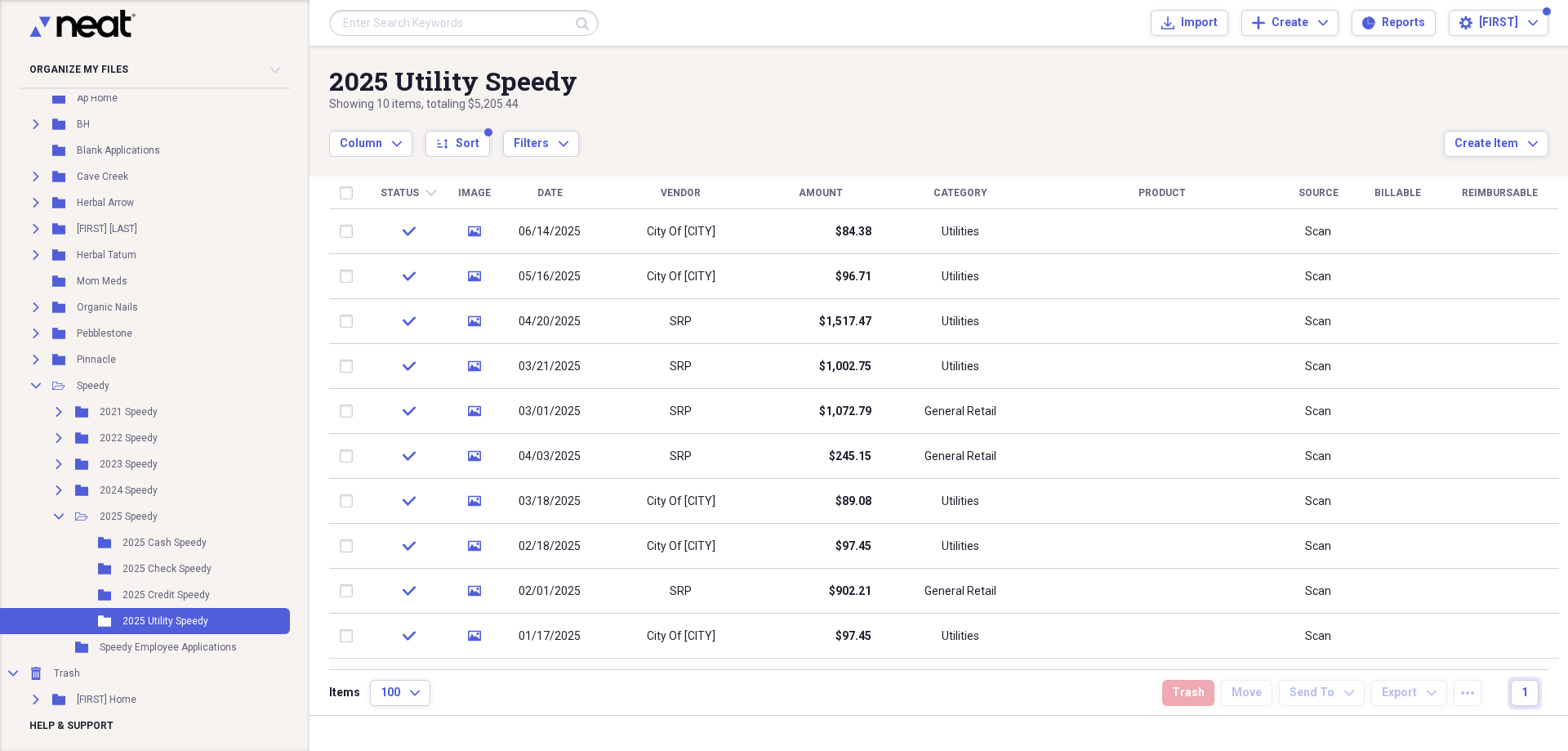 click on "Status" at bounding box center [399, 193] 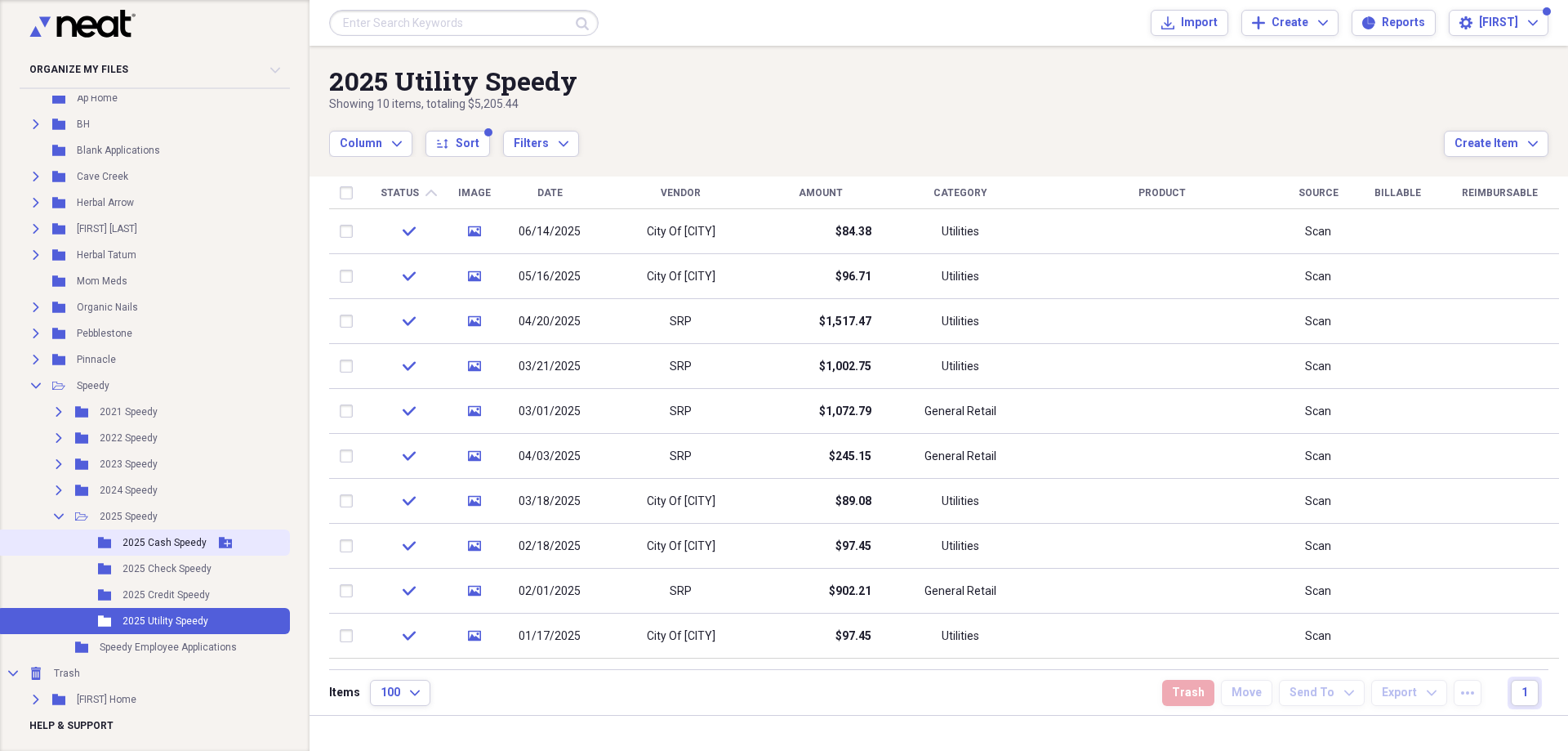 click on "2025 Cash Speedy" at bounding box center (164, 543) 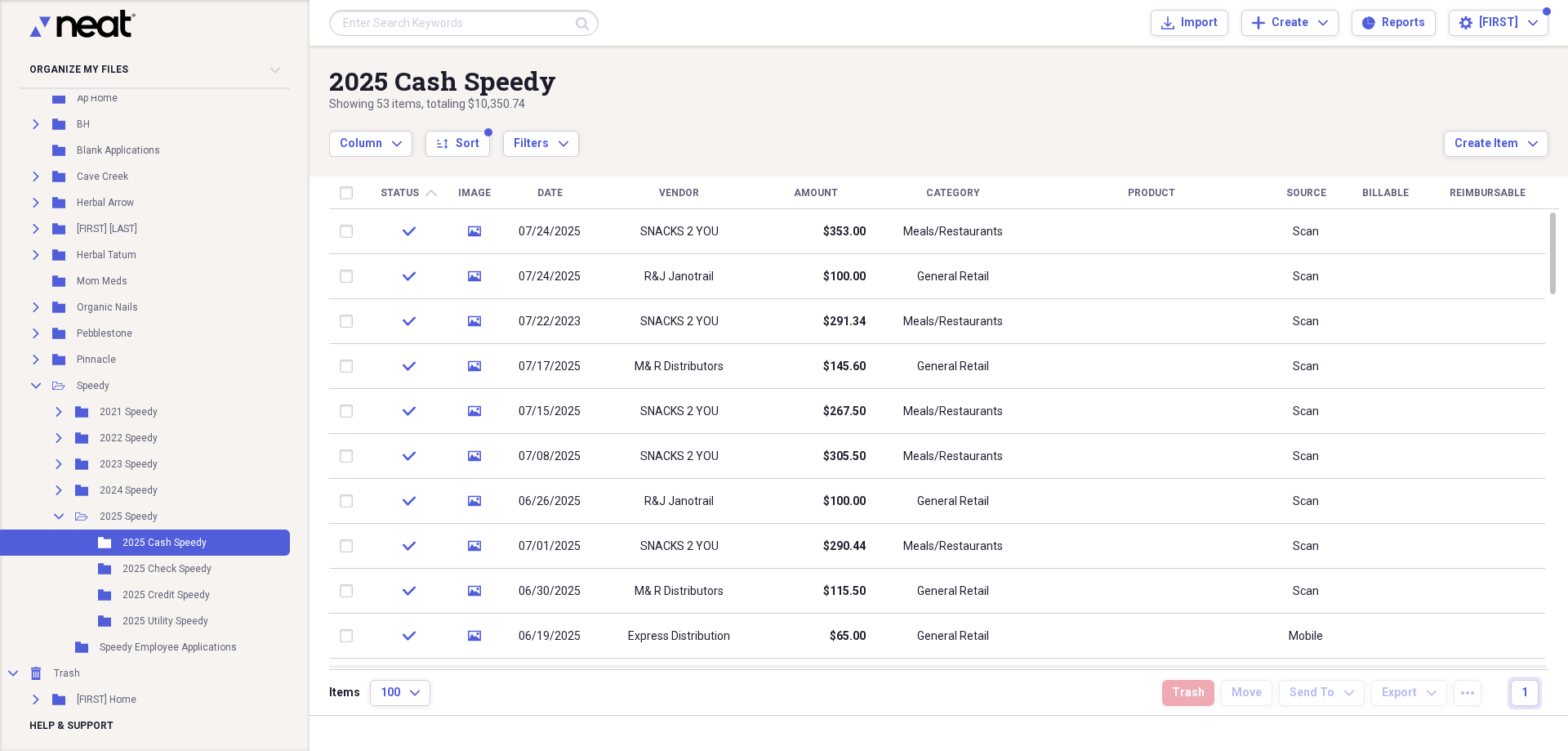 click on "Status" at bounding box center (399, 193) 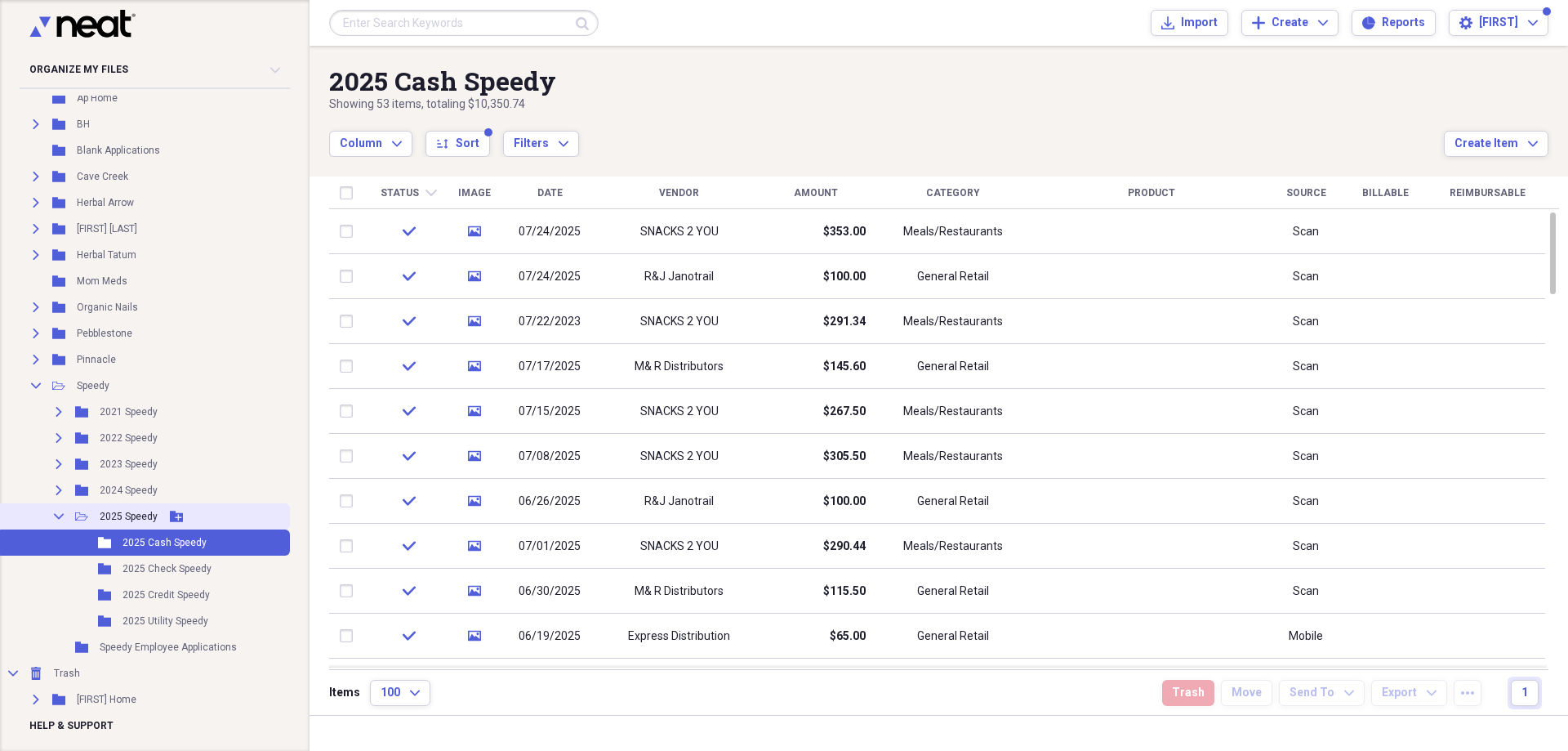 click on "2025 Speedy" at bounding box center (128, 516) 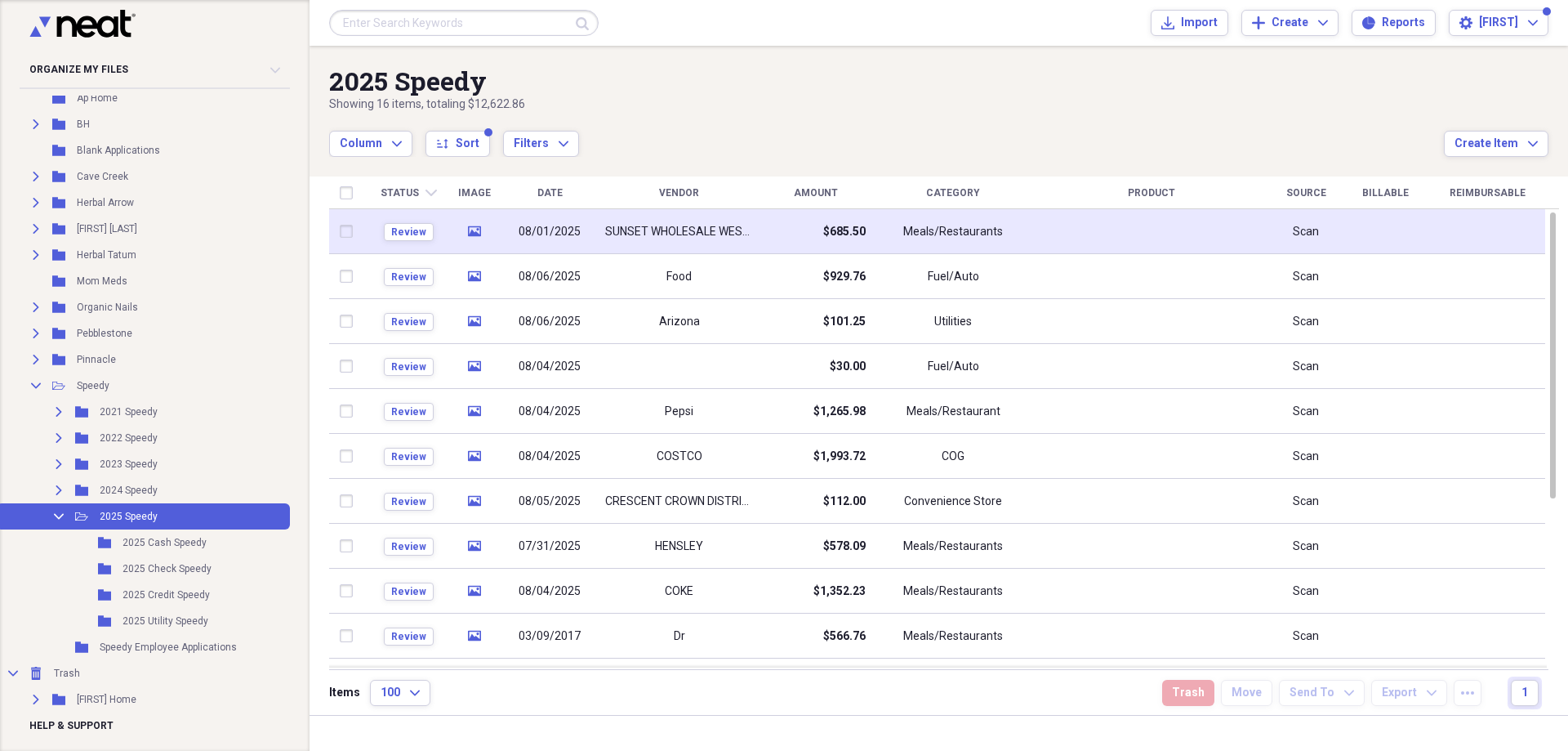 click at bounding box center [350, 231] 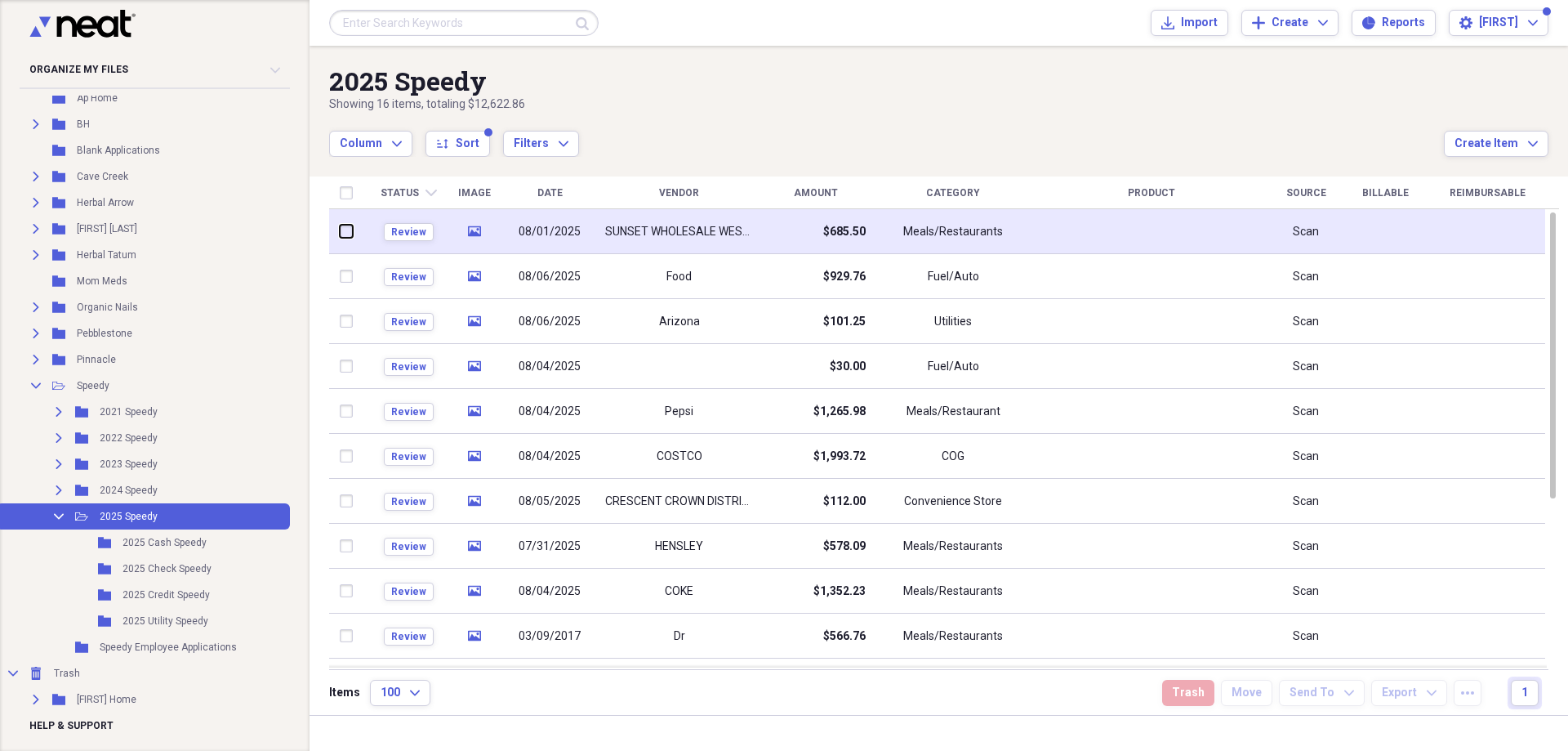 click at bounding box center [340, 231] 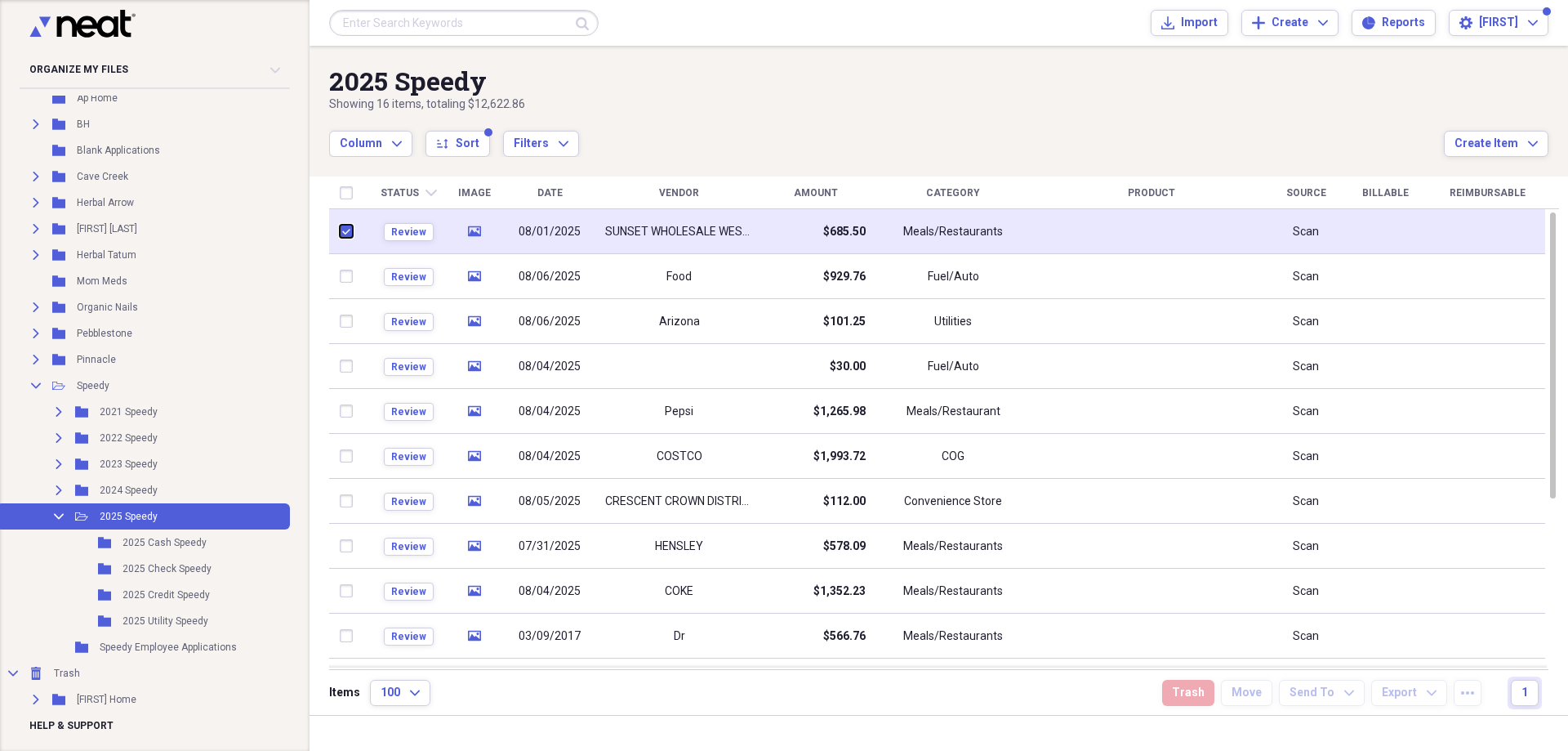 checkbox on "true" 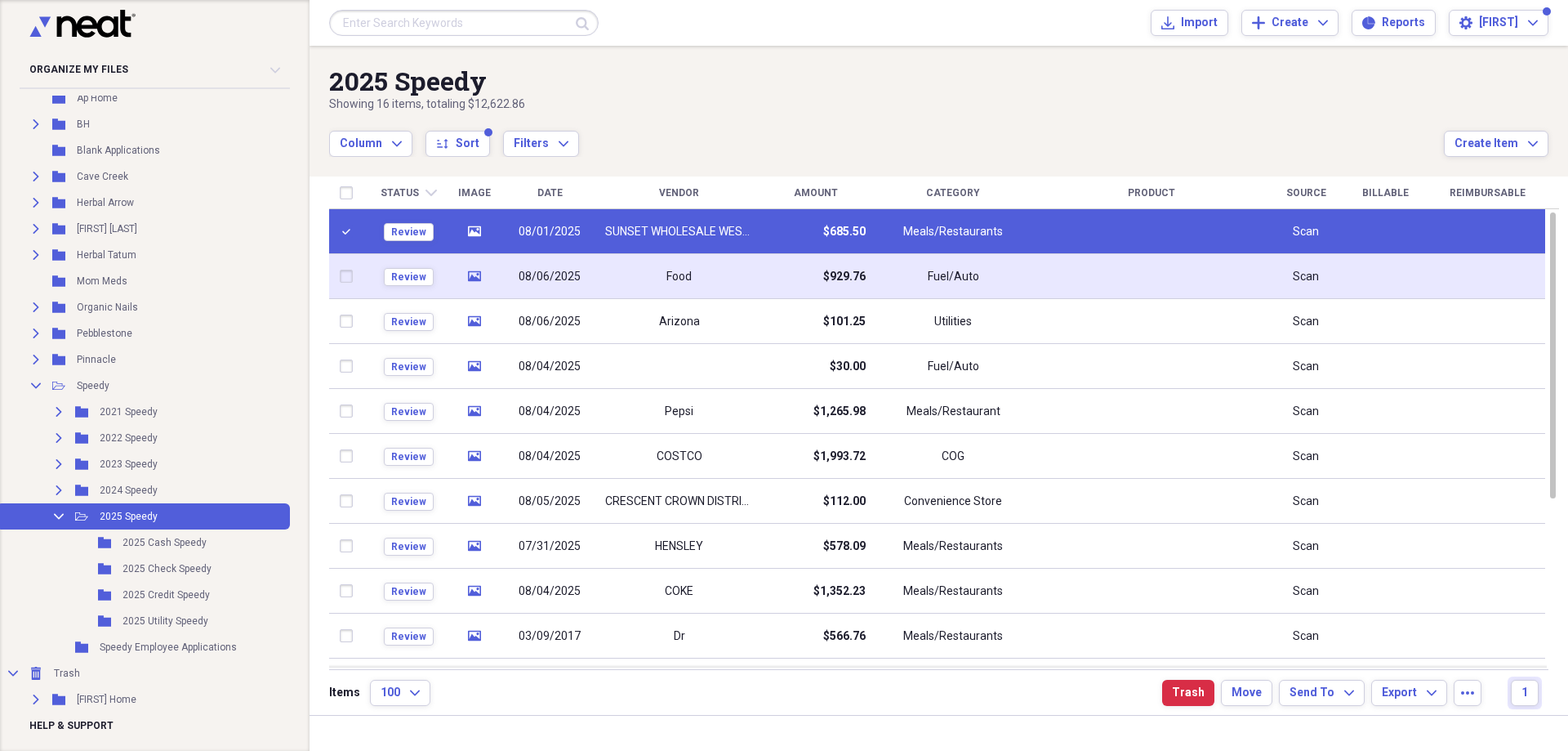 click at bounding box center [350, 276] 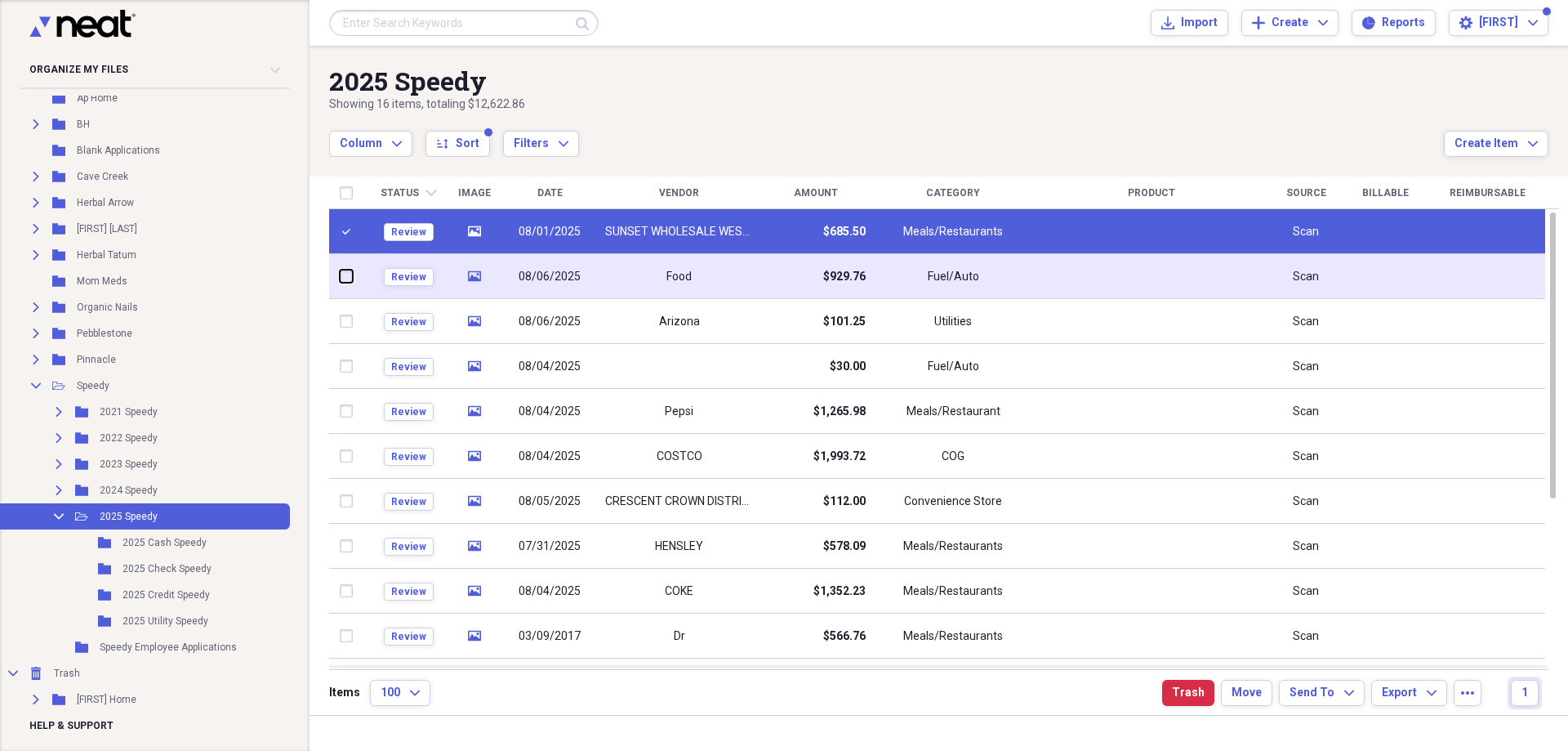 click at bounding box center (340, 276) 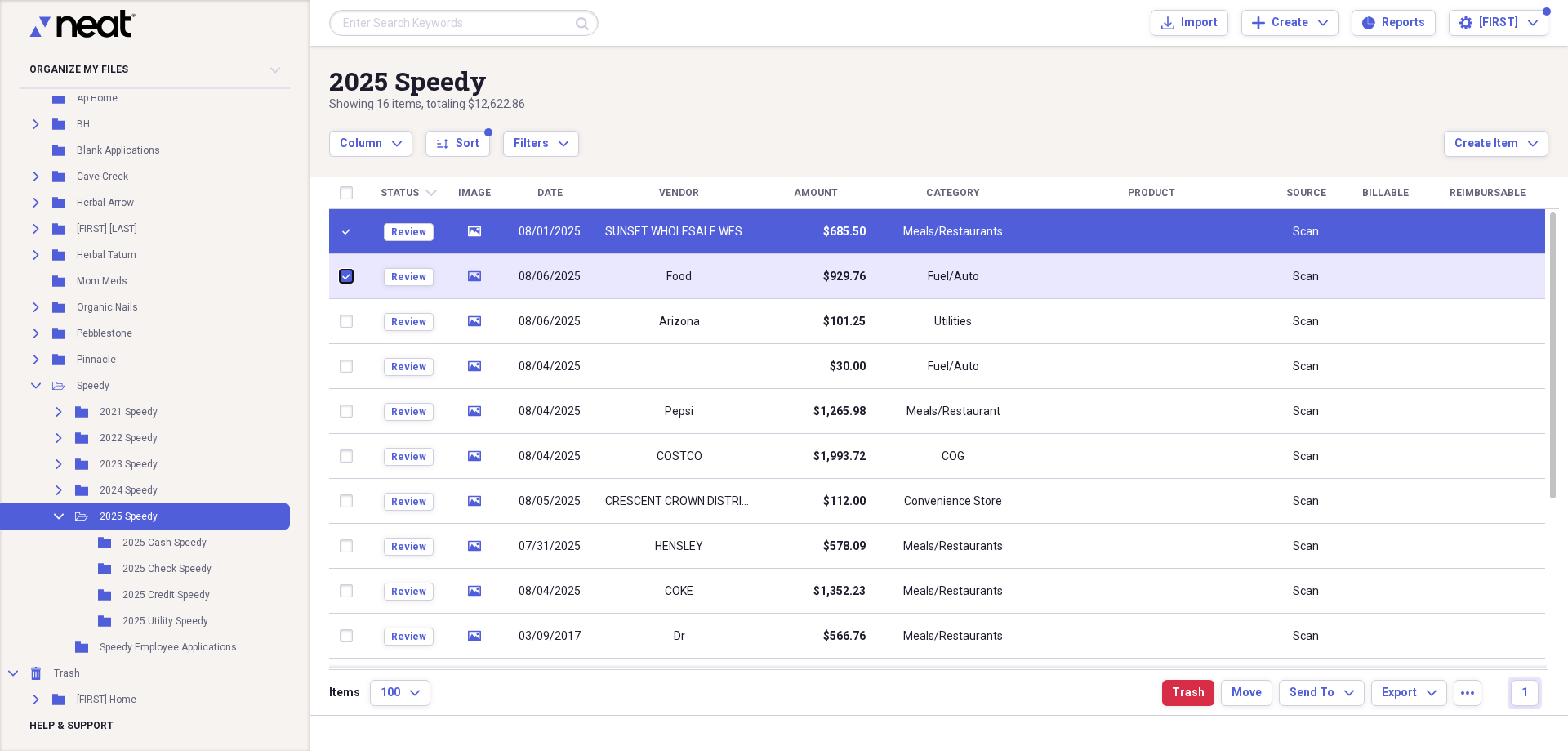 checkbox on "true" 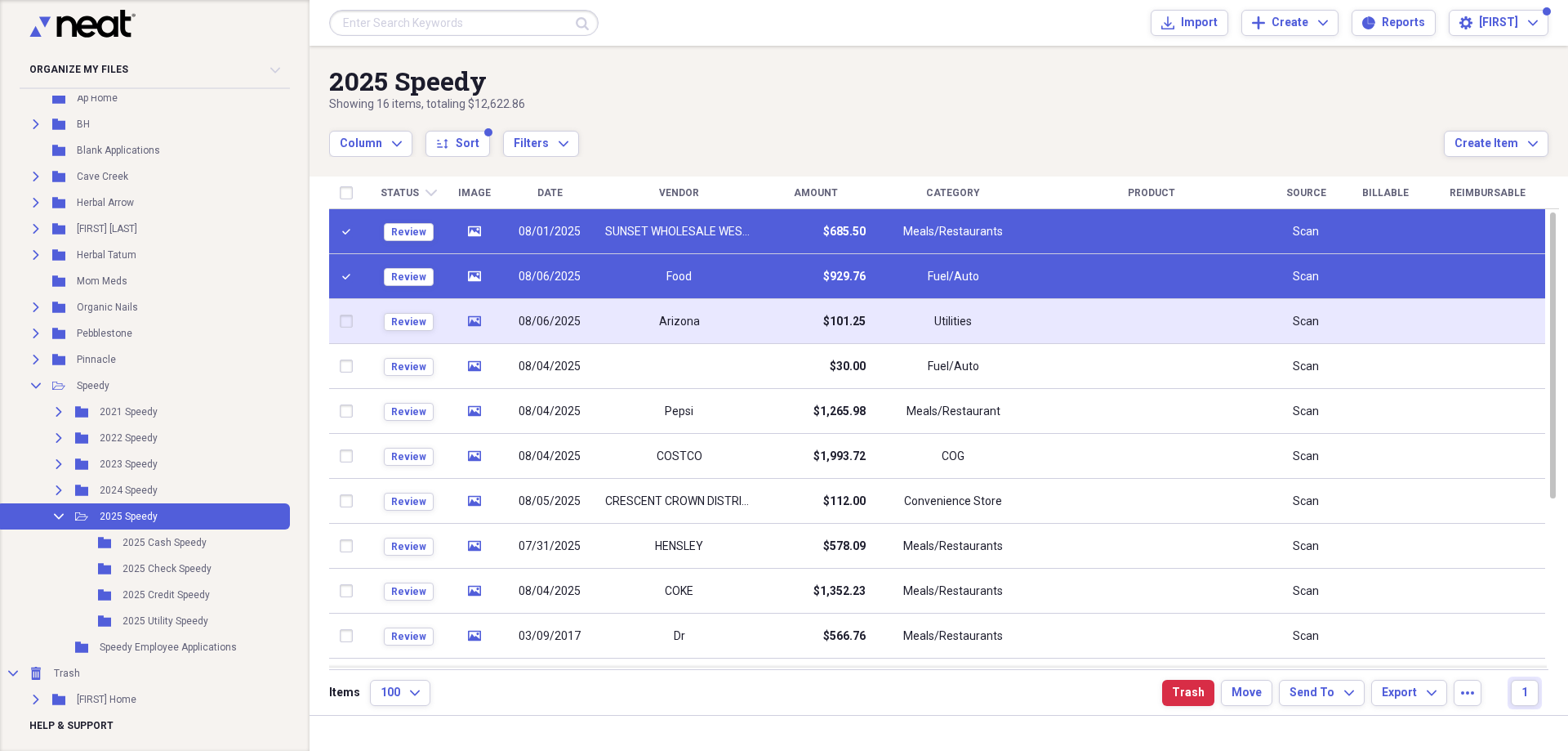 click at bounding box center [350, 321] 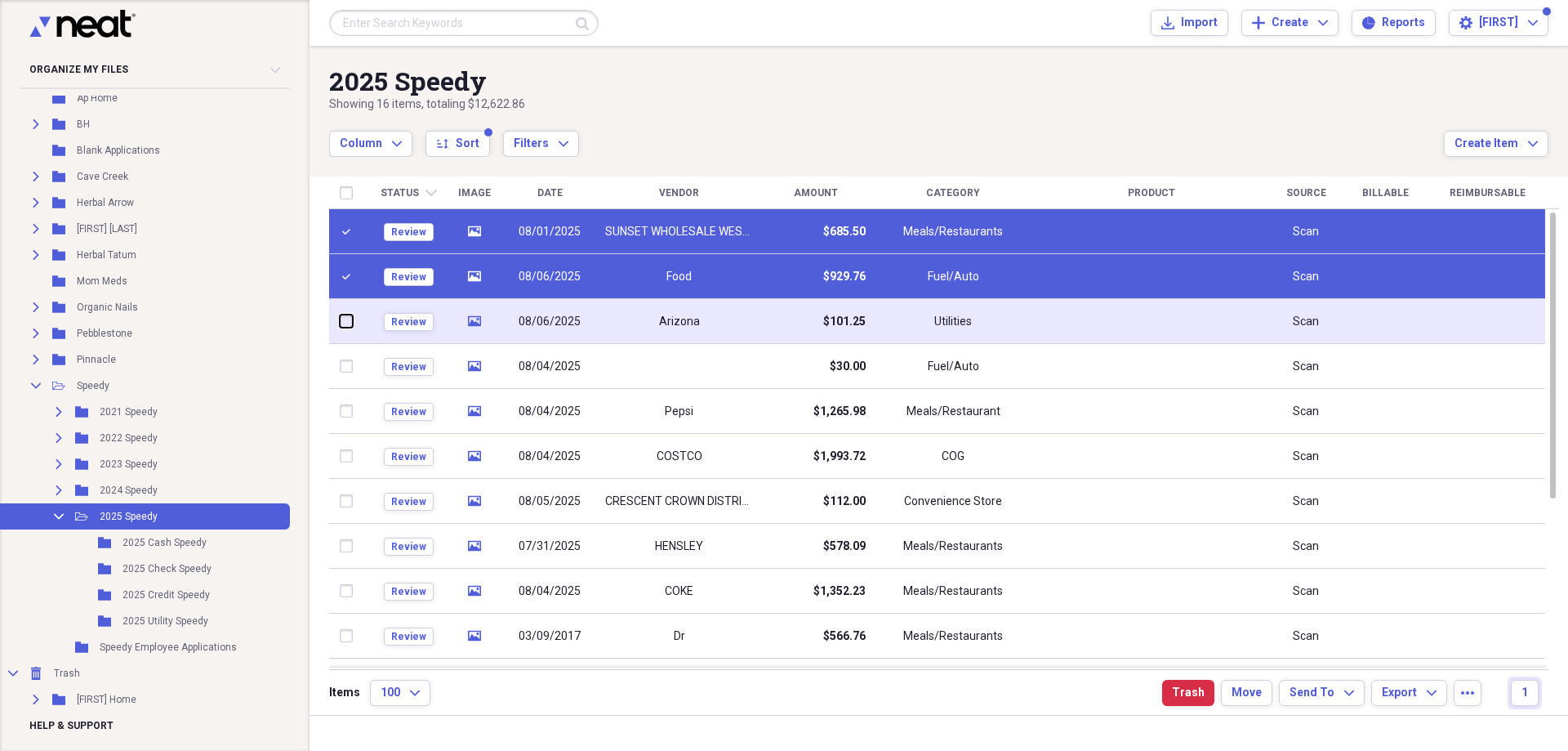 click at bounding box center (340, 321) 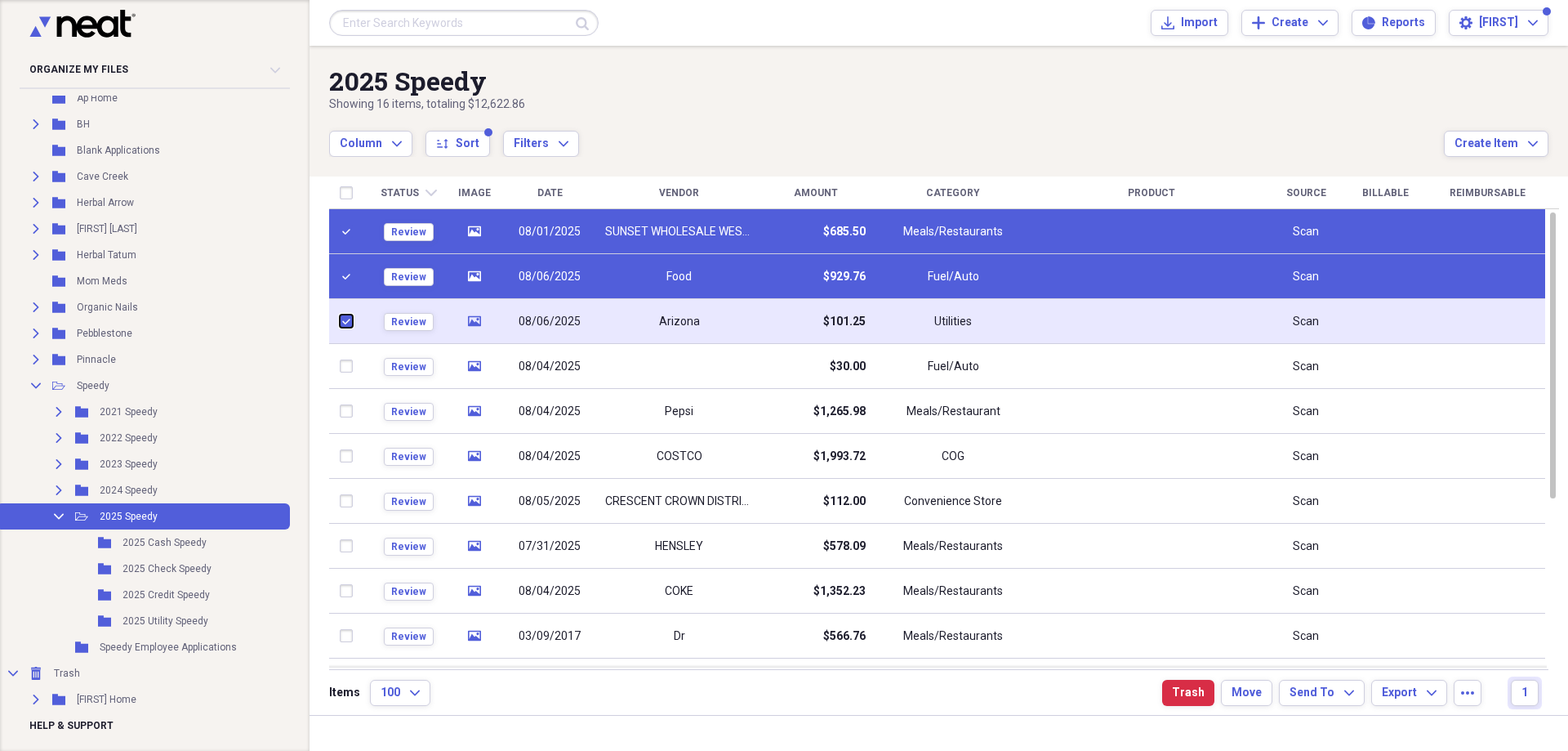 checkbox on "true" 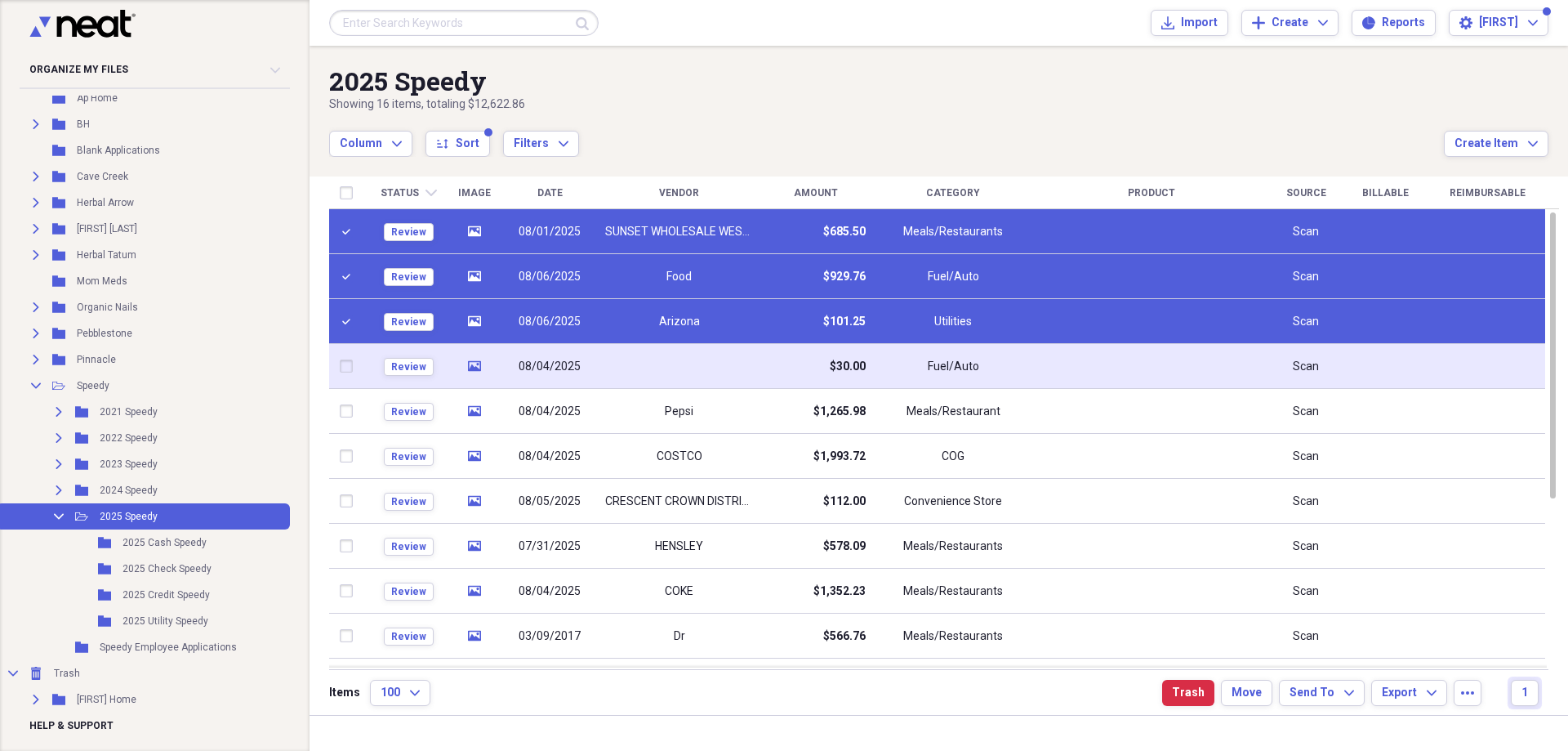 click at bounding box center [350, 366] 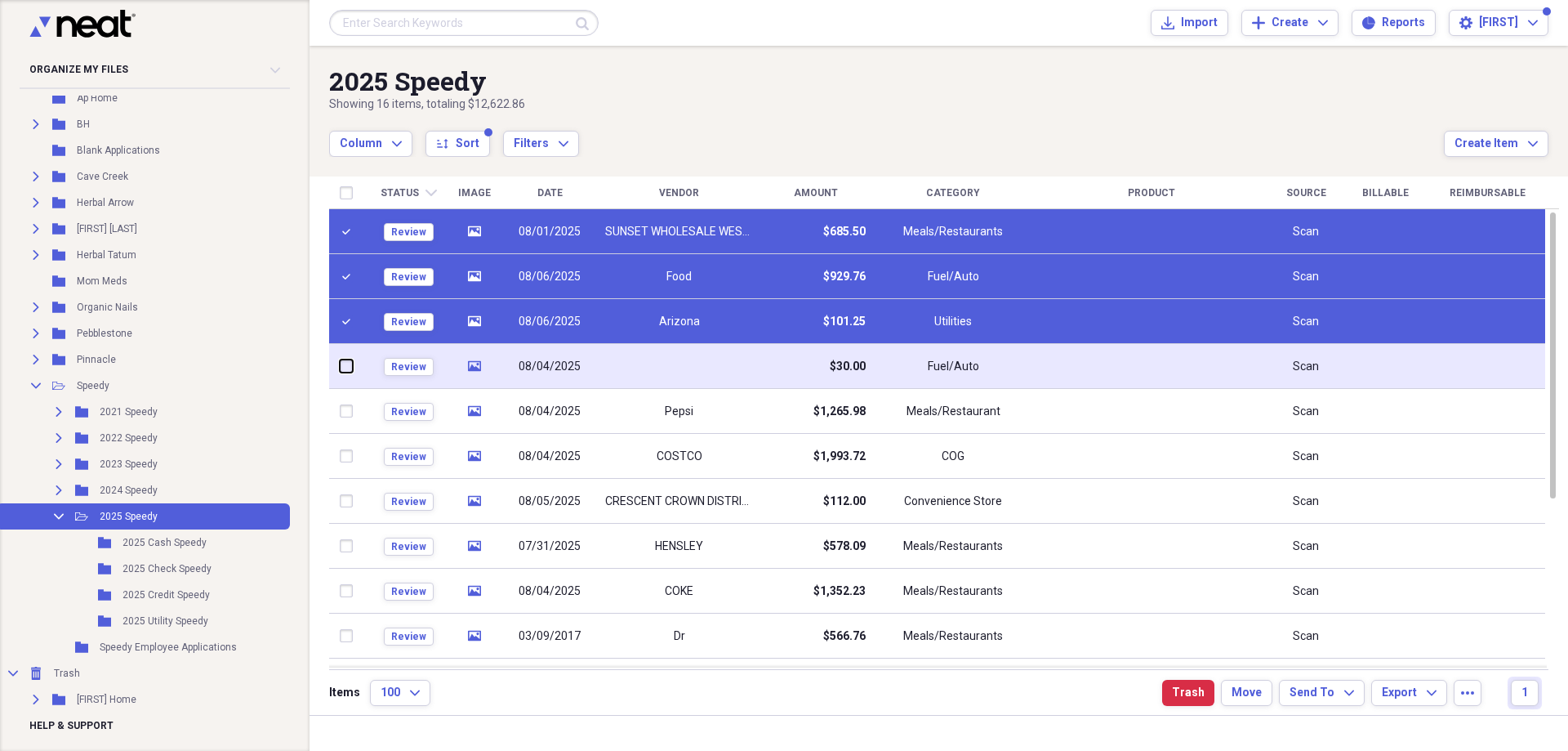 click at bounding box center [340, 366] 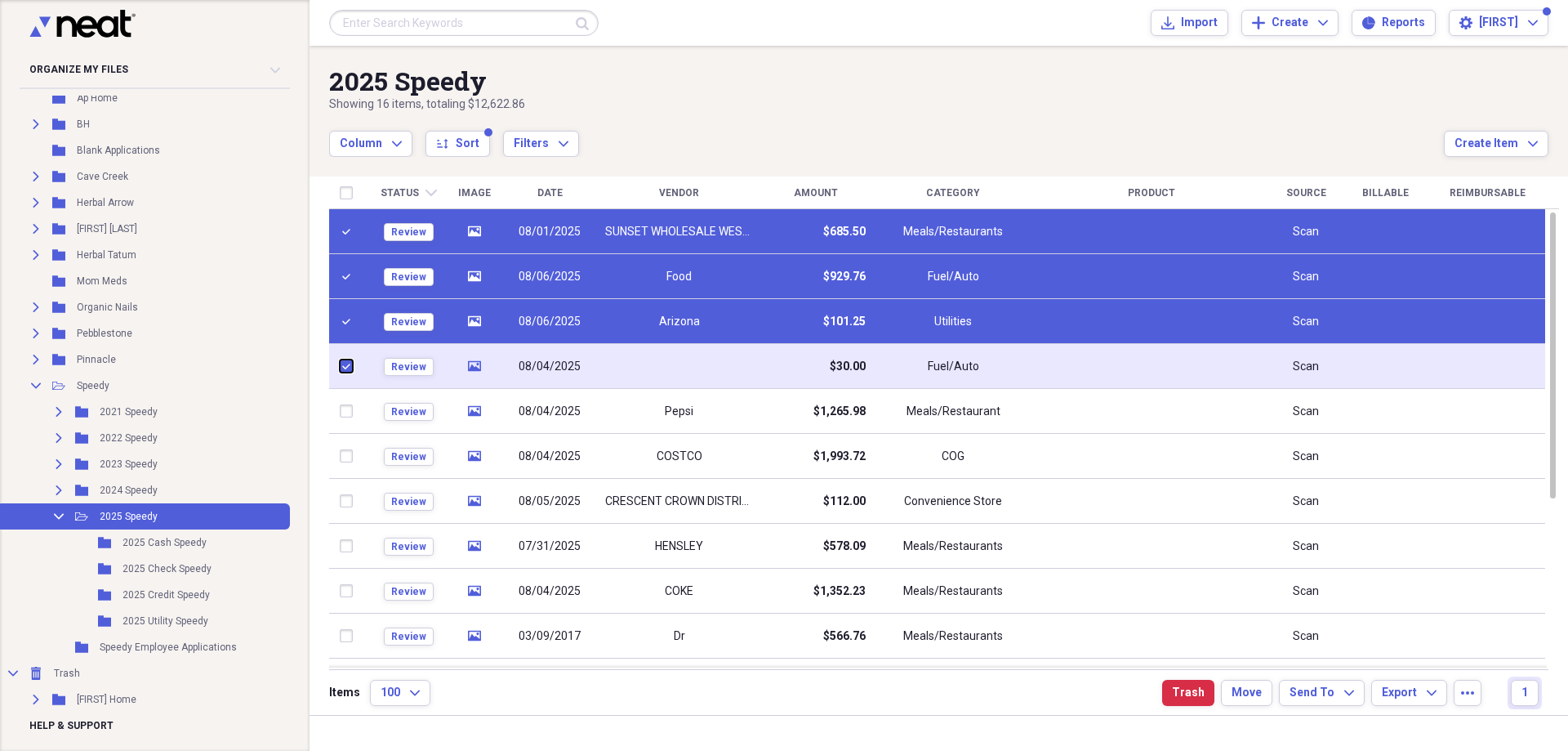 checkbox on "true" 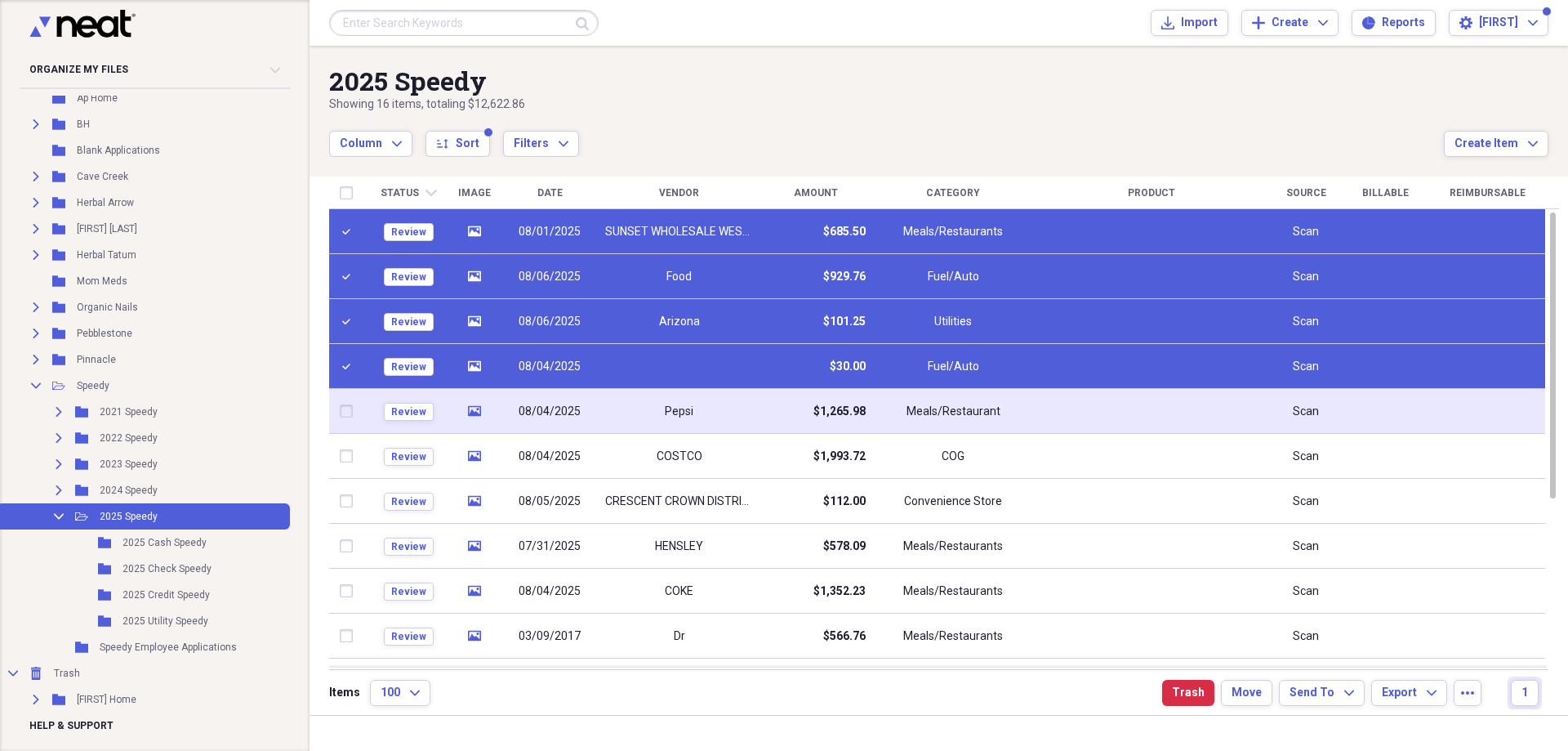 click at bounding box center [350, 411] 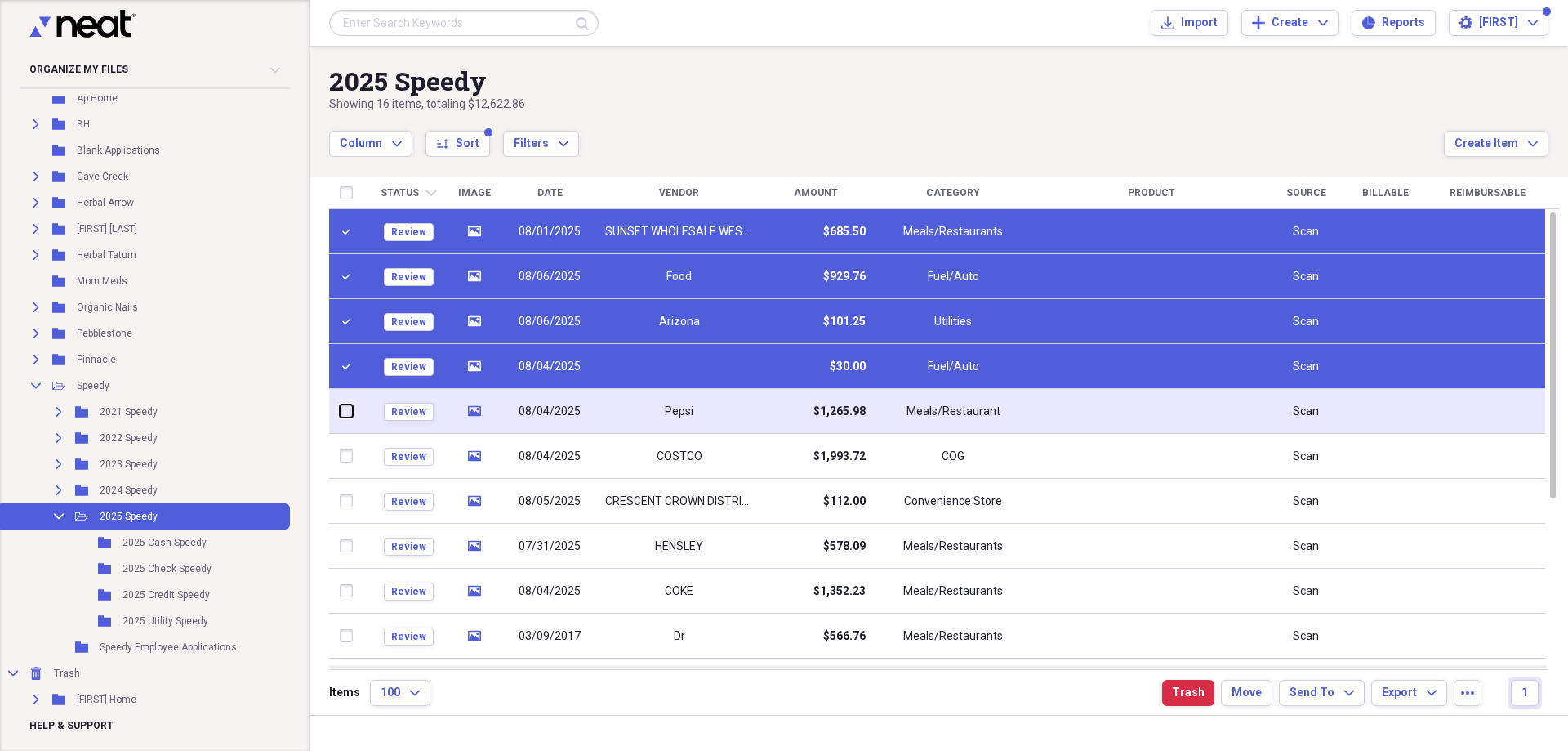 click at bounding box center [340, 411] 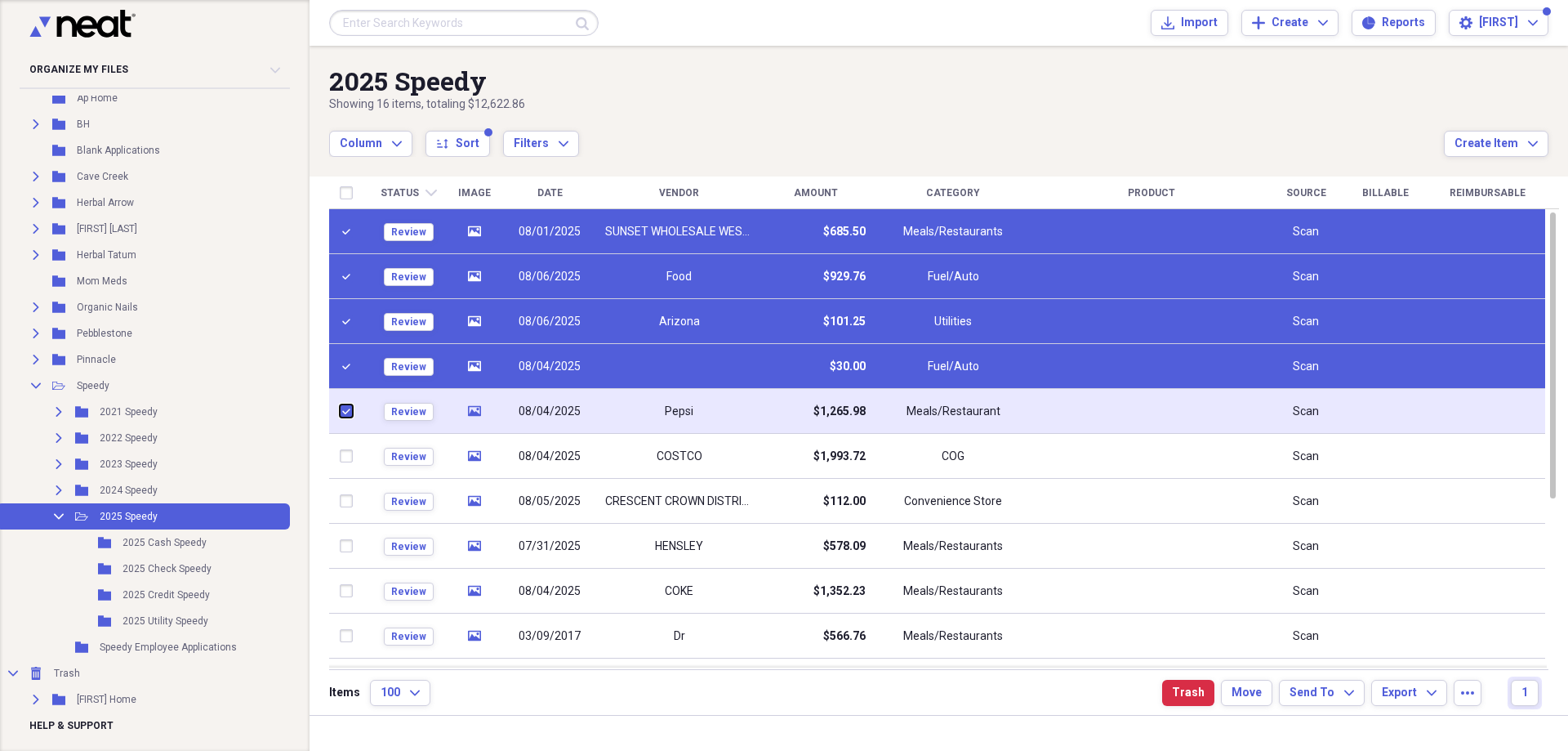 checkbox on "true" 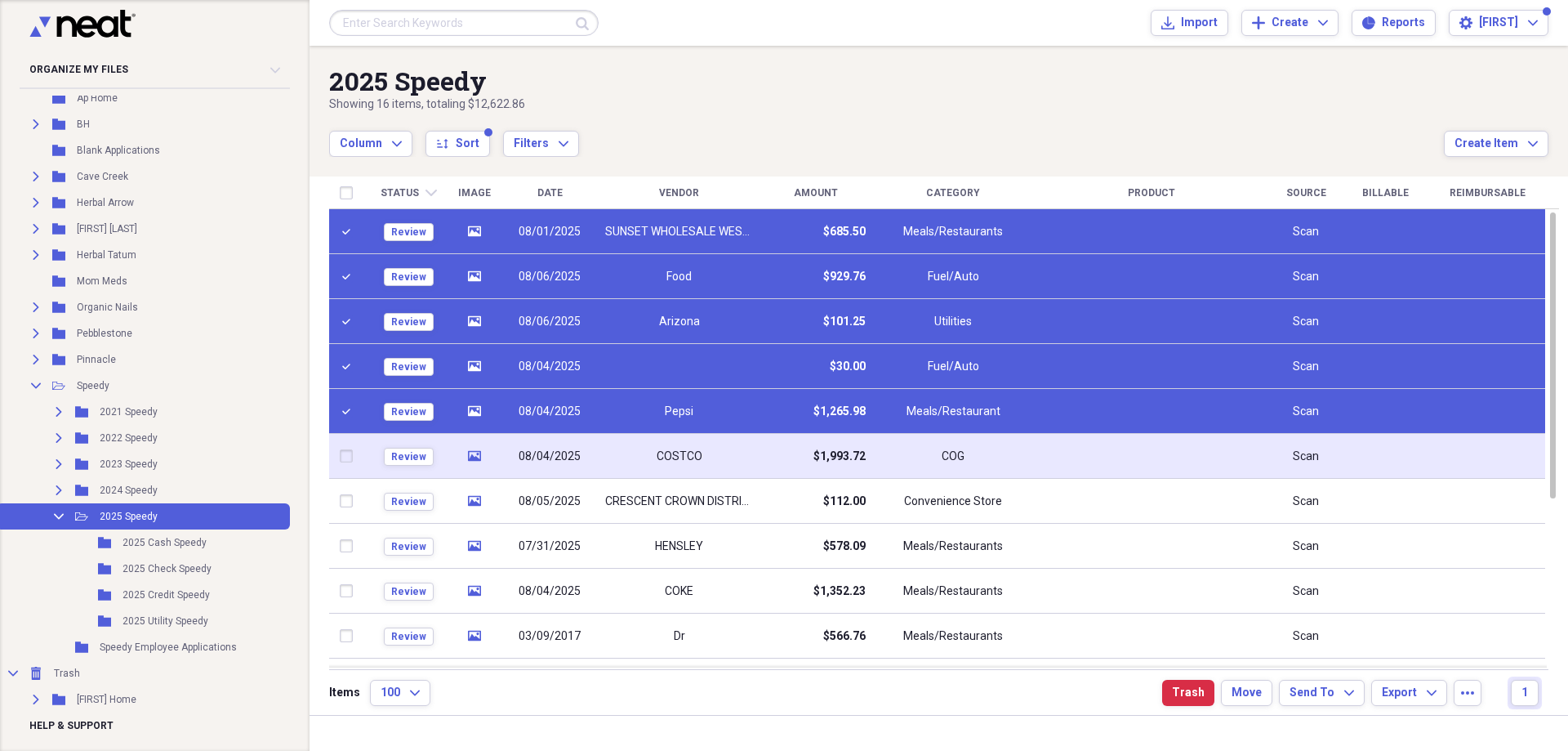 click at bounding box center [350, 456] 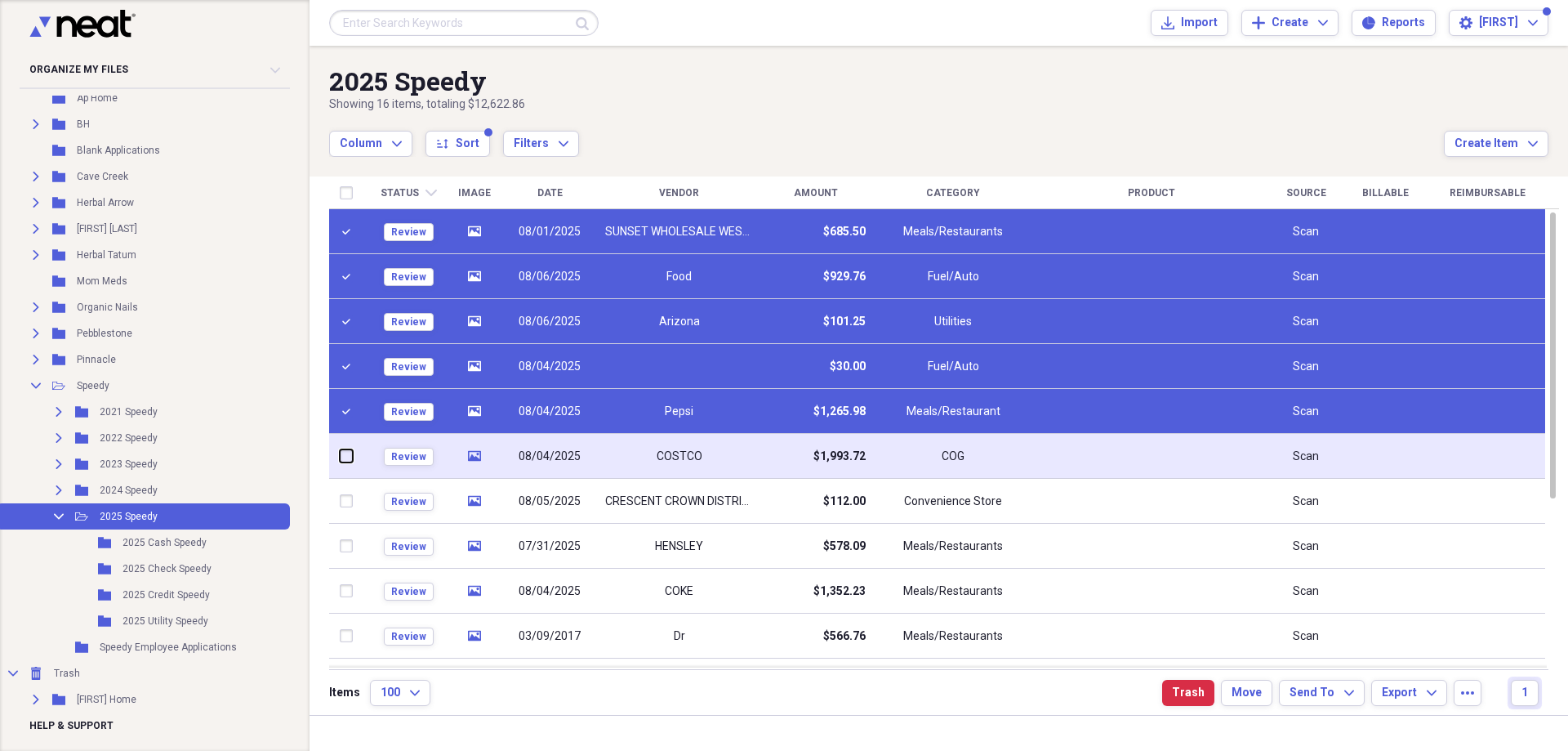 click at bounding box center (340, 456) 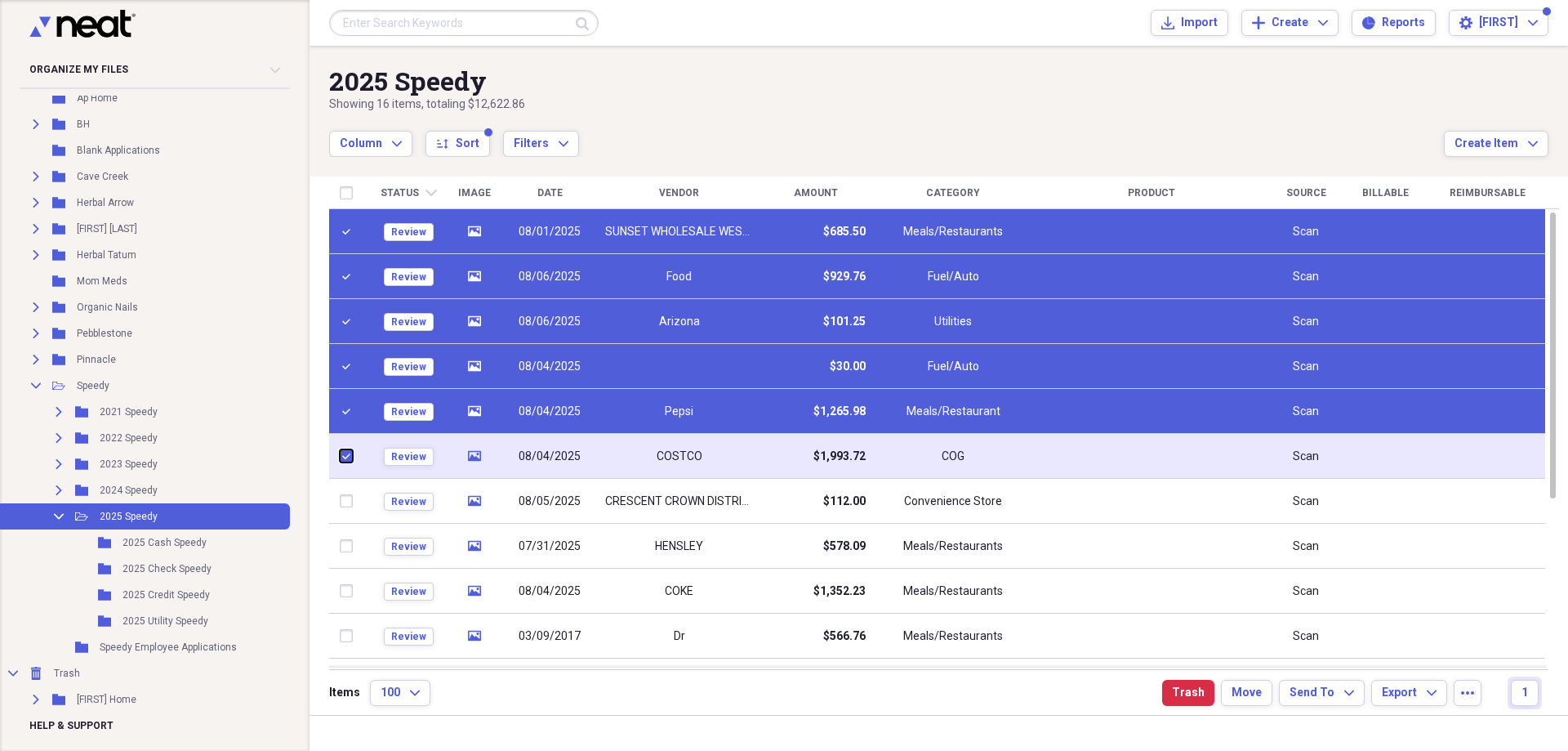 checkbox on "true" 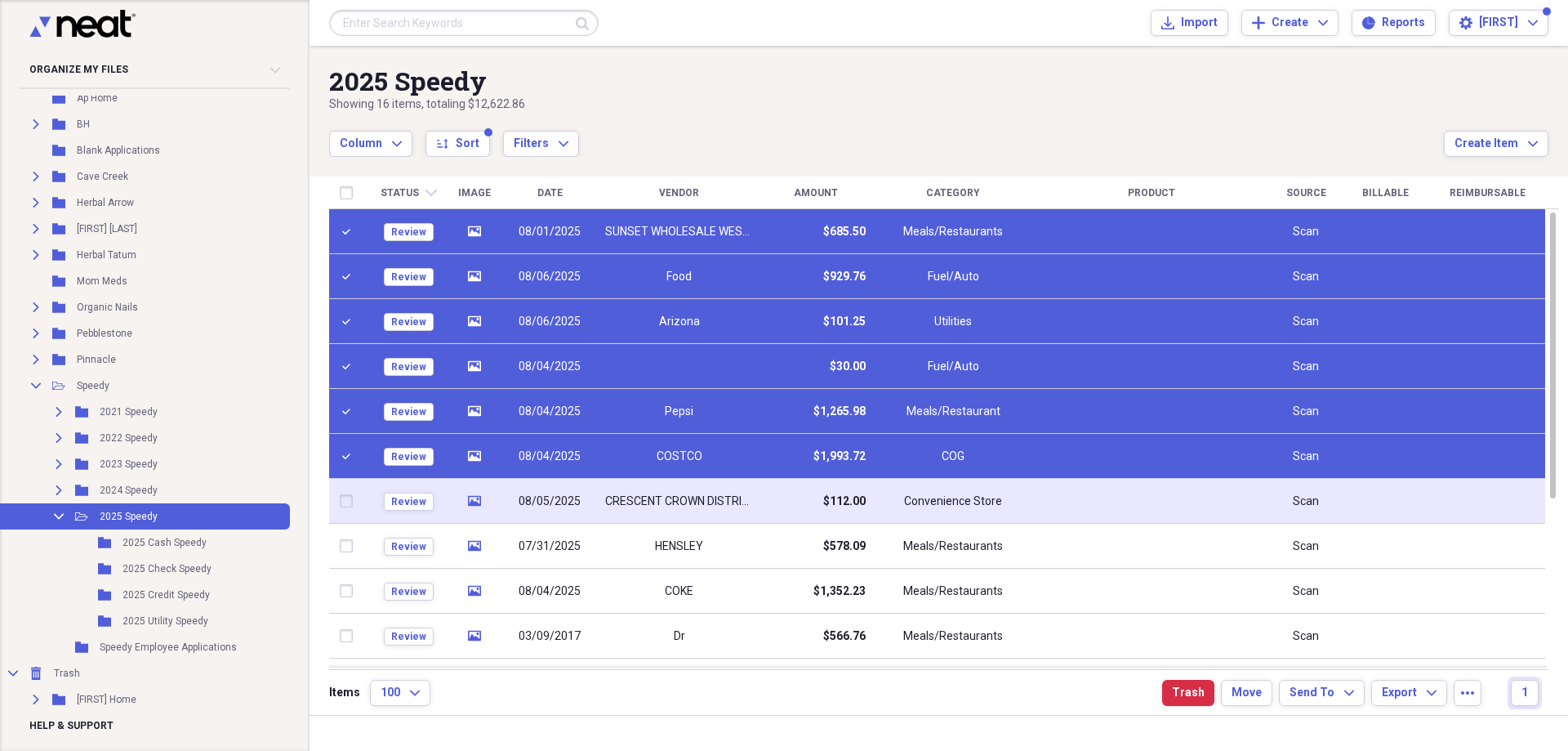 click at bounding box center [350, 501] 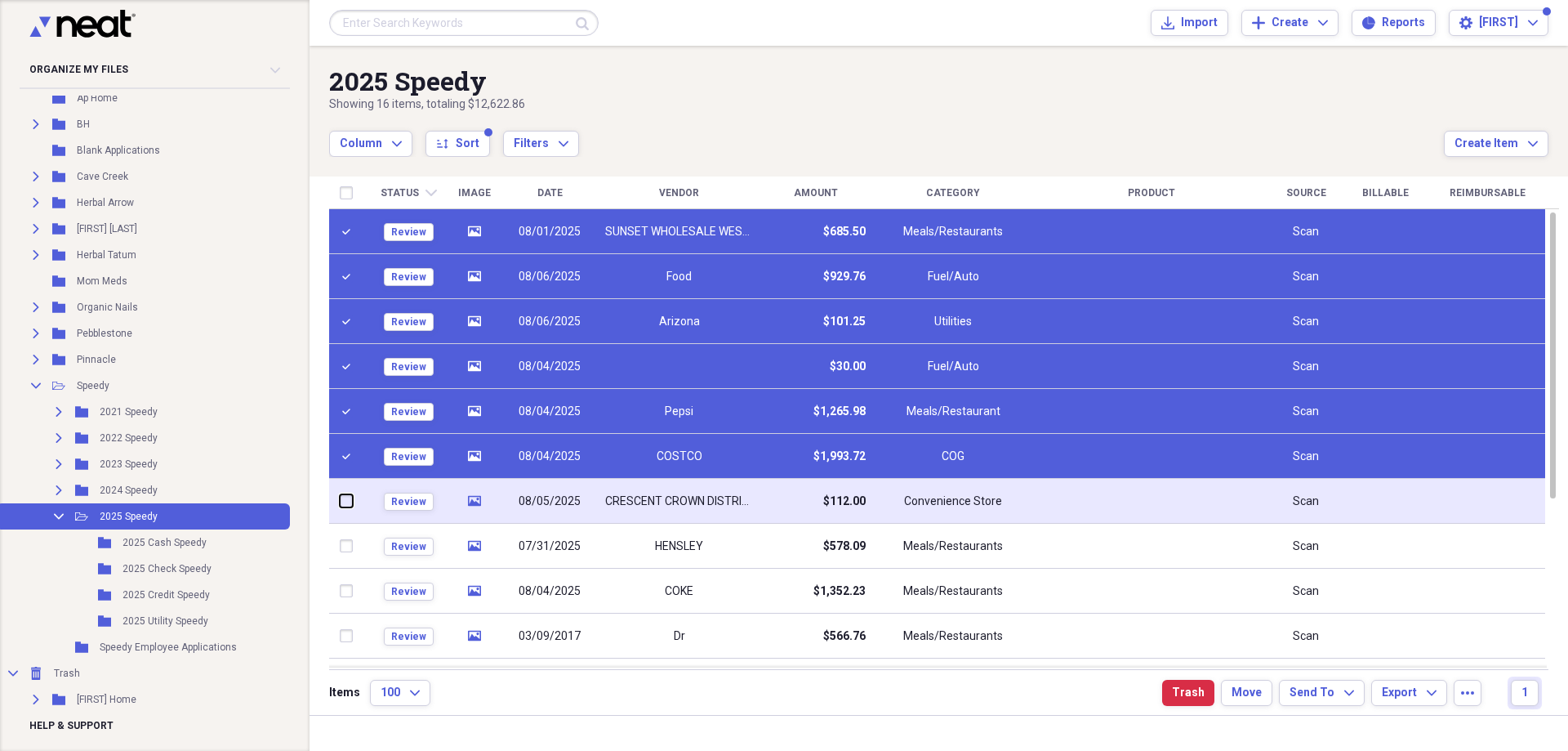 click at bounding box center [340, 501] 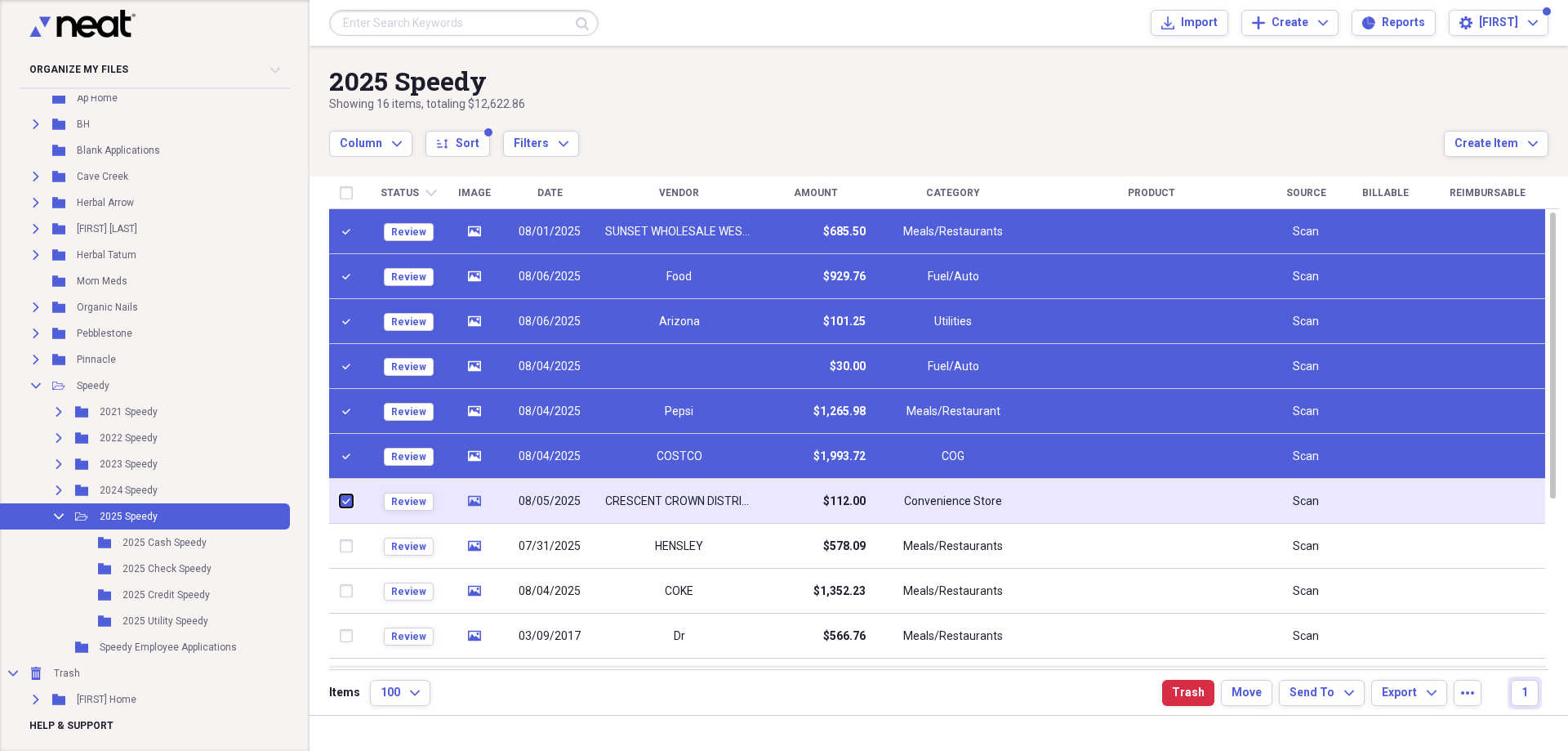 checkbox on "true" 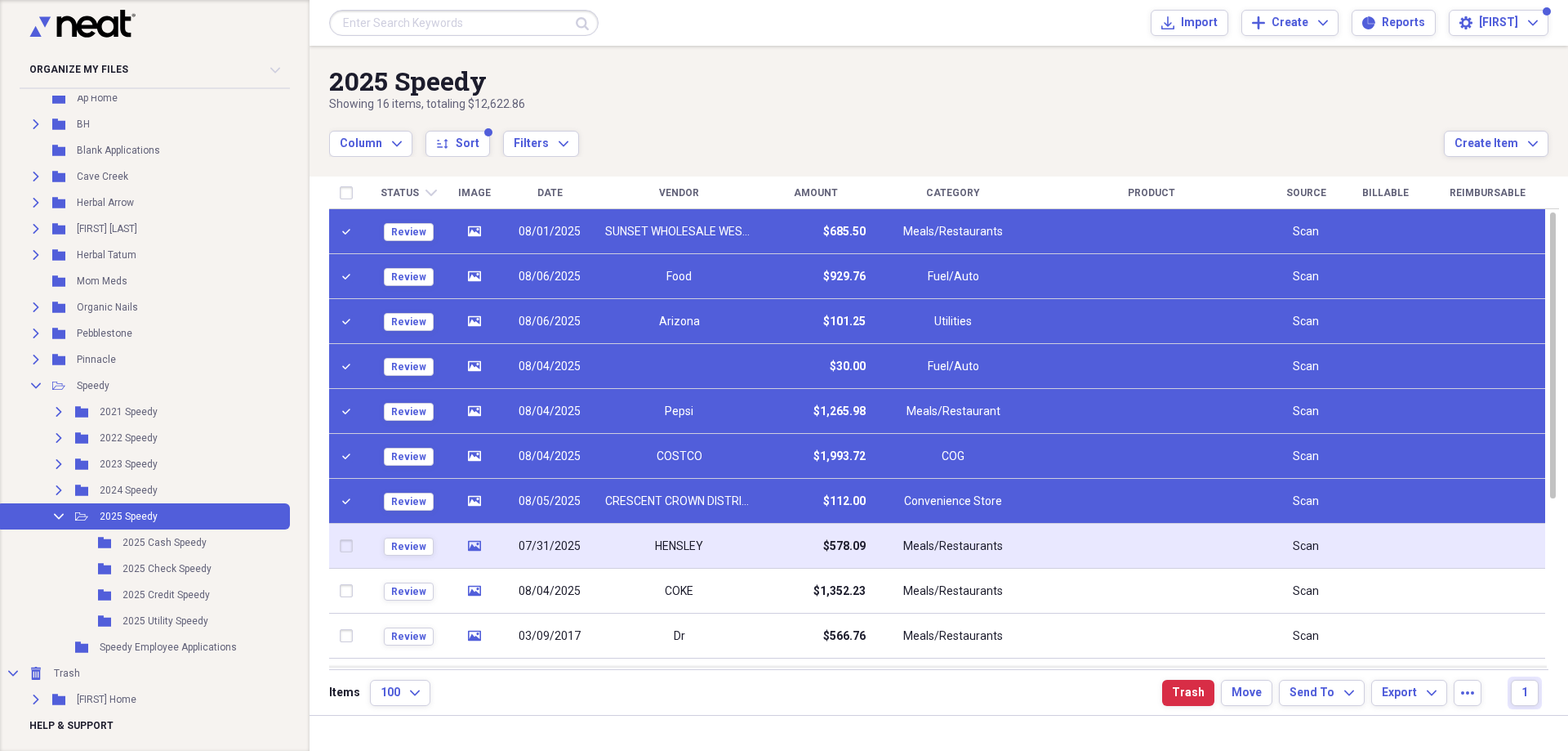 click at bounding box center (350, 546) 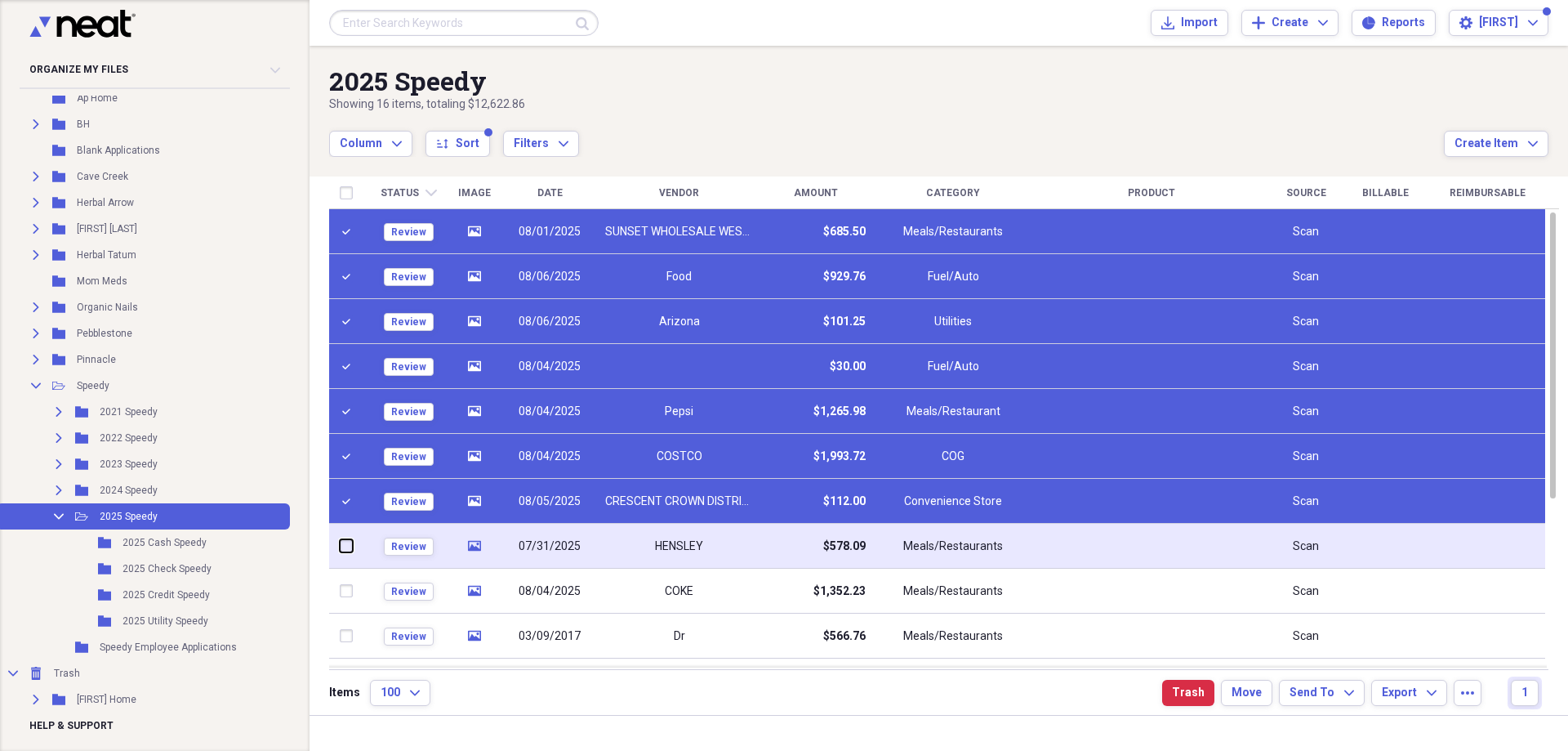 click at bounding box center (340, 546) 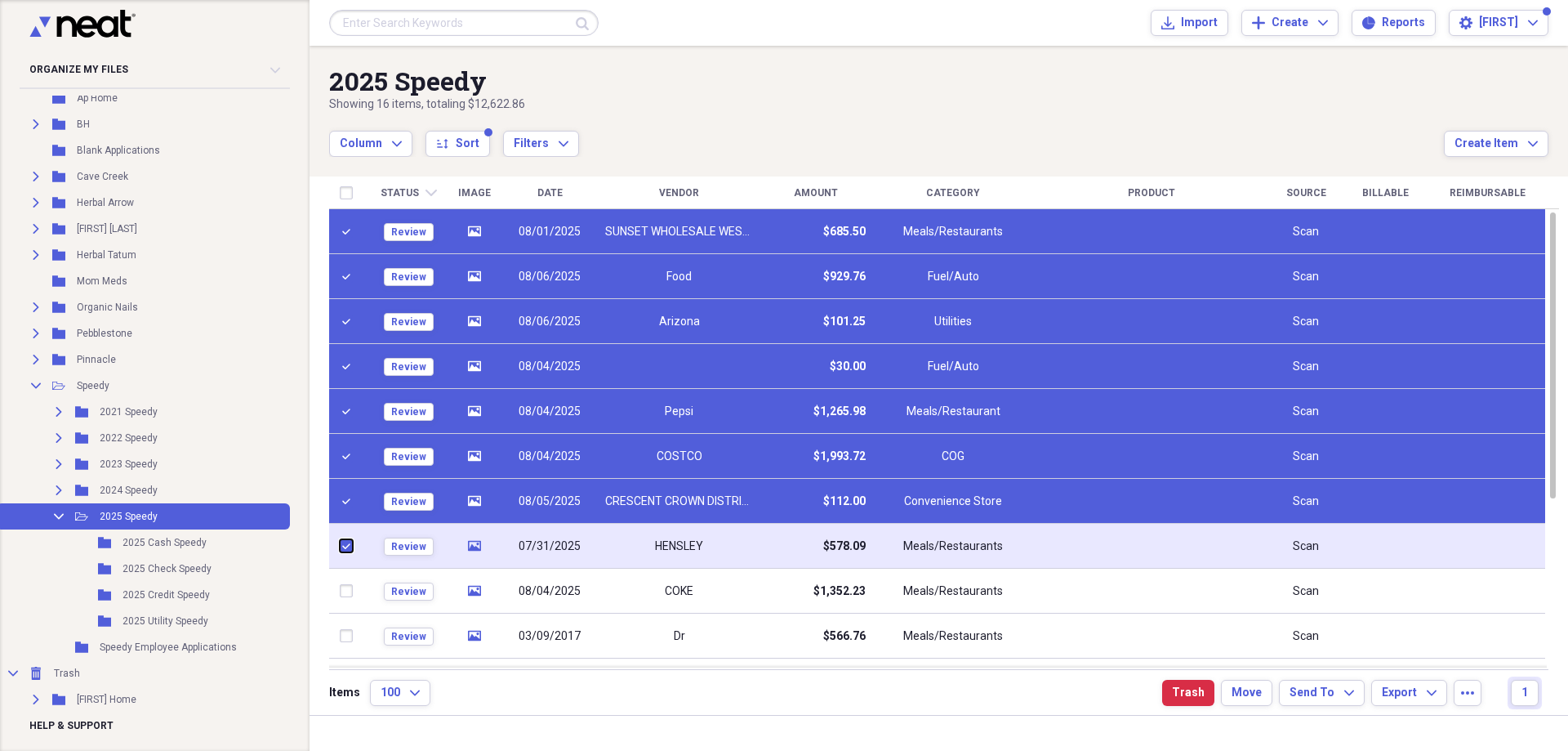 checkbox on "true" 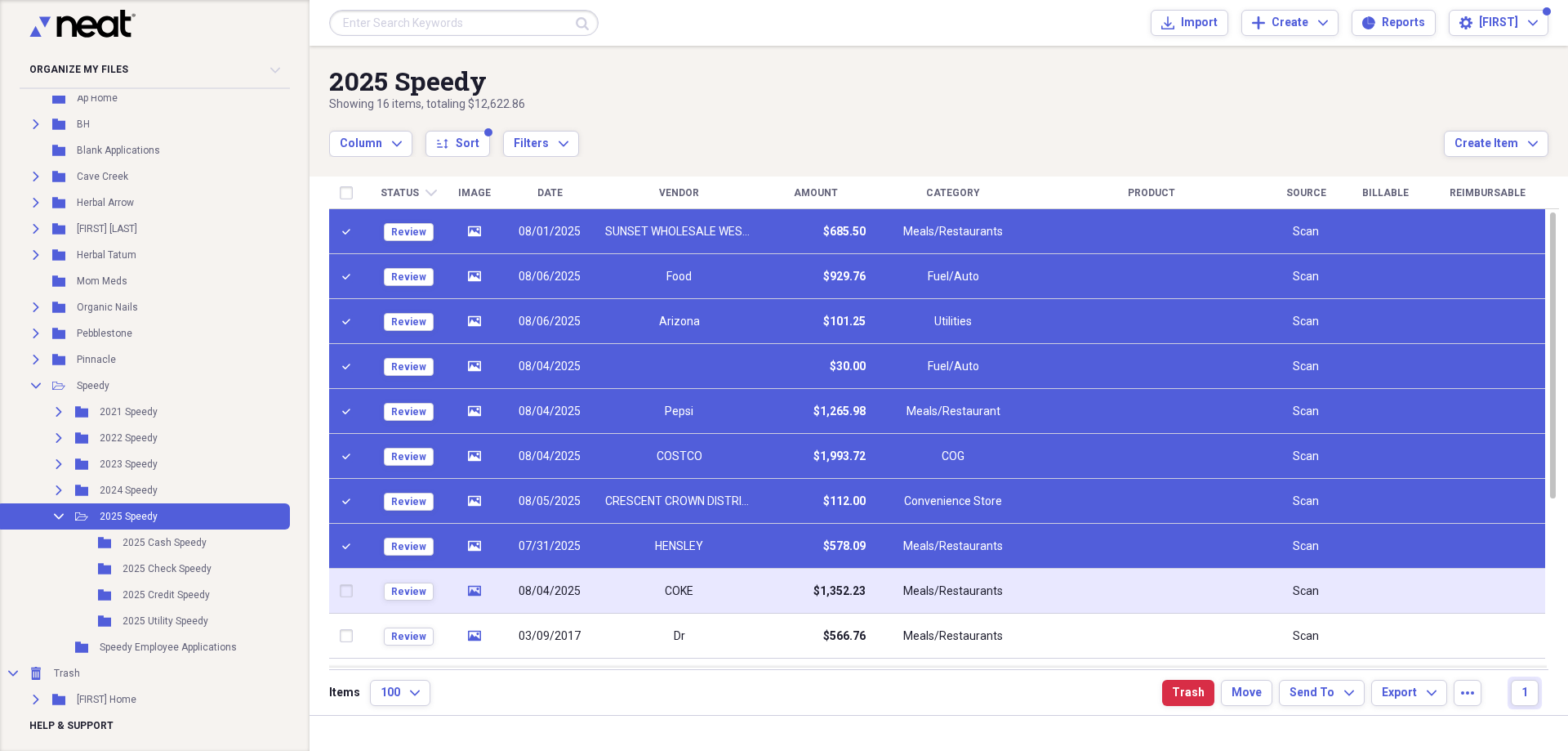 click at bounding box center [350, 591] 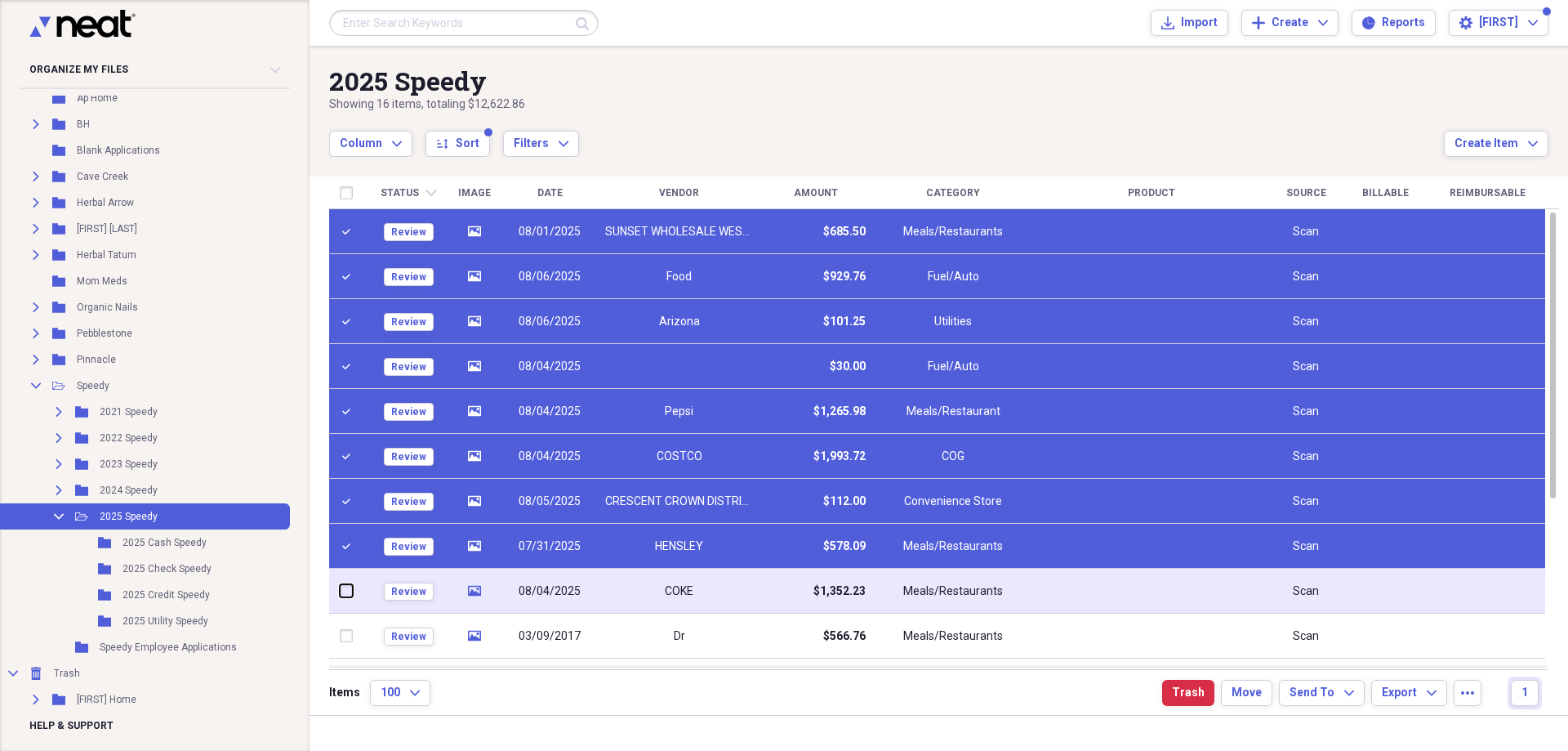 click at bounding box center [340, 591] 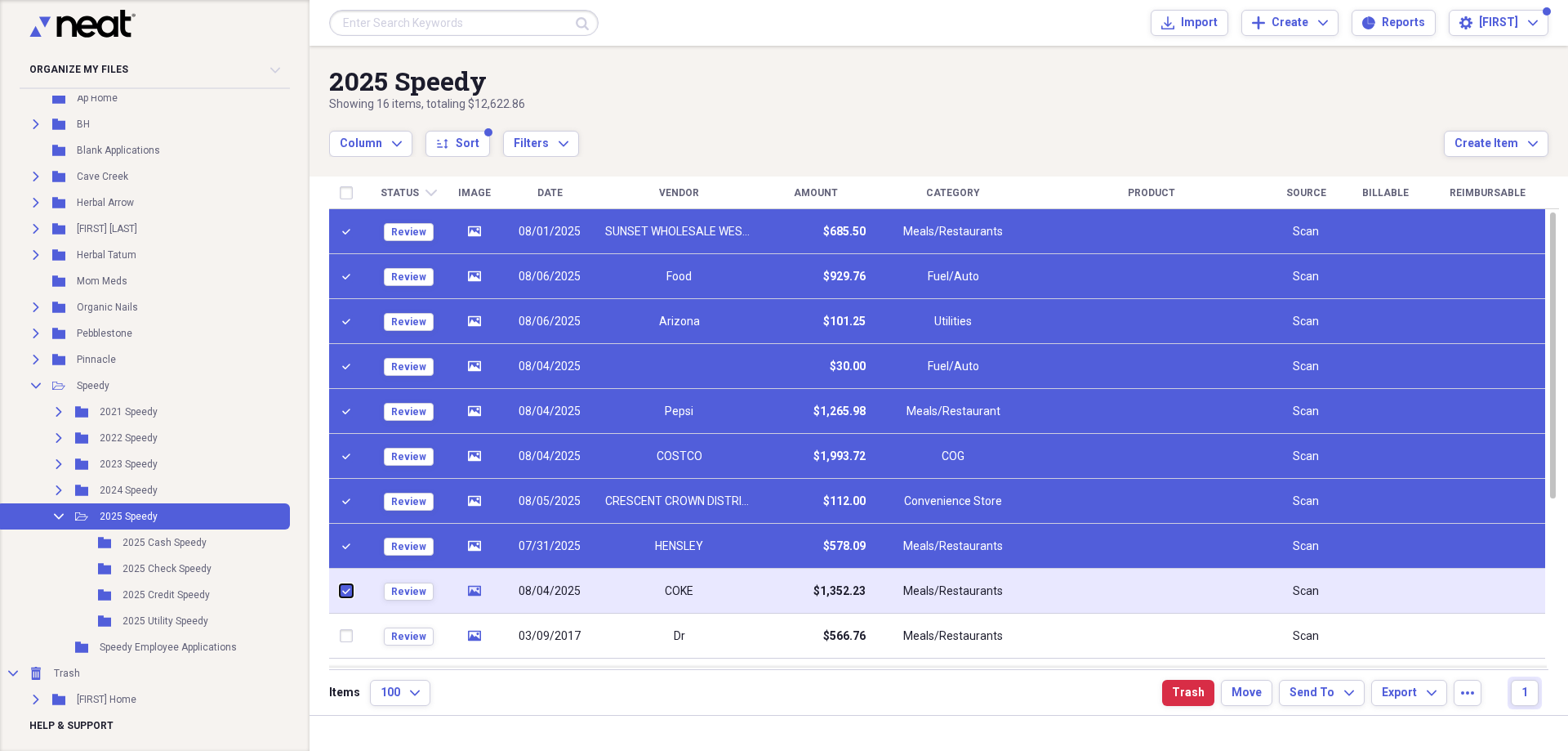 checkbox on "true" 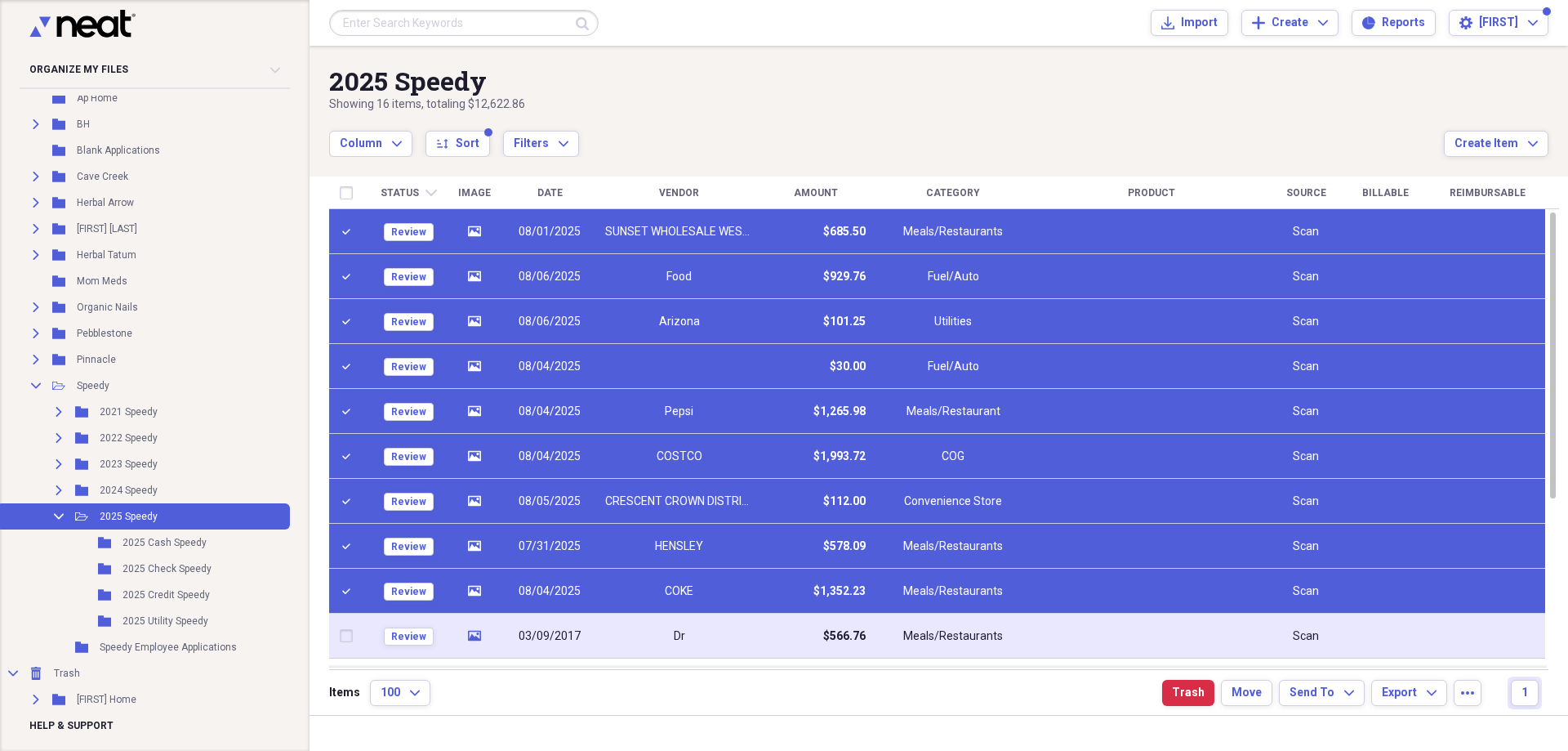 click at bounding box center [350, 636] 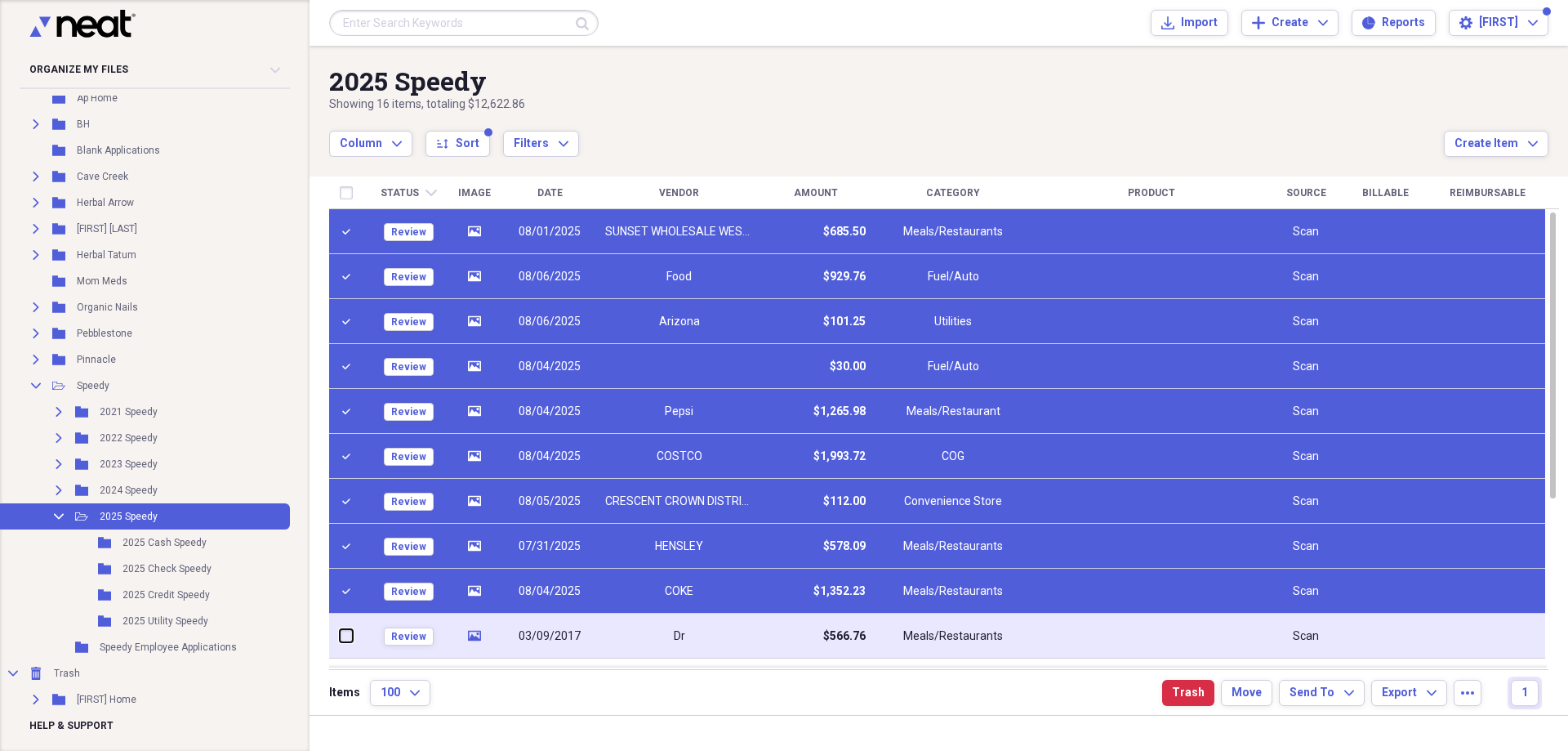 click at bounding box center [340, 636] 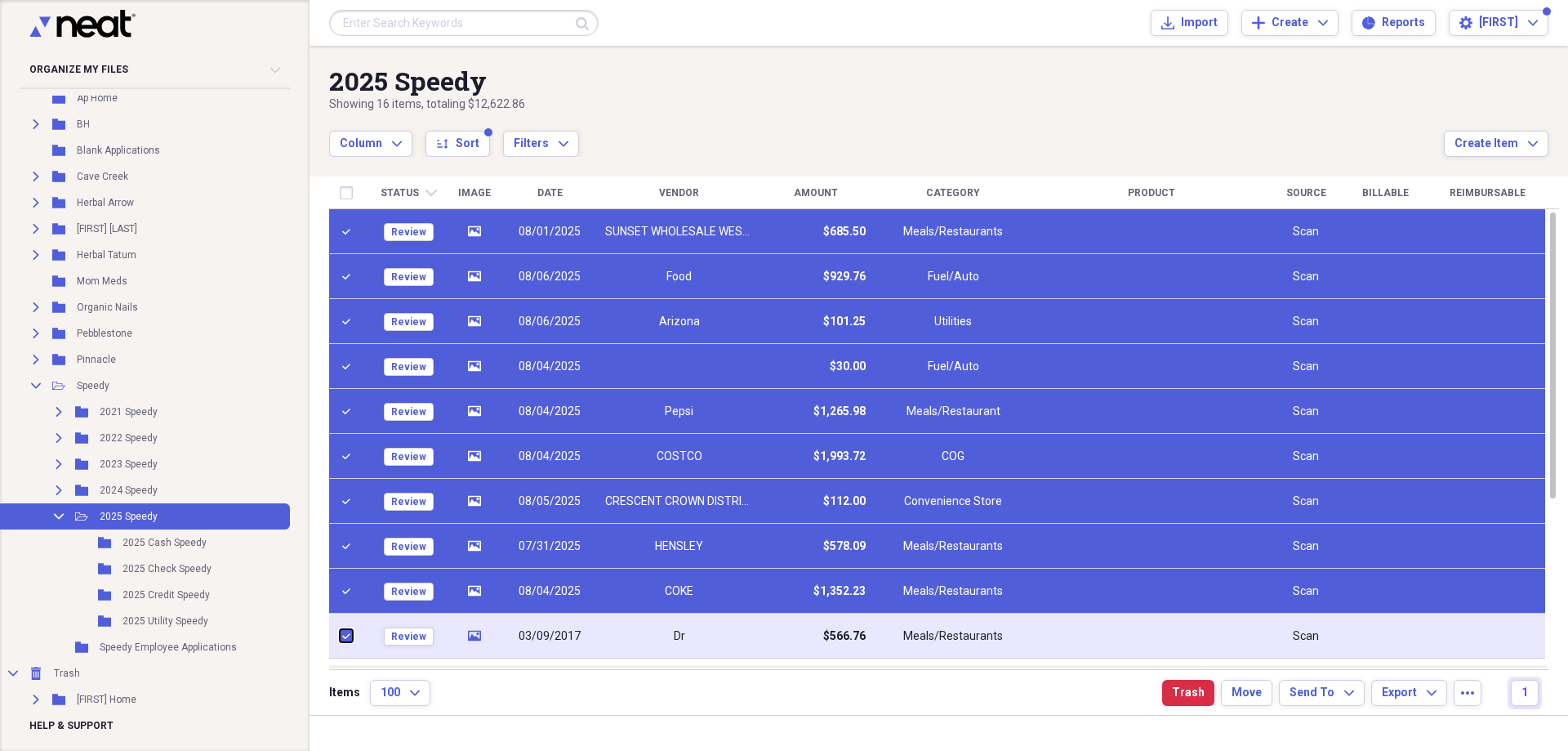checkbox on "true" 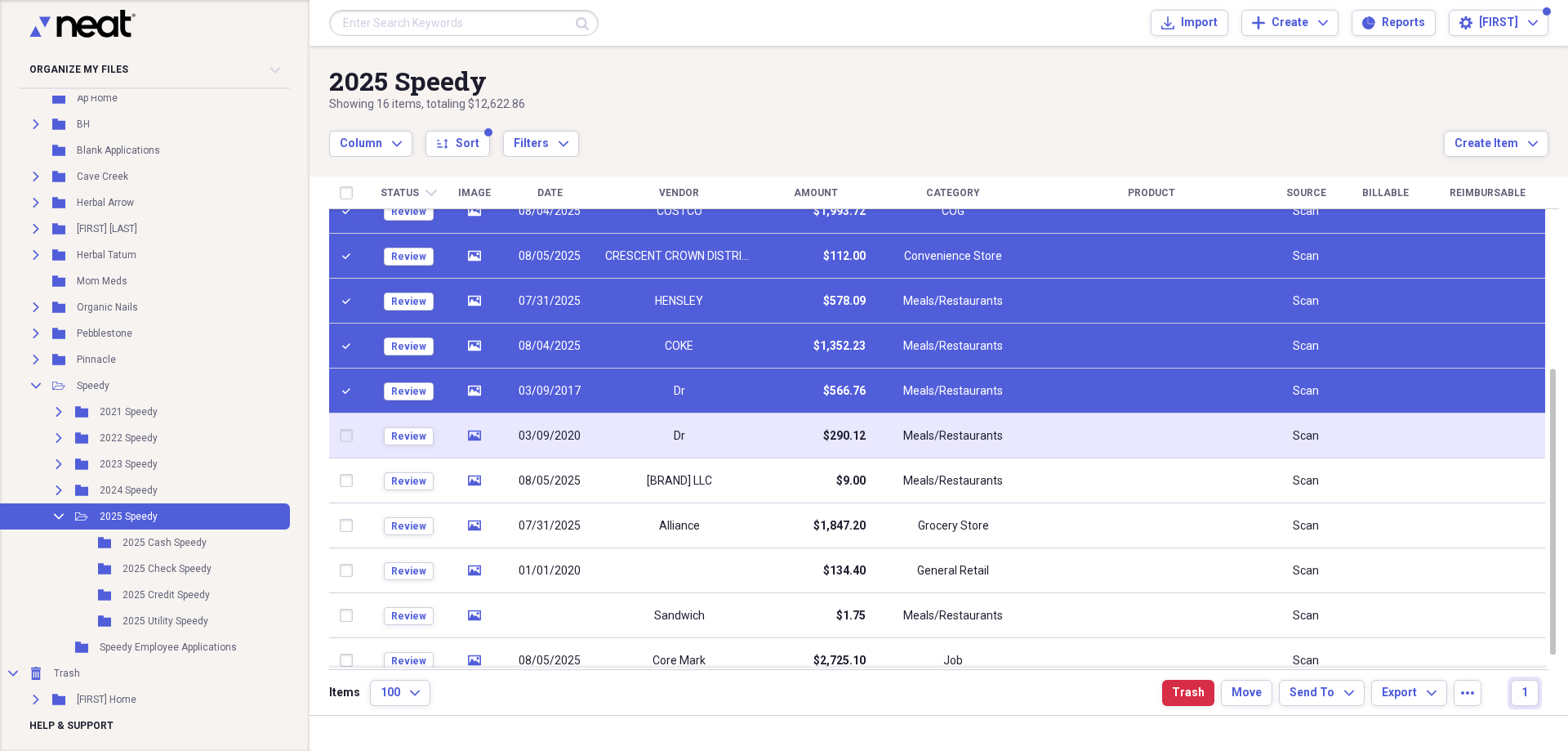 click at bounding box center [350, 436] 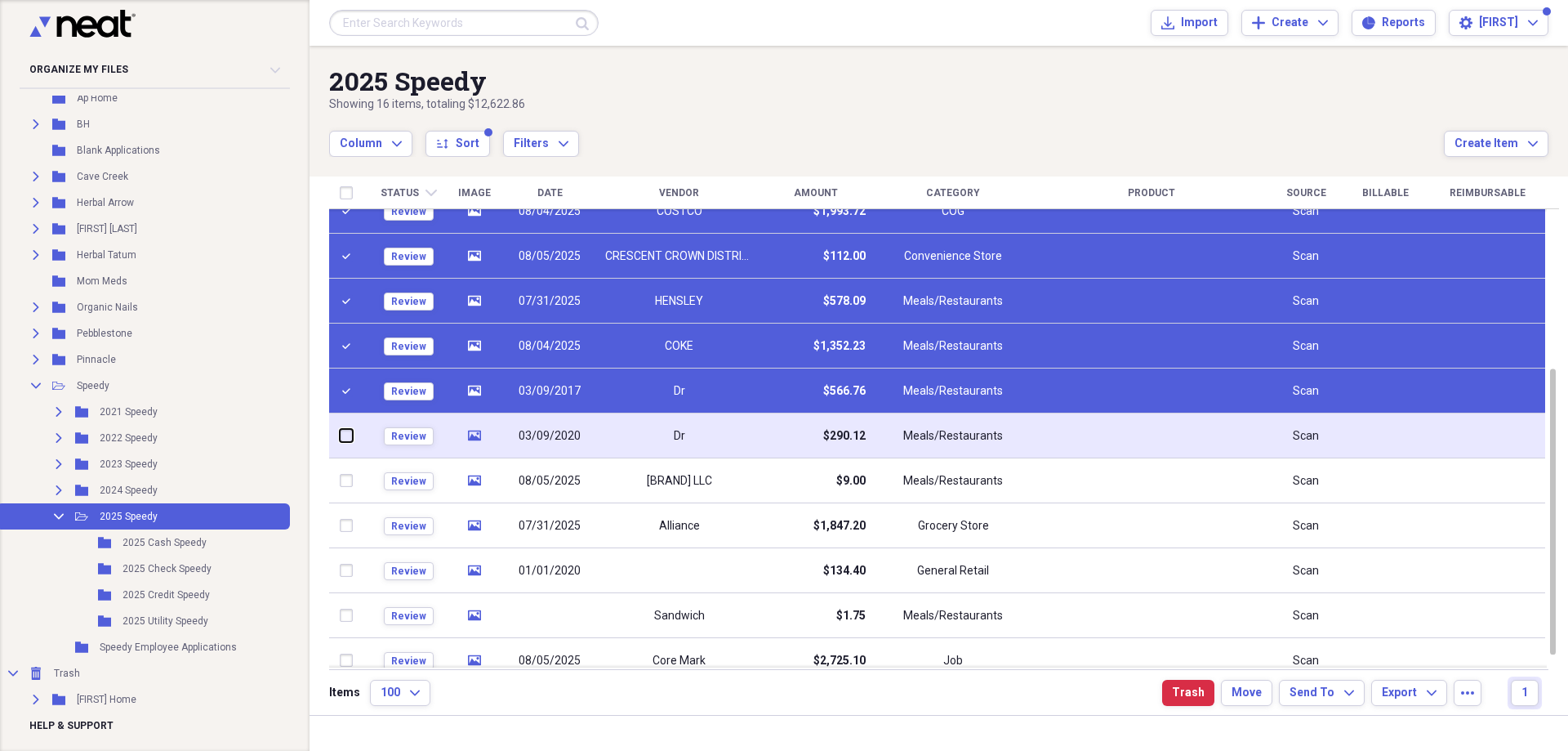 click at bounding box center [340, 436] 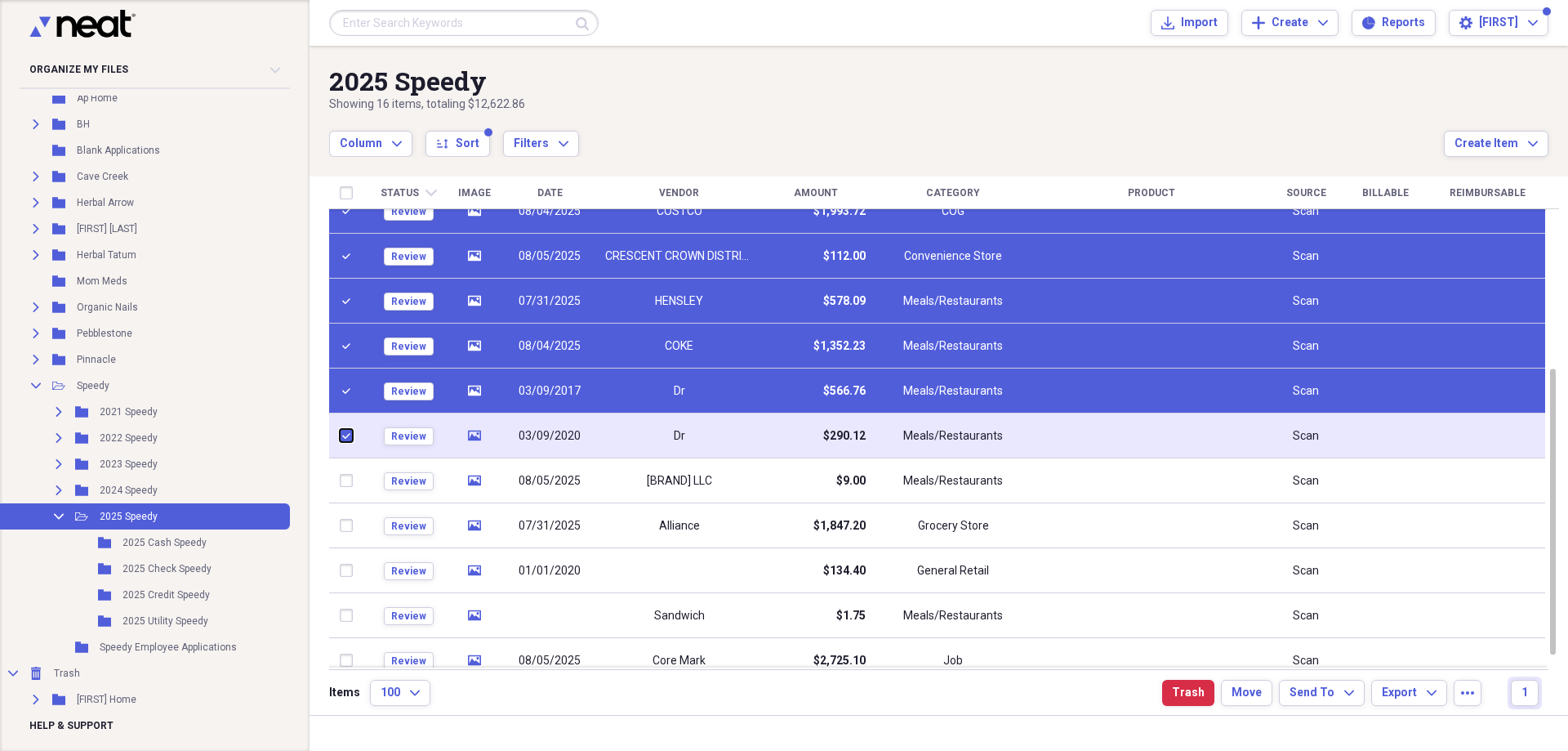 checkbox on "true" 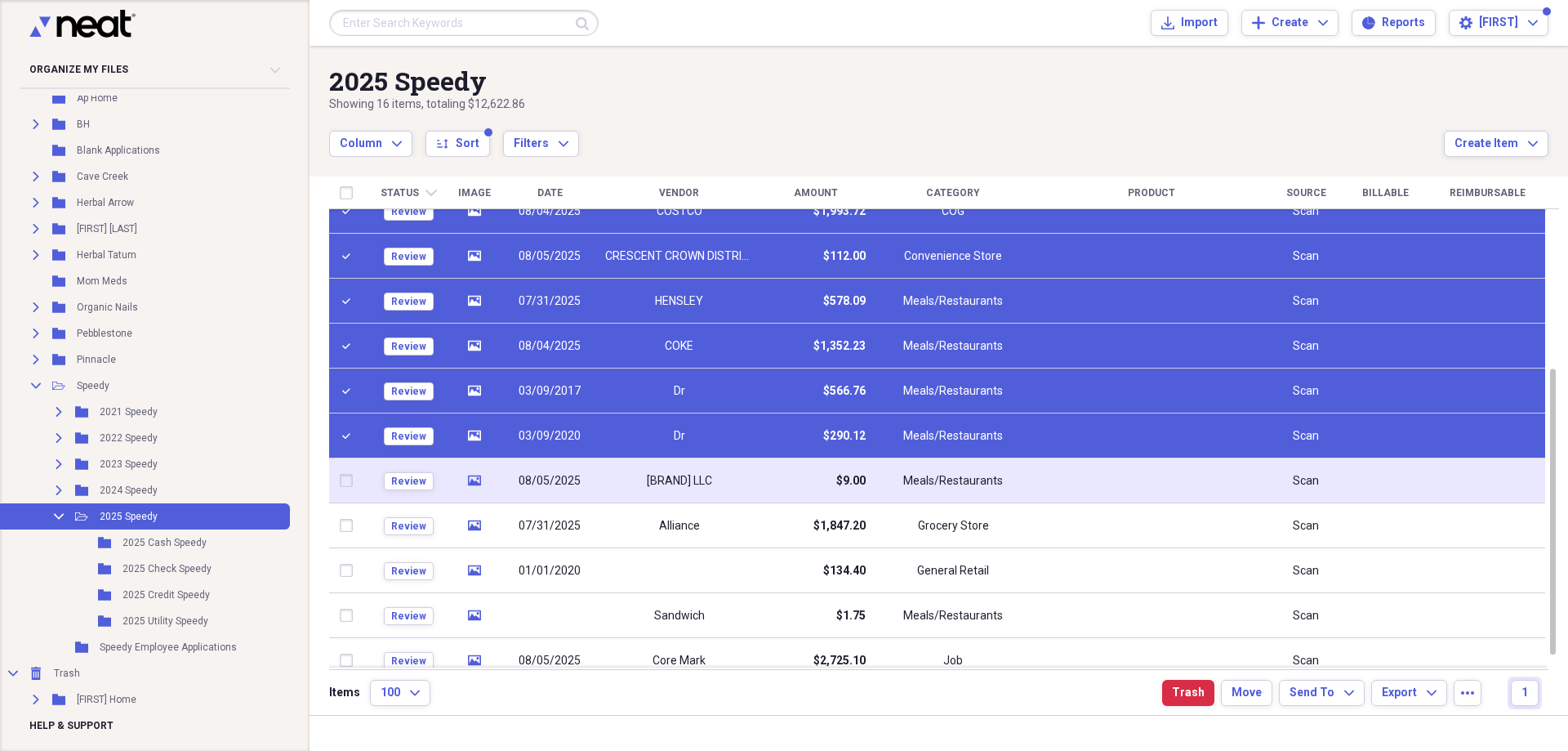 click at bounding box center [350, 481] 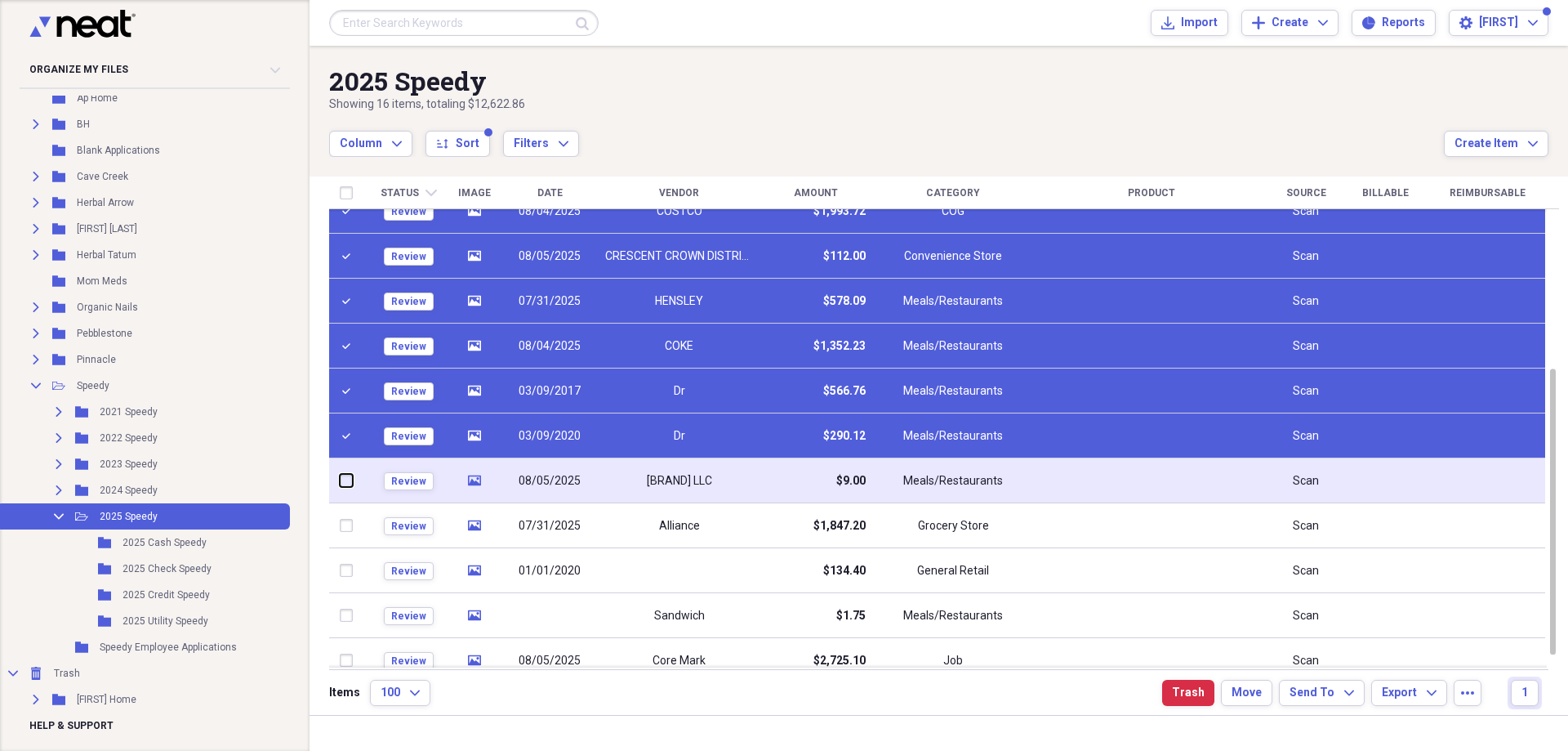click at bounding box center (340, 481) 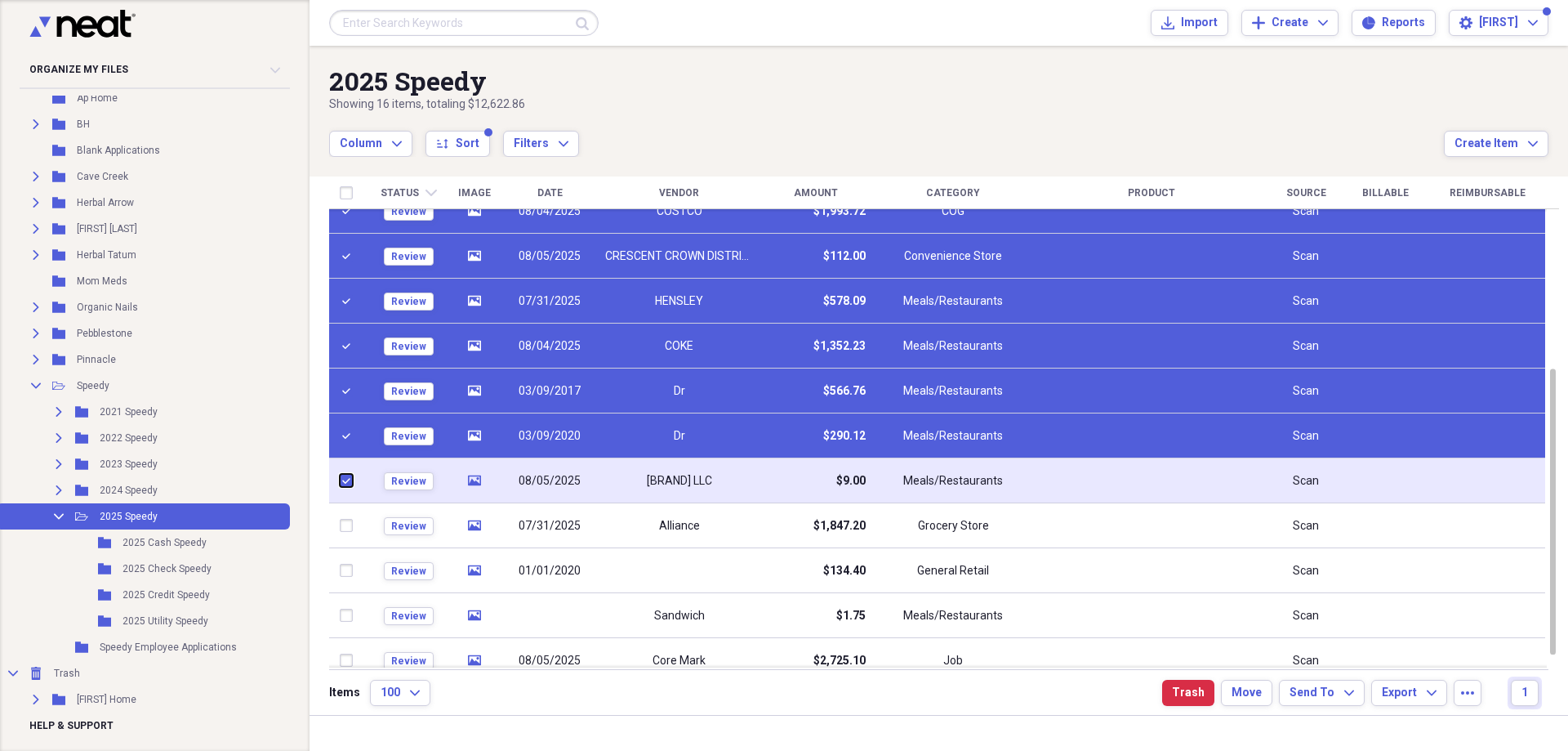 checkbox on "true" 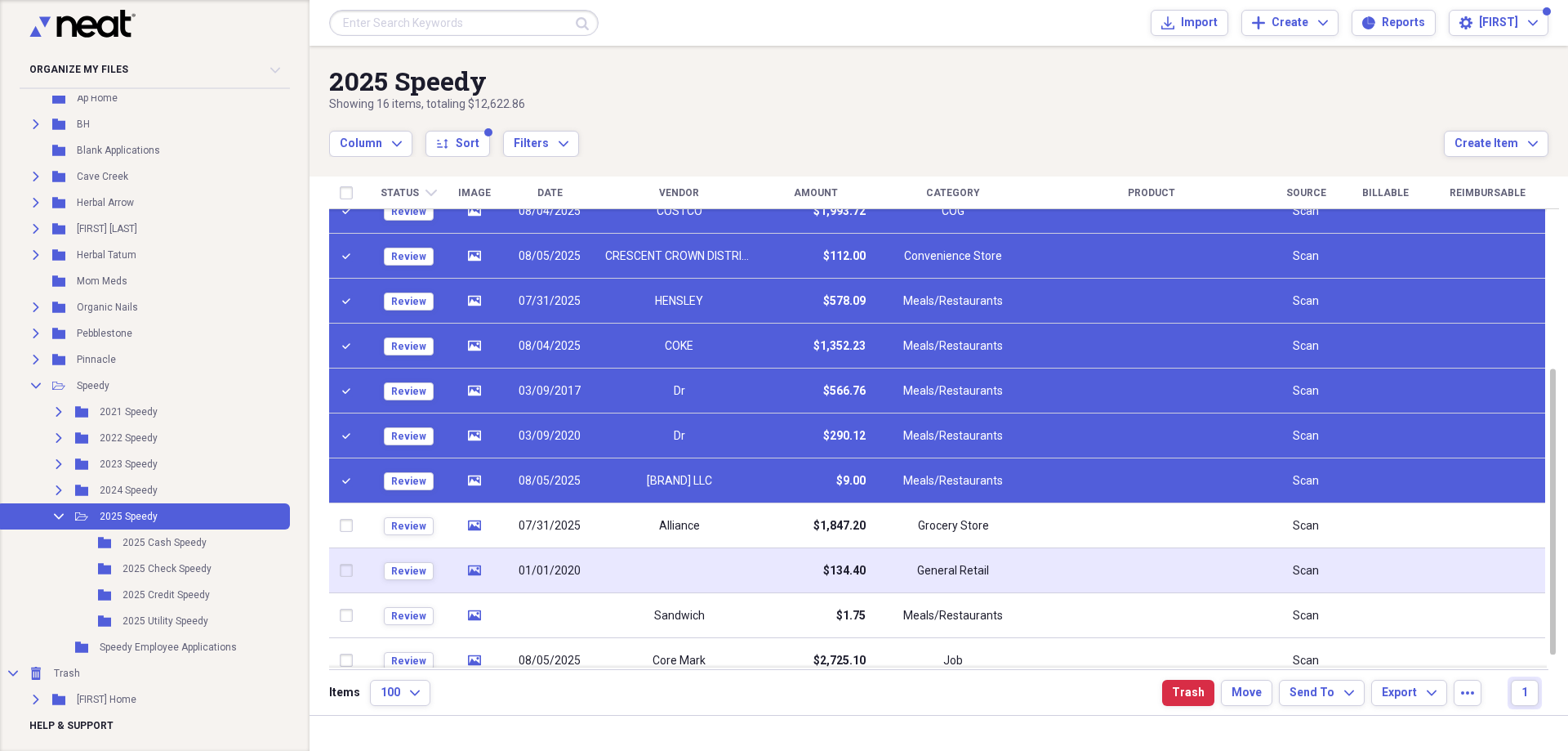 click at bounding box center [350, 570] 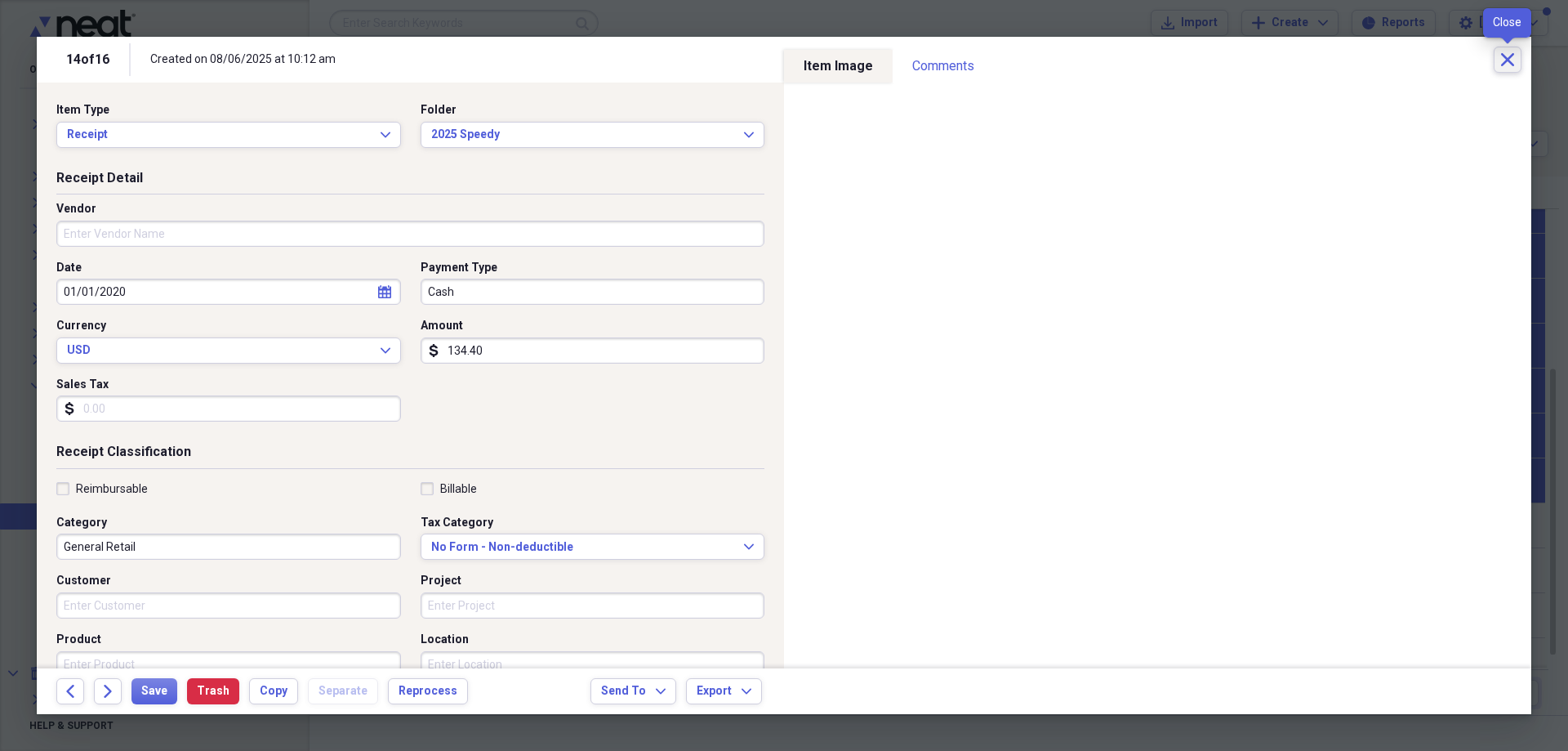 click on "Close" 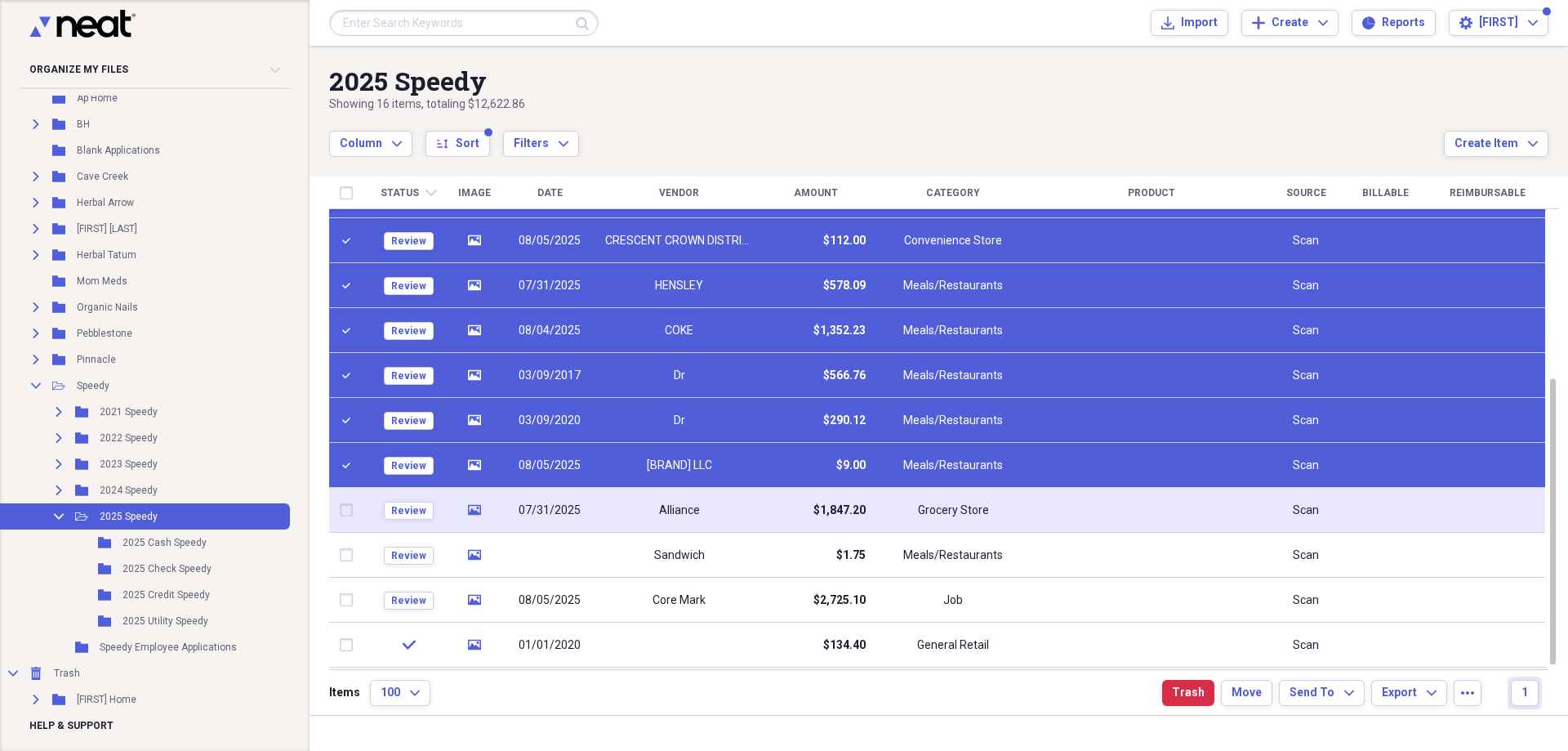 click at bounding box center [350, 510] 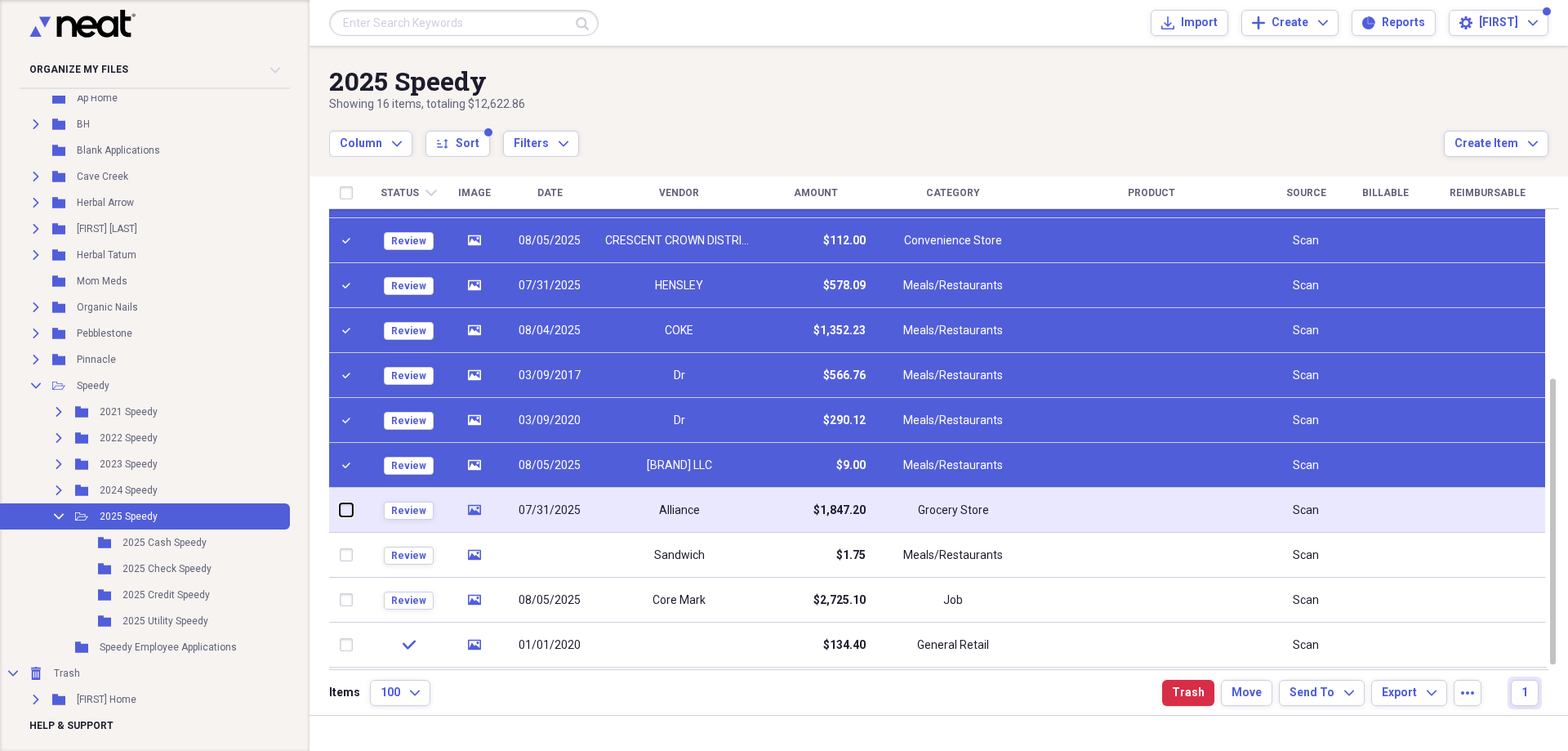 click at bounding box center (340, 510) 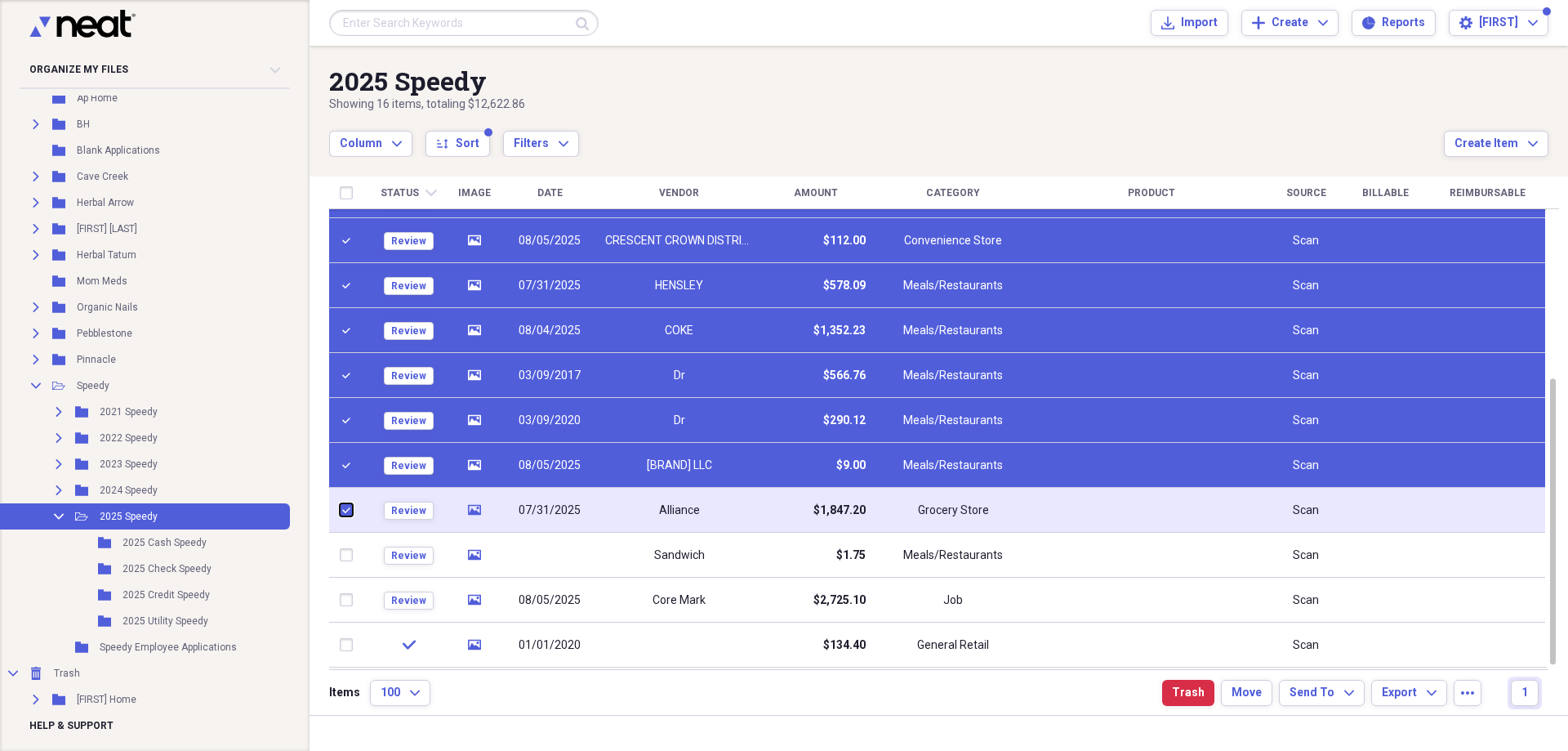 checkbox on "true" 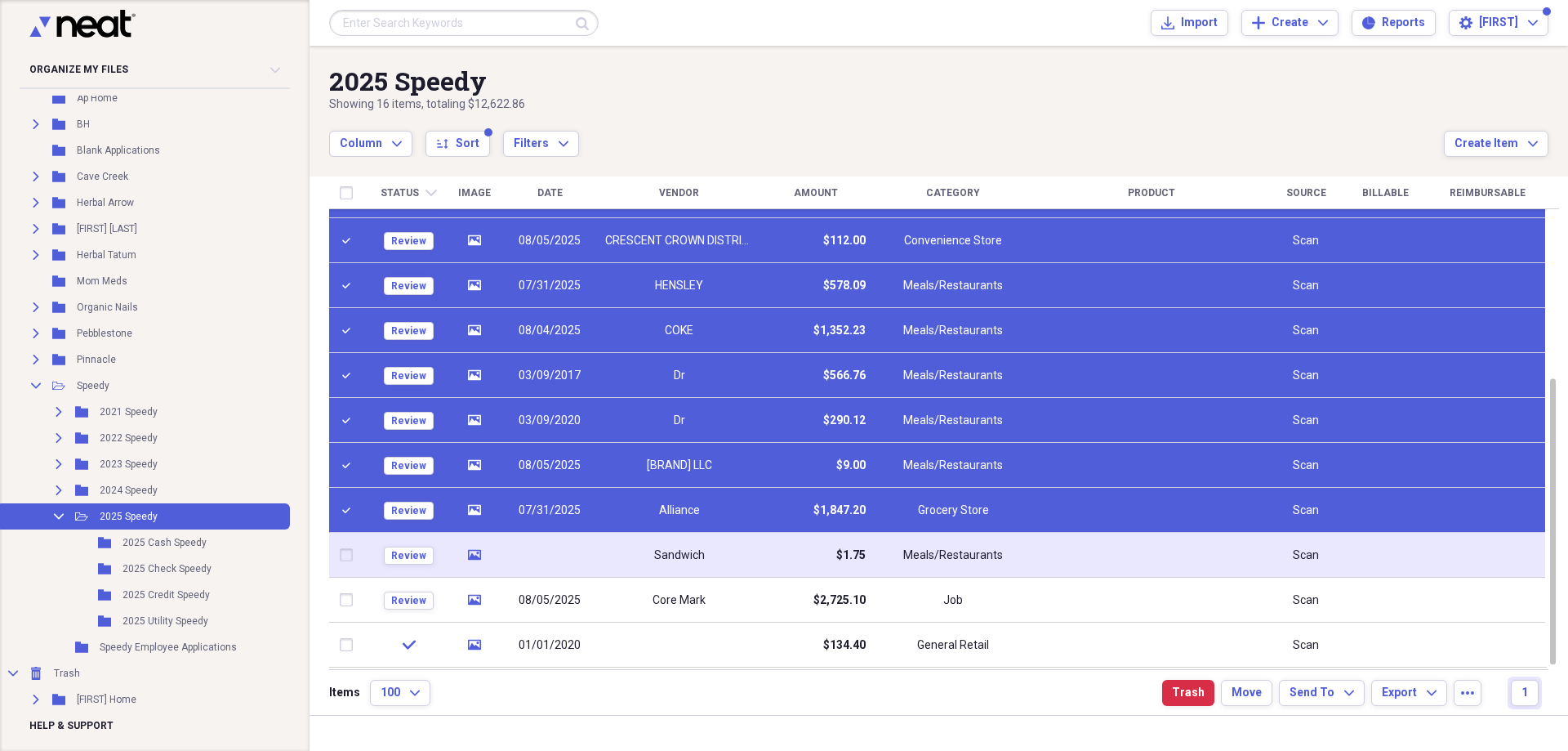 click at bounding box center [350, 555] 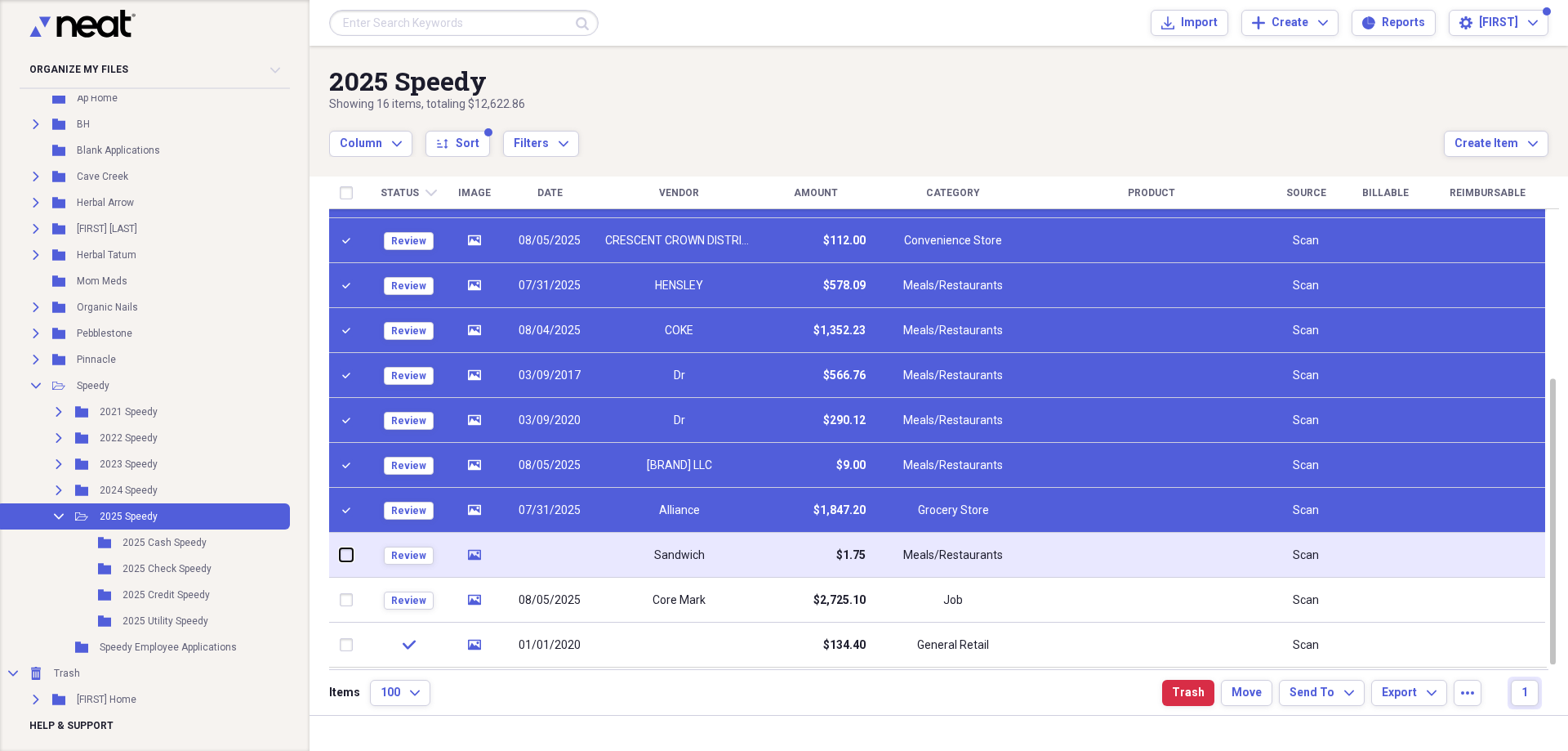 click at bounding box center [340, 555] 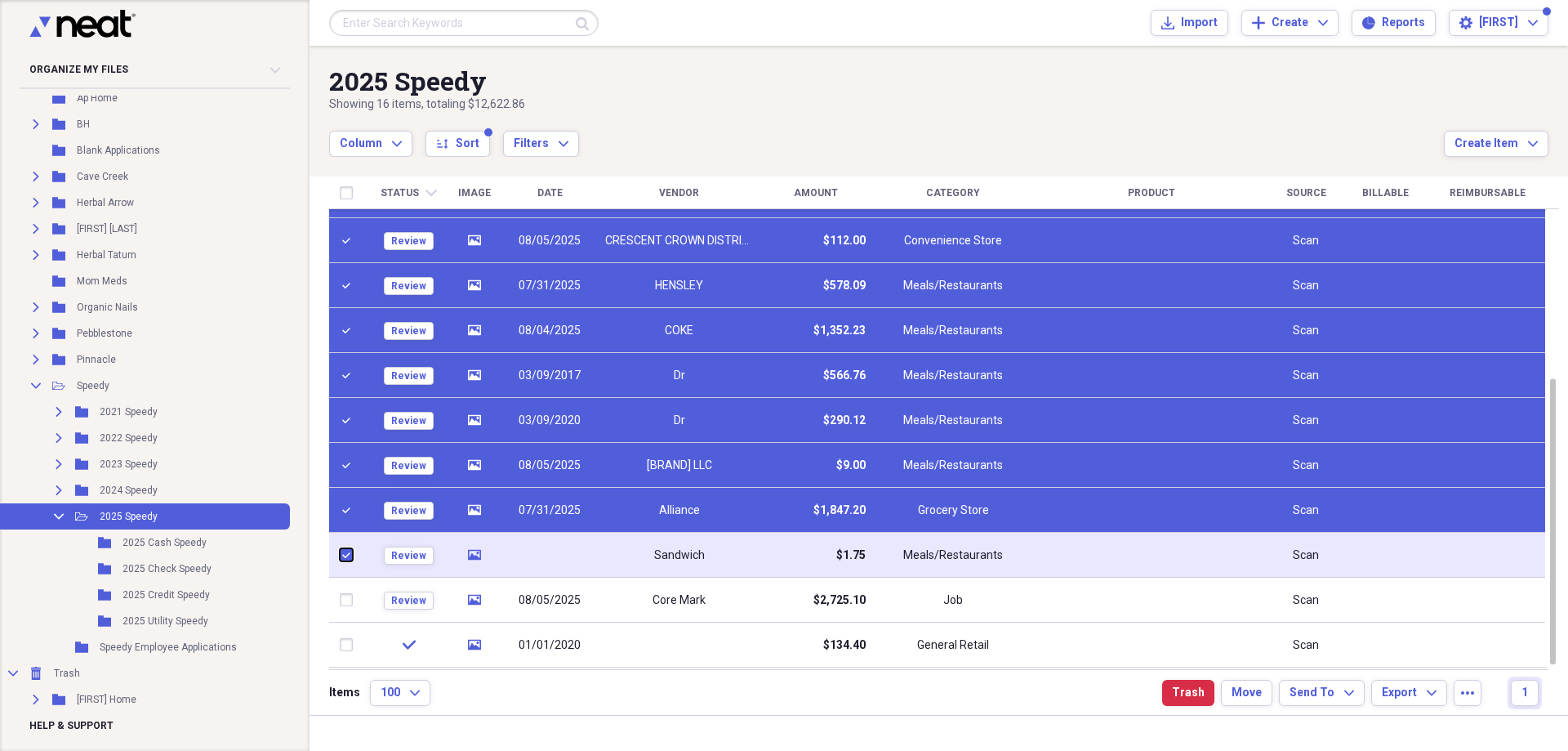 checkbox on "true" 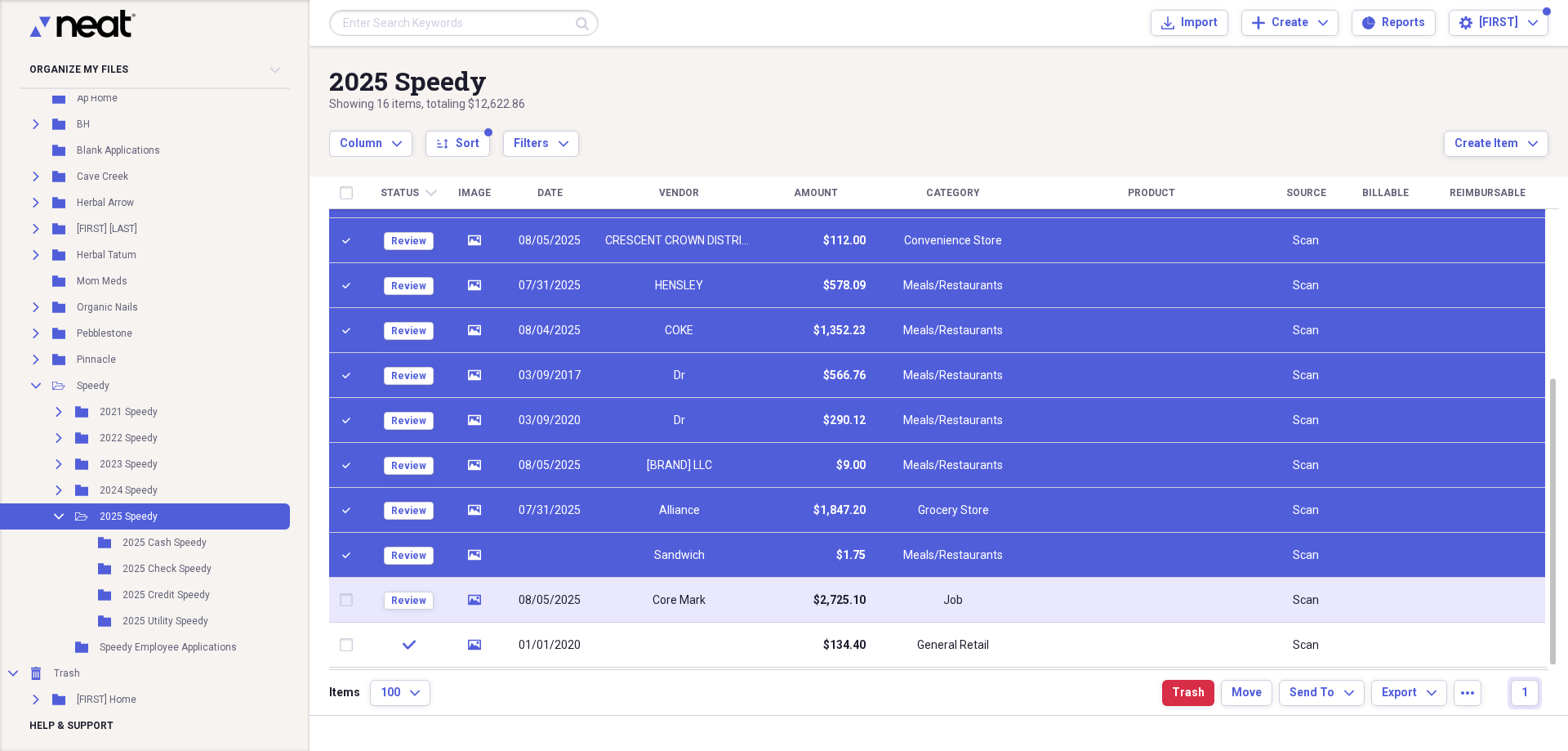 click at bounding box center (350, 600) 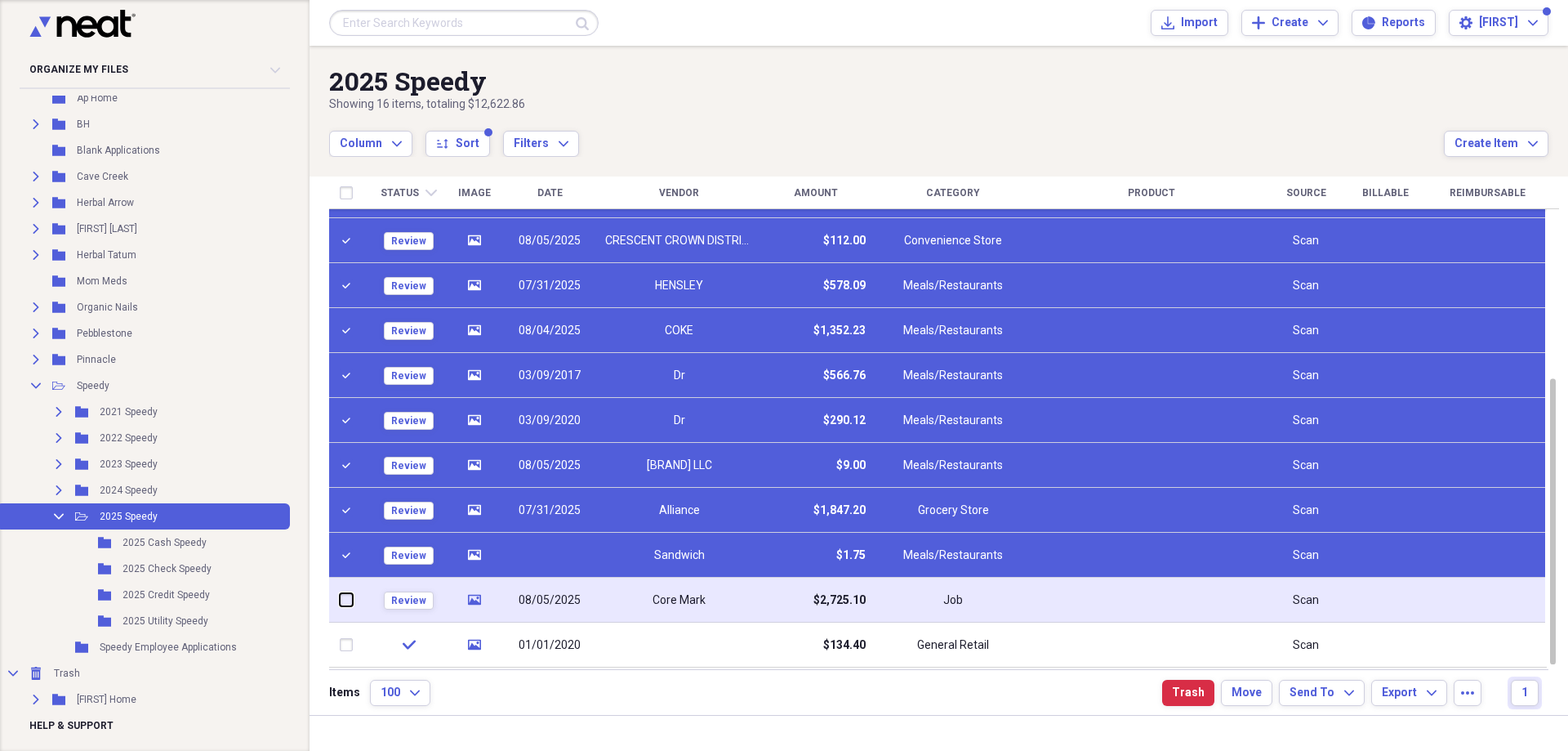 click at bounding box center [340, 600] 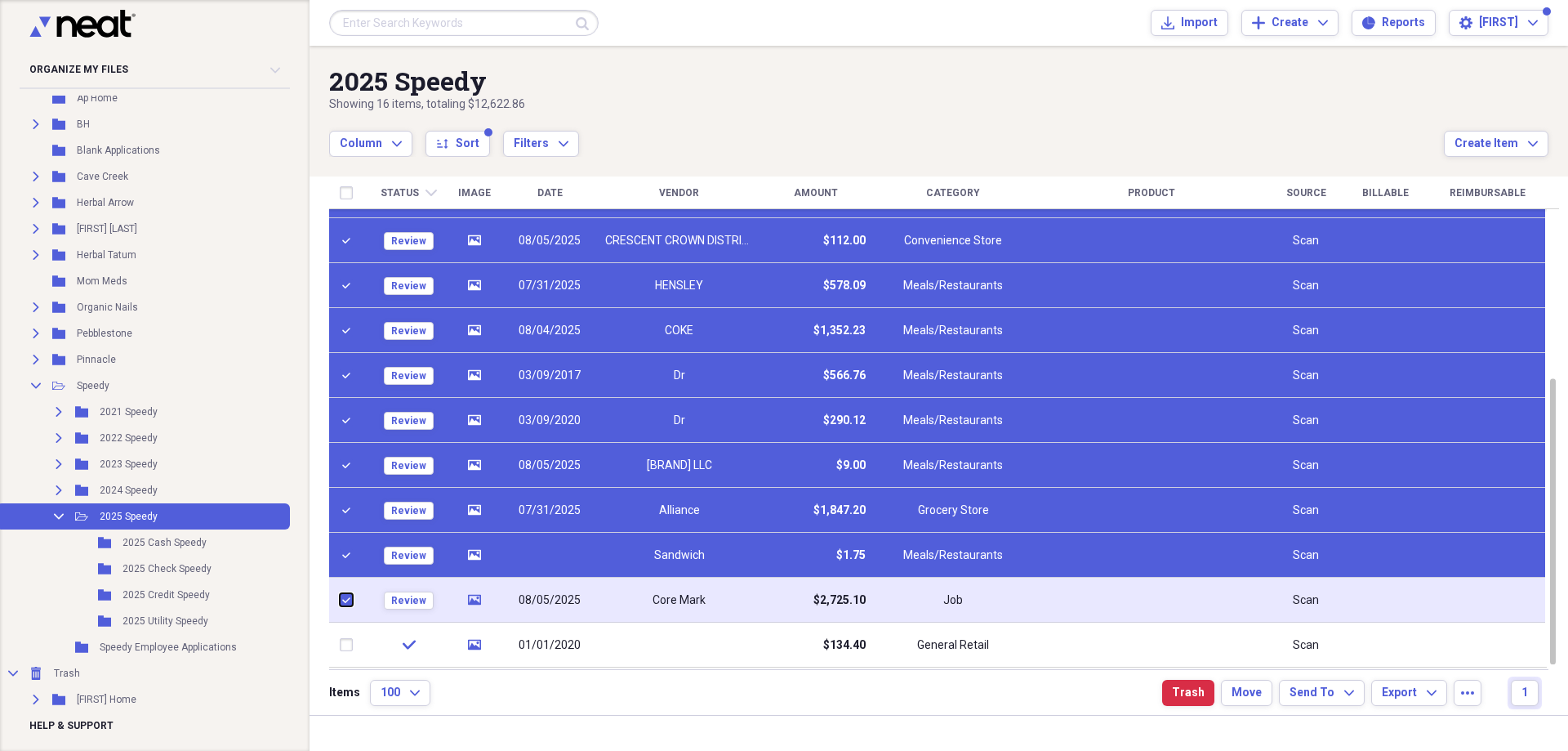 checkbox on "true" 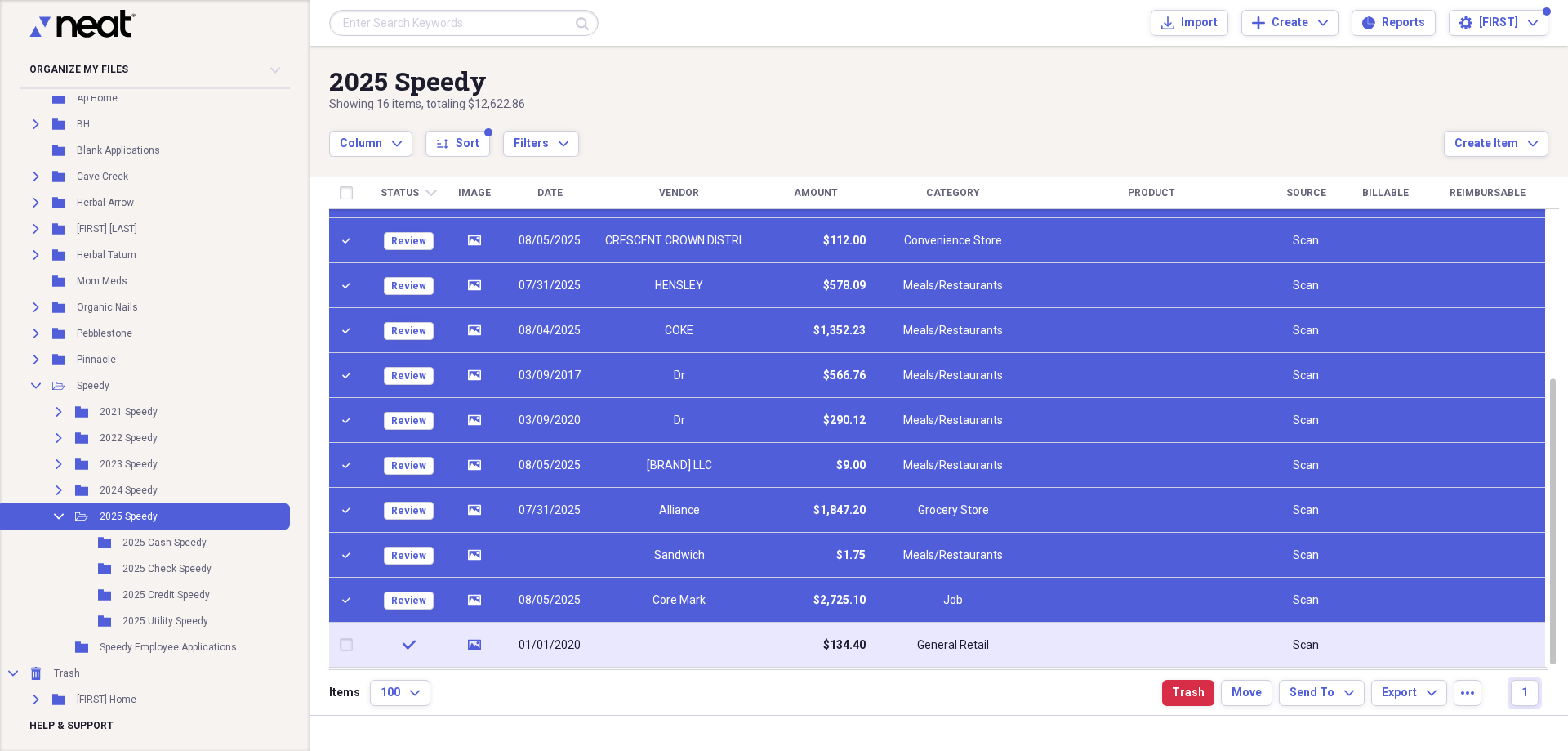 click at bounding box center [350, 645] 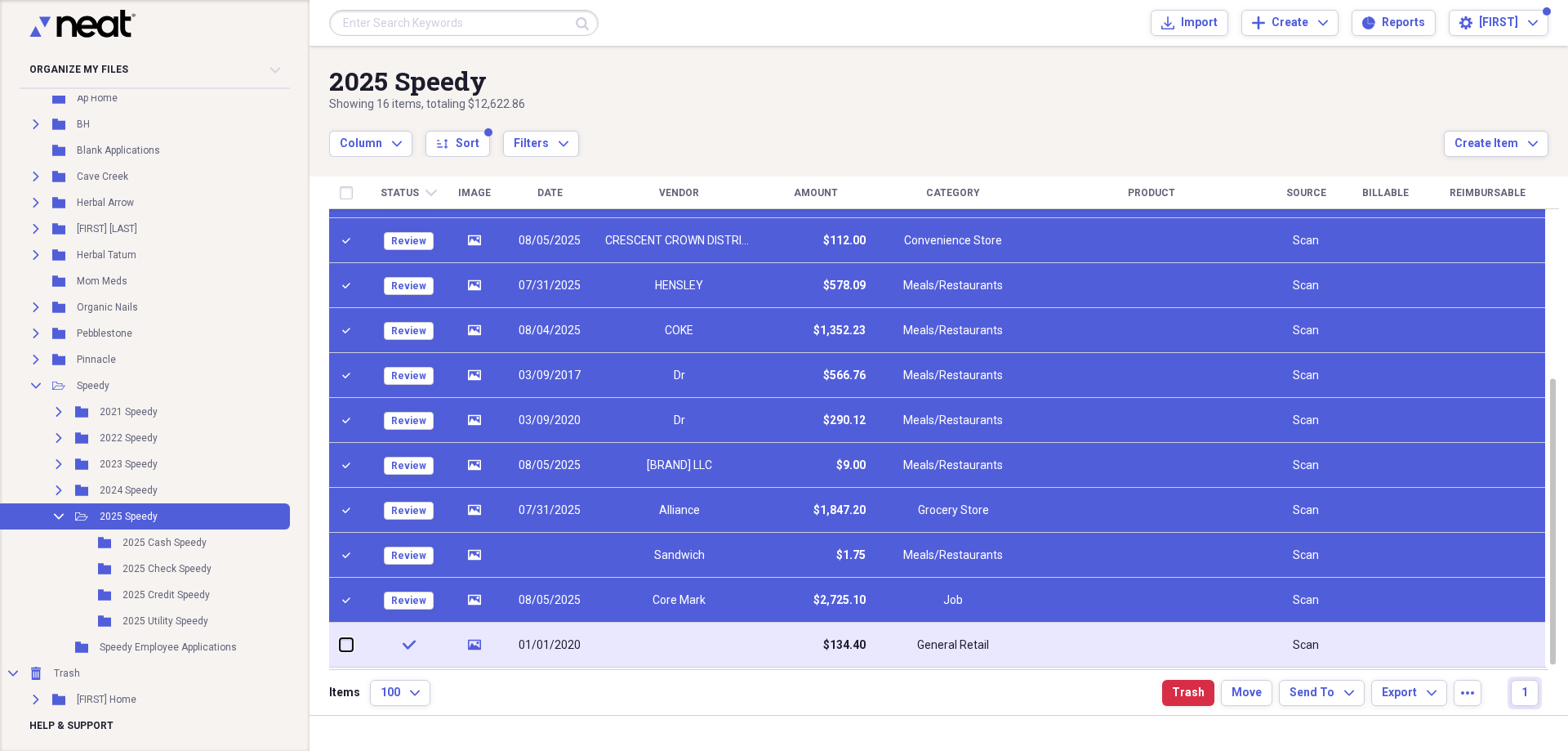 click at bounding box center [340, 645] 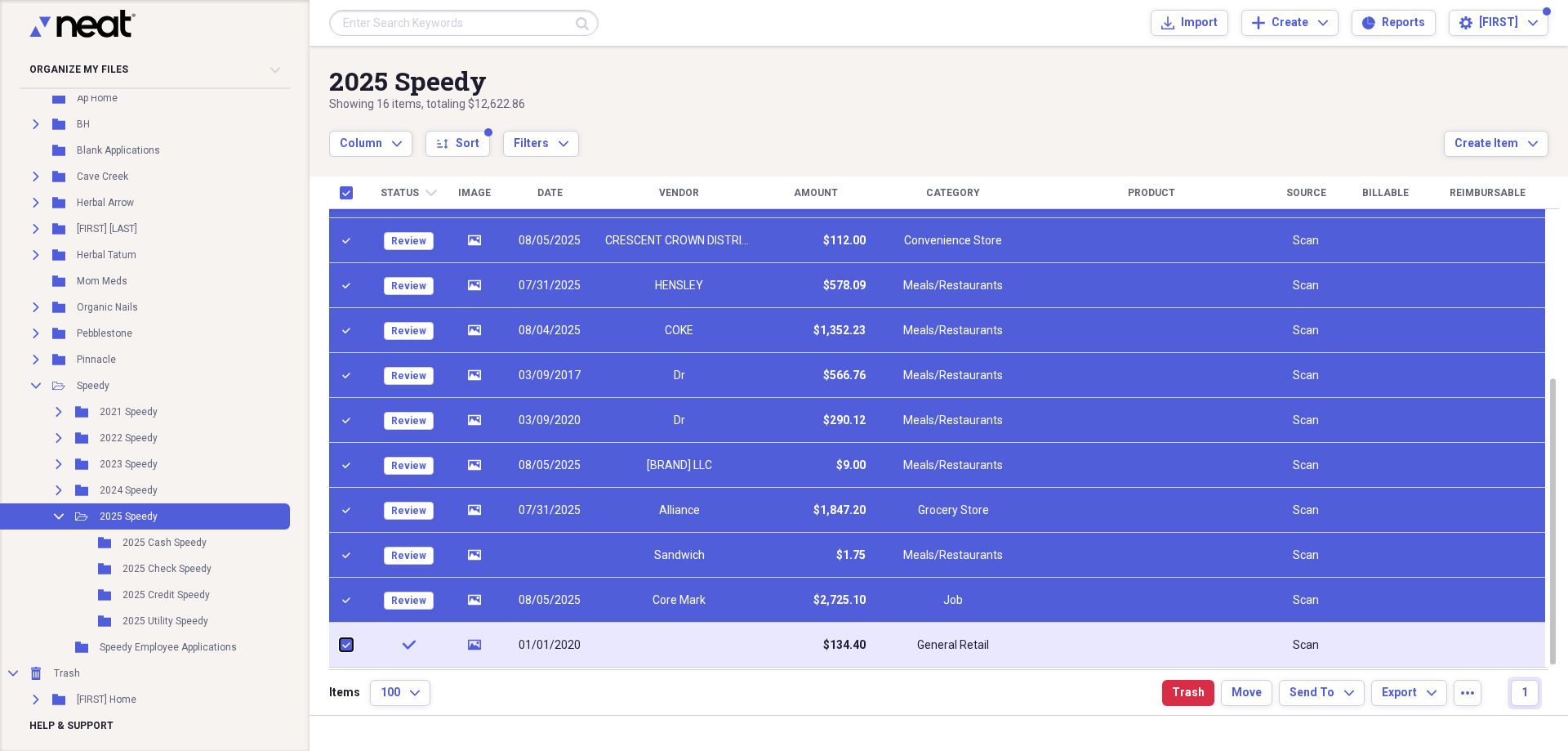 checkbox on "true" 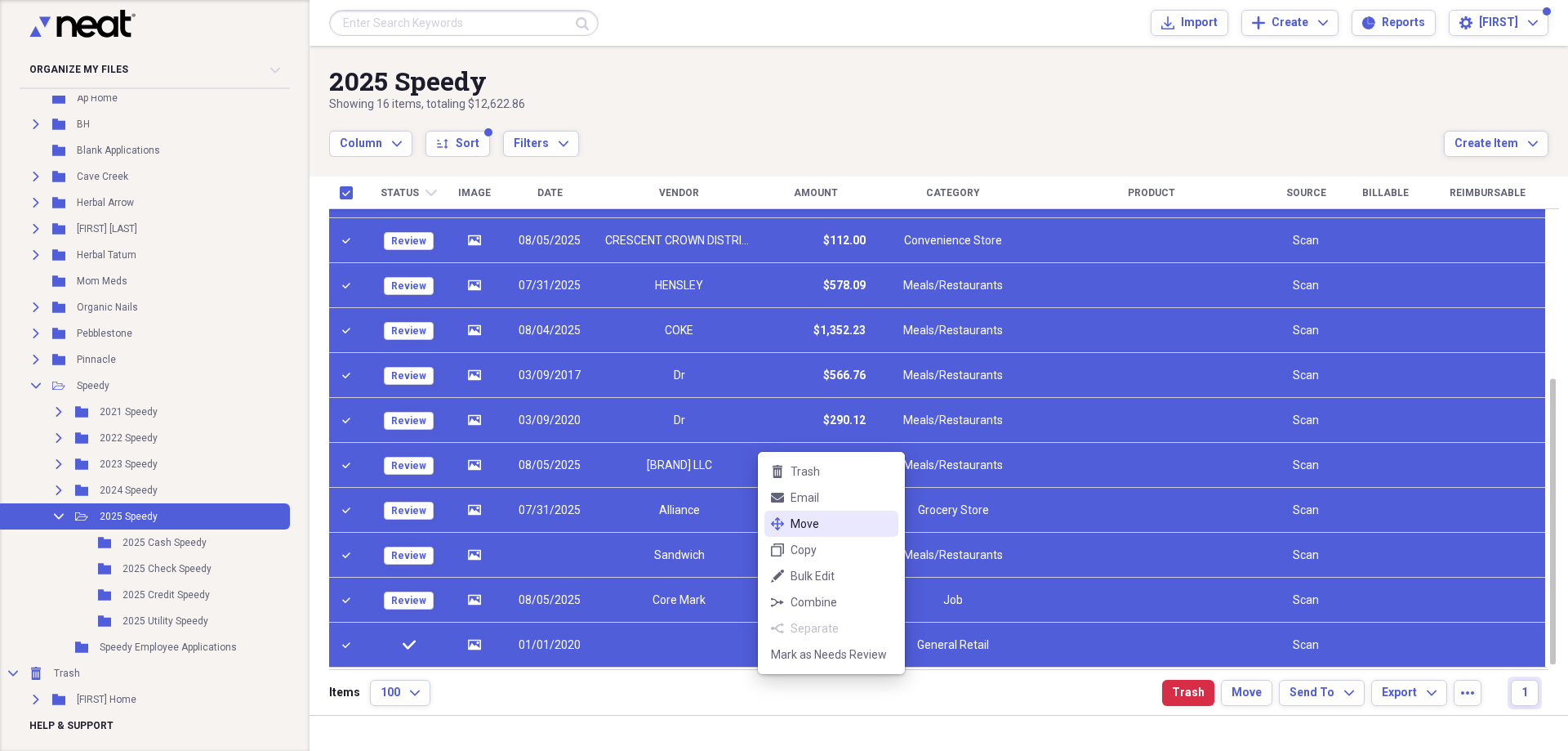 click on "Move" at bounding box center (841, 524) 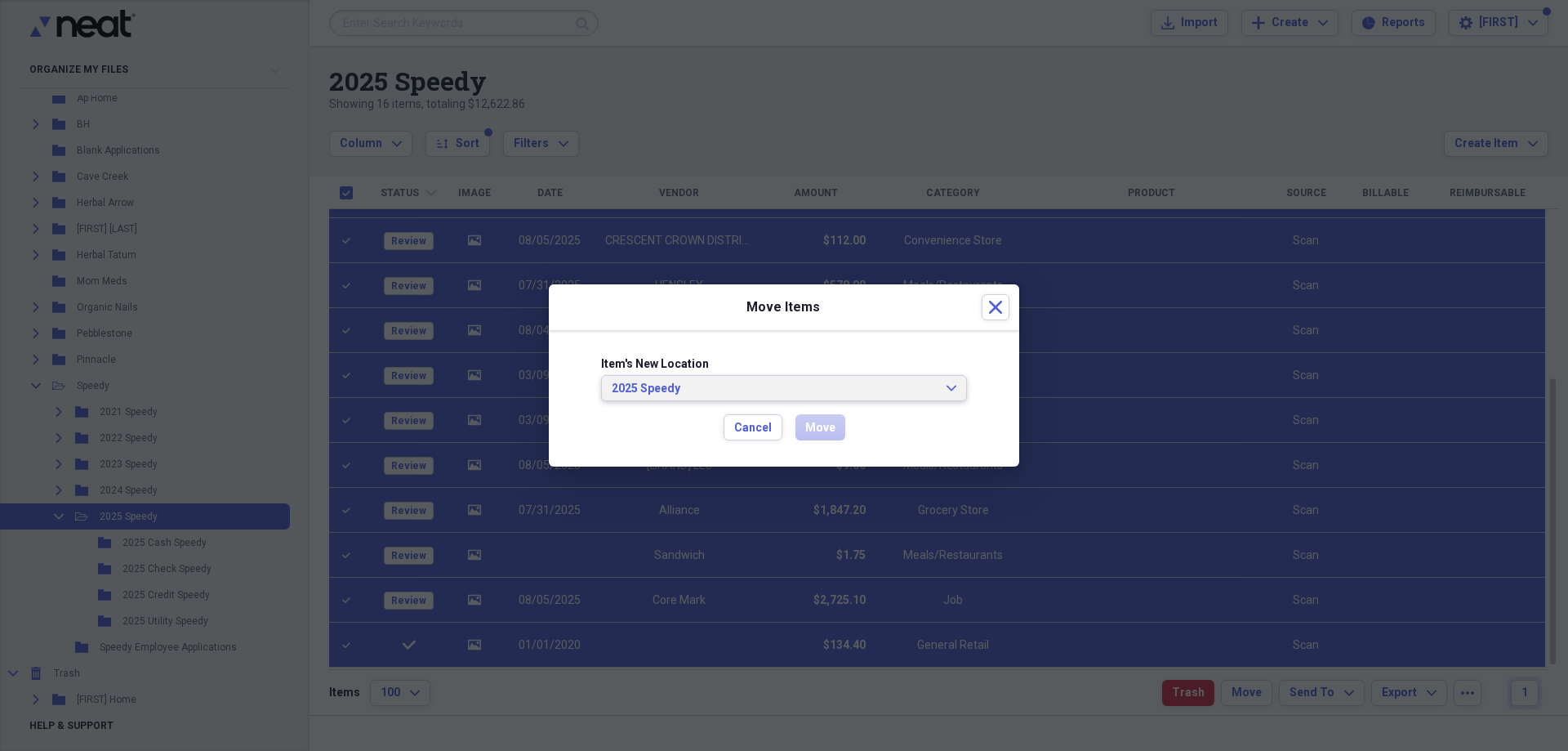 click on "Expand" 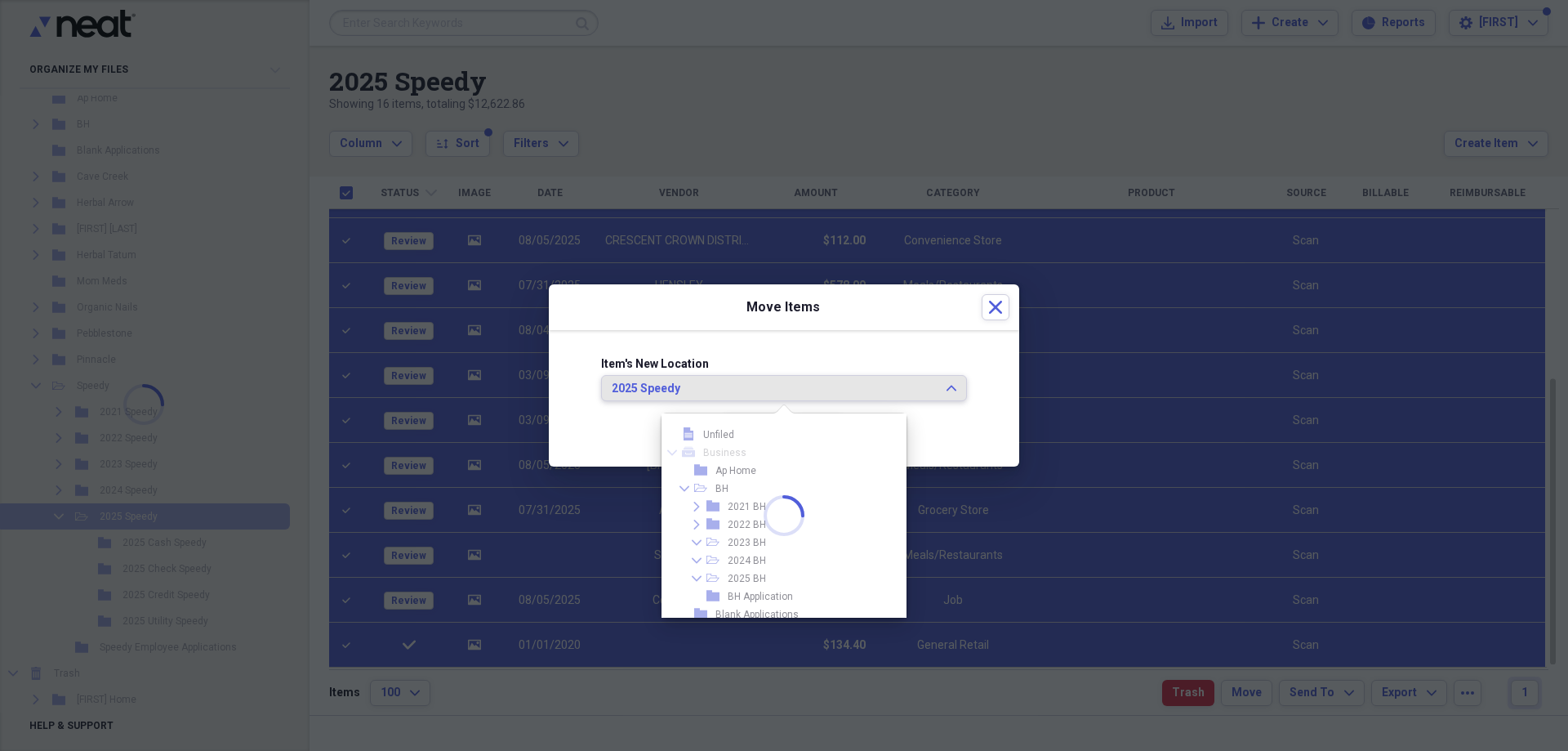 scroll, scrollTop: 1088, scrollLeft: 0, axis: vertical 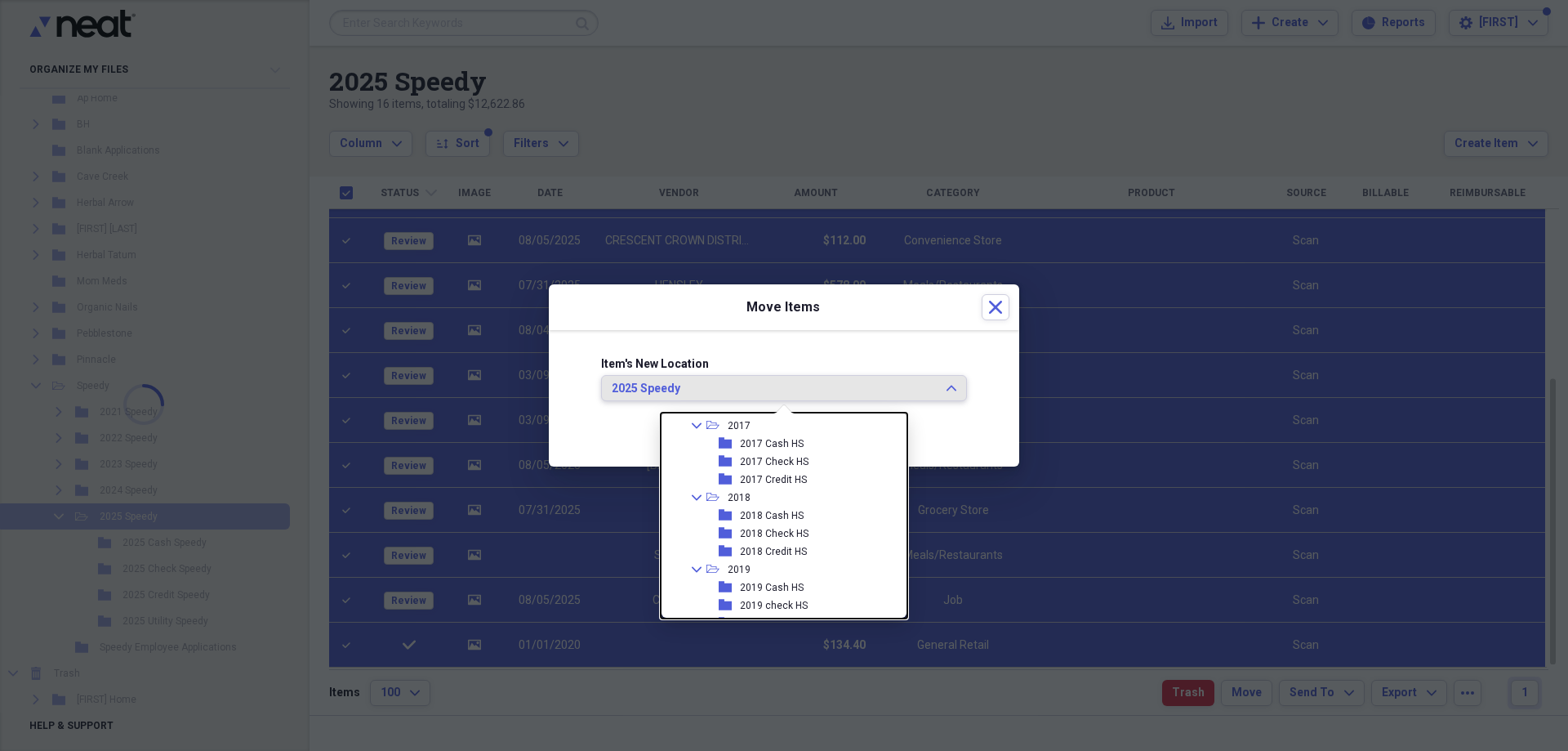 click on "2025 Check Speedy" at bounding box center [784, 1576] 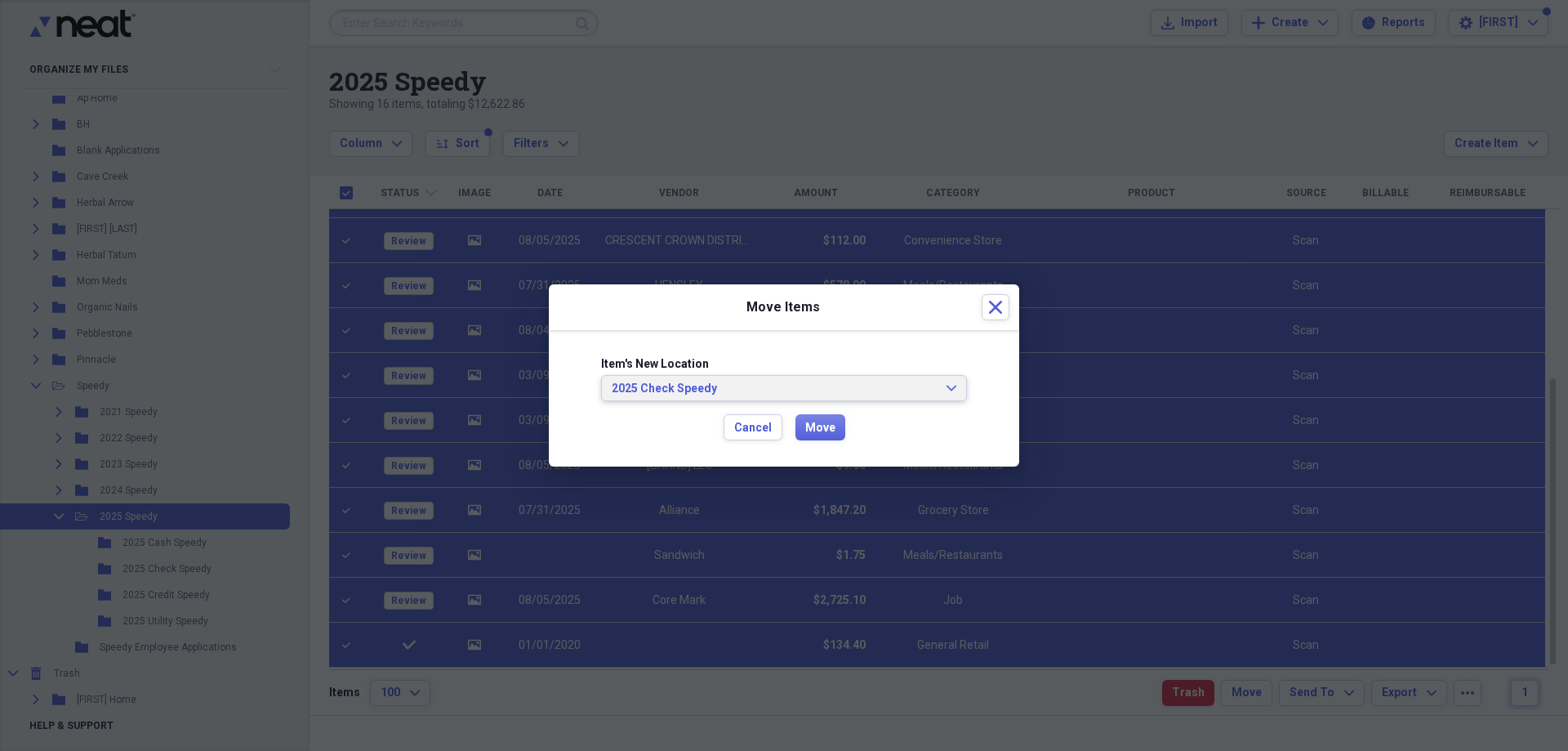 scroll, scrollTop: 0, scrollLeft: 0, axis: both 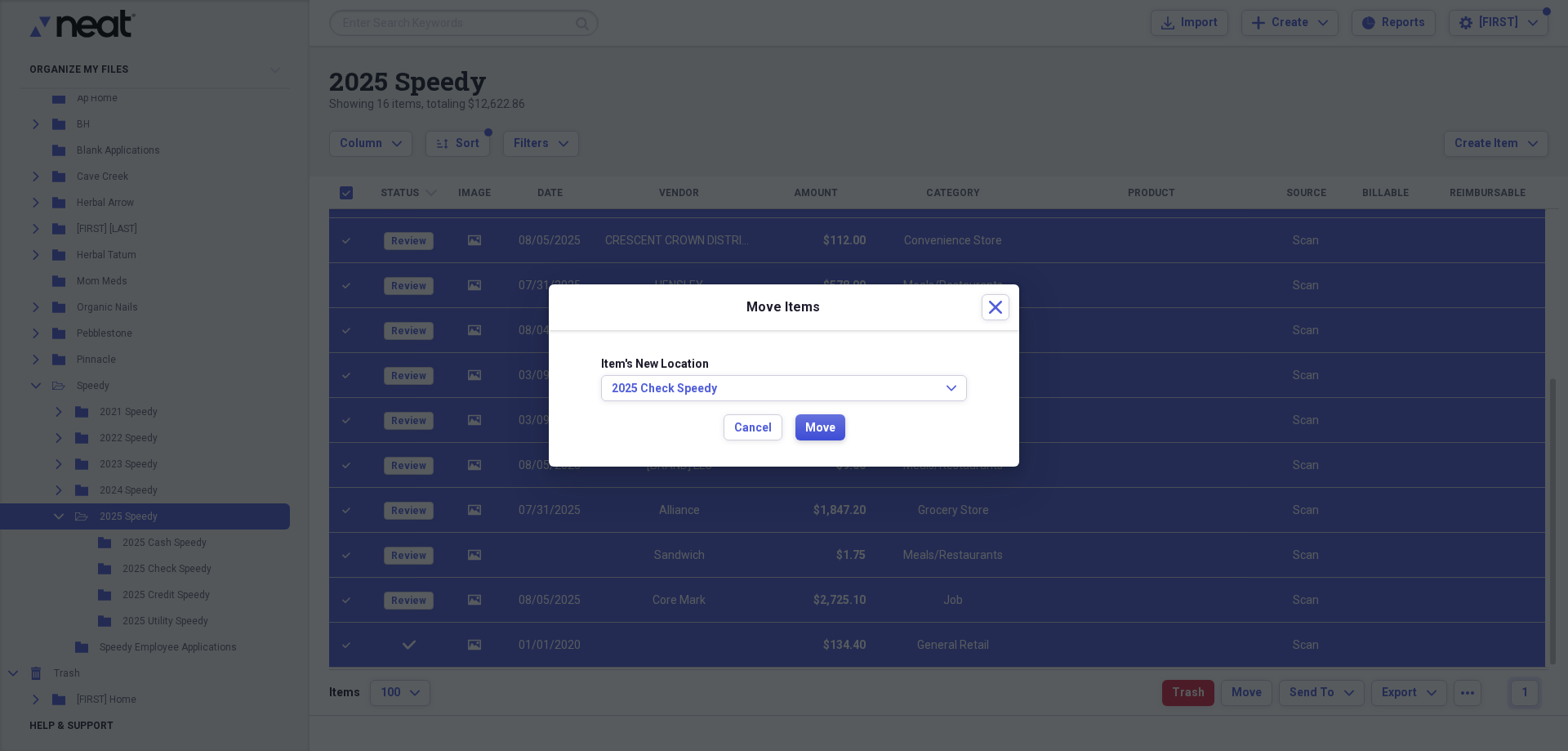 click on "Move" at bounding box center [820, 428] 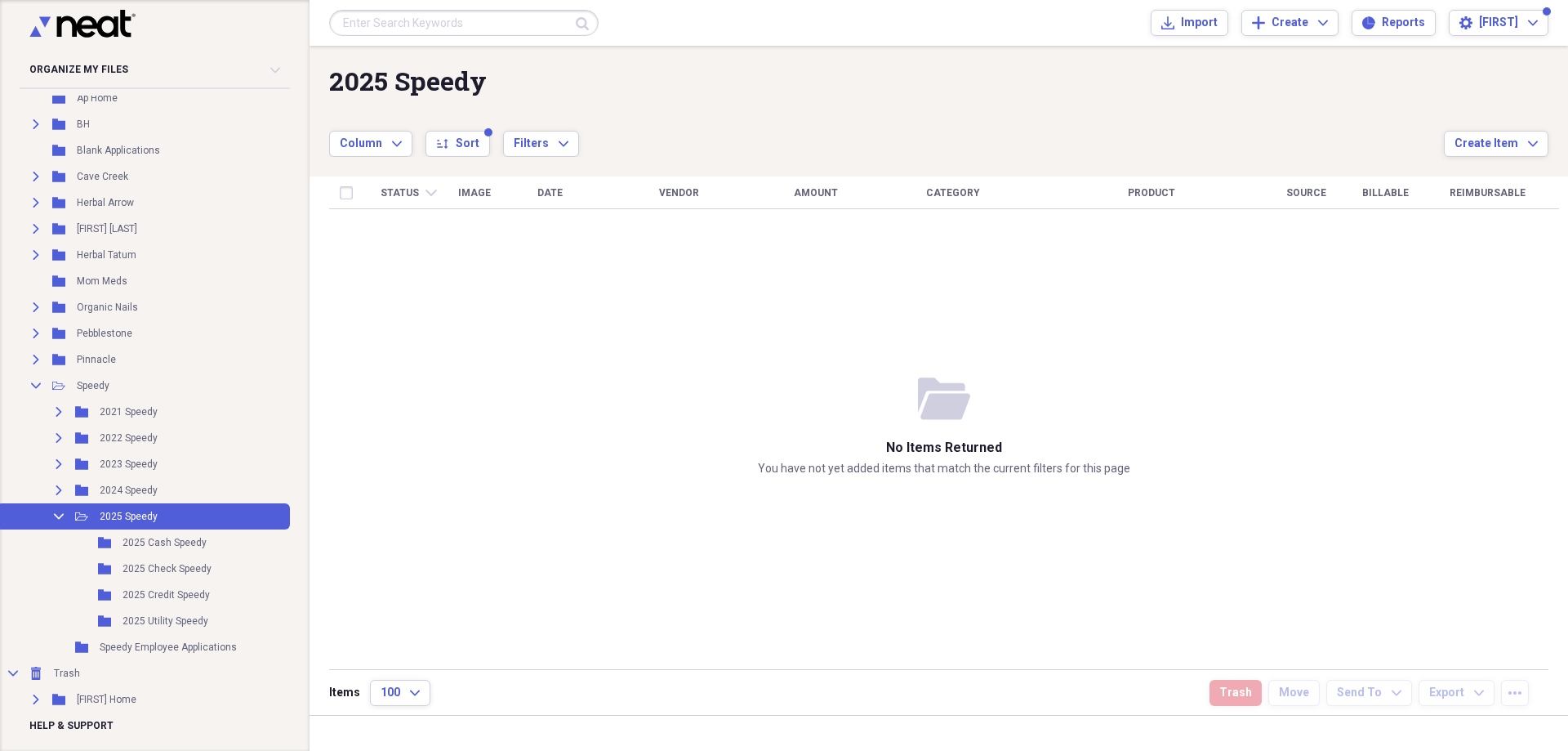 checkbox on "false" 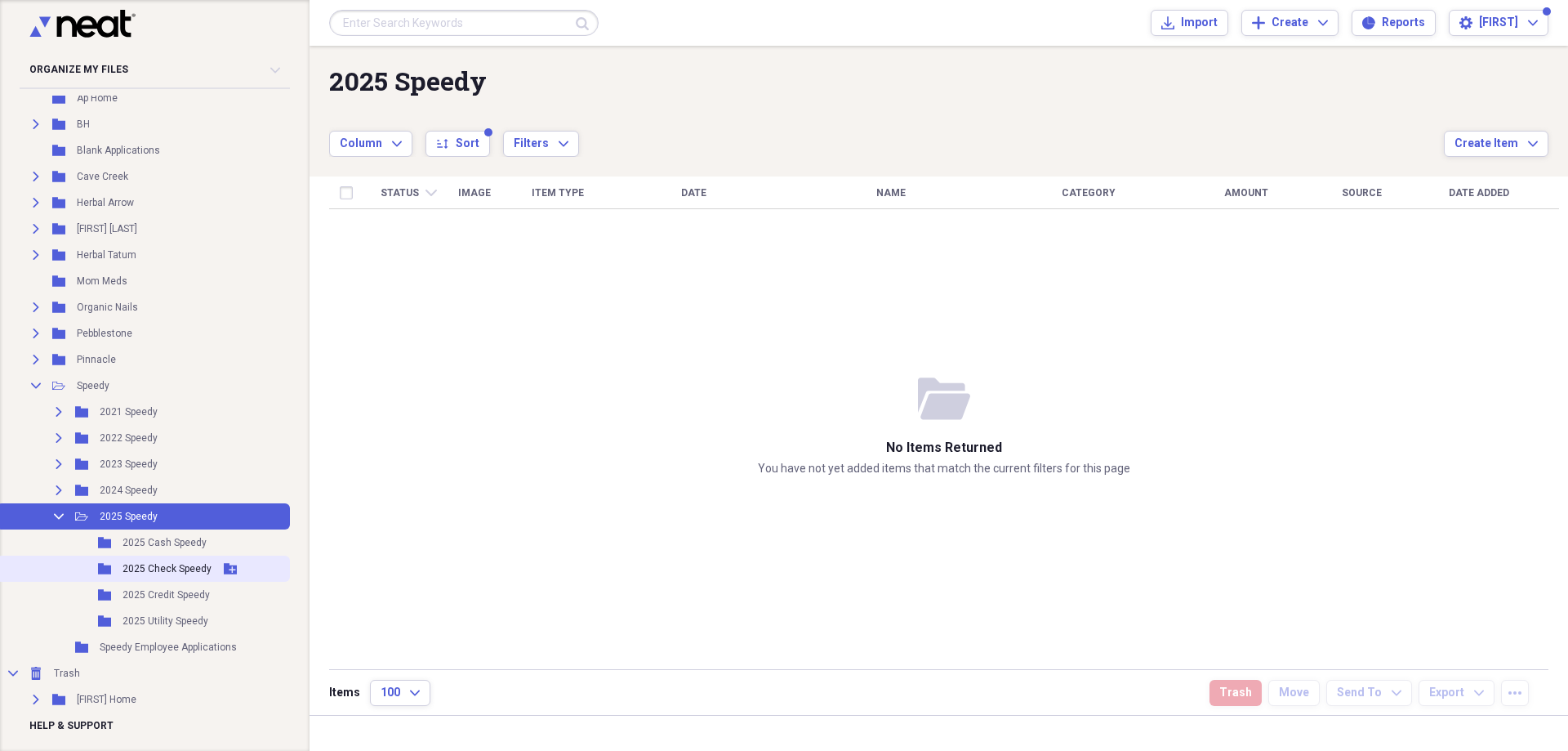 click on "2025 Check Speedy" at bounding box center [167, 569] 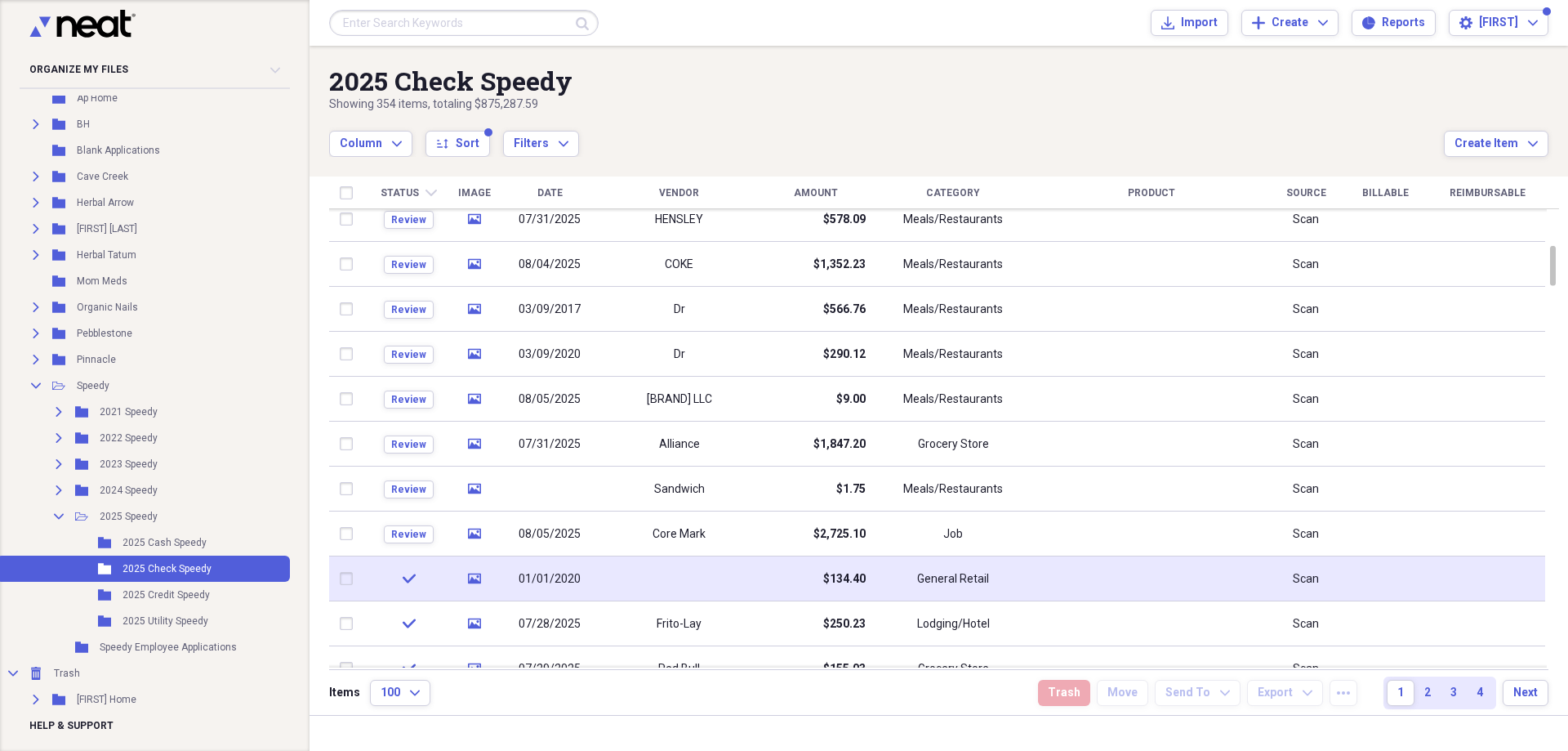 click at bounding box center [679, 579] 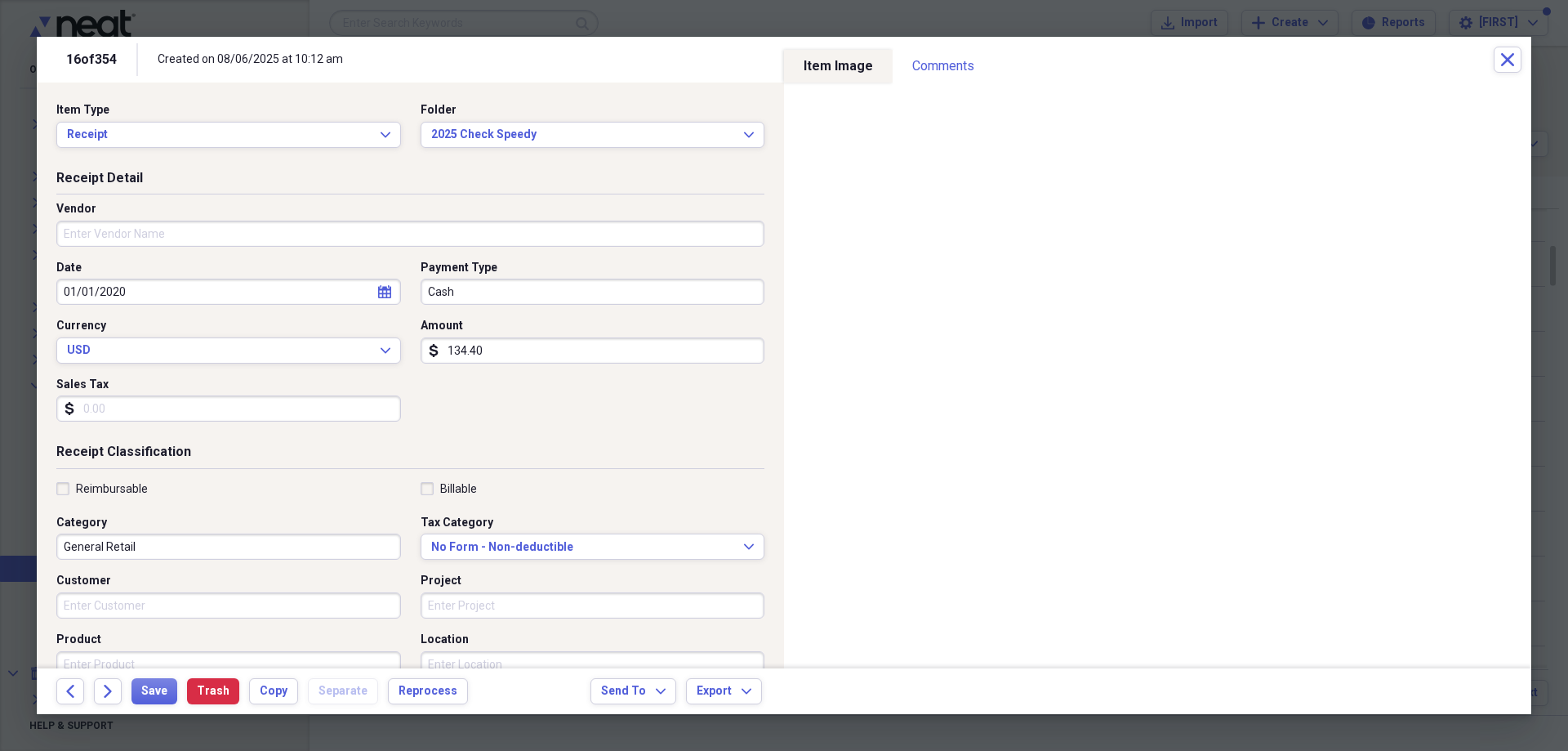 click on "Vendor" at bounding box center (410, 234) 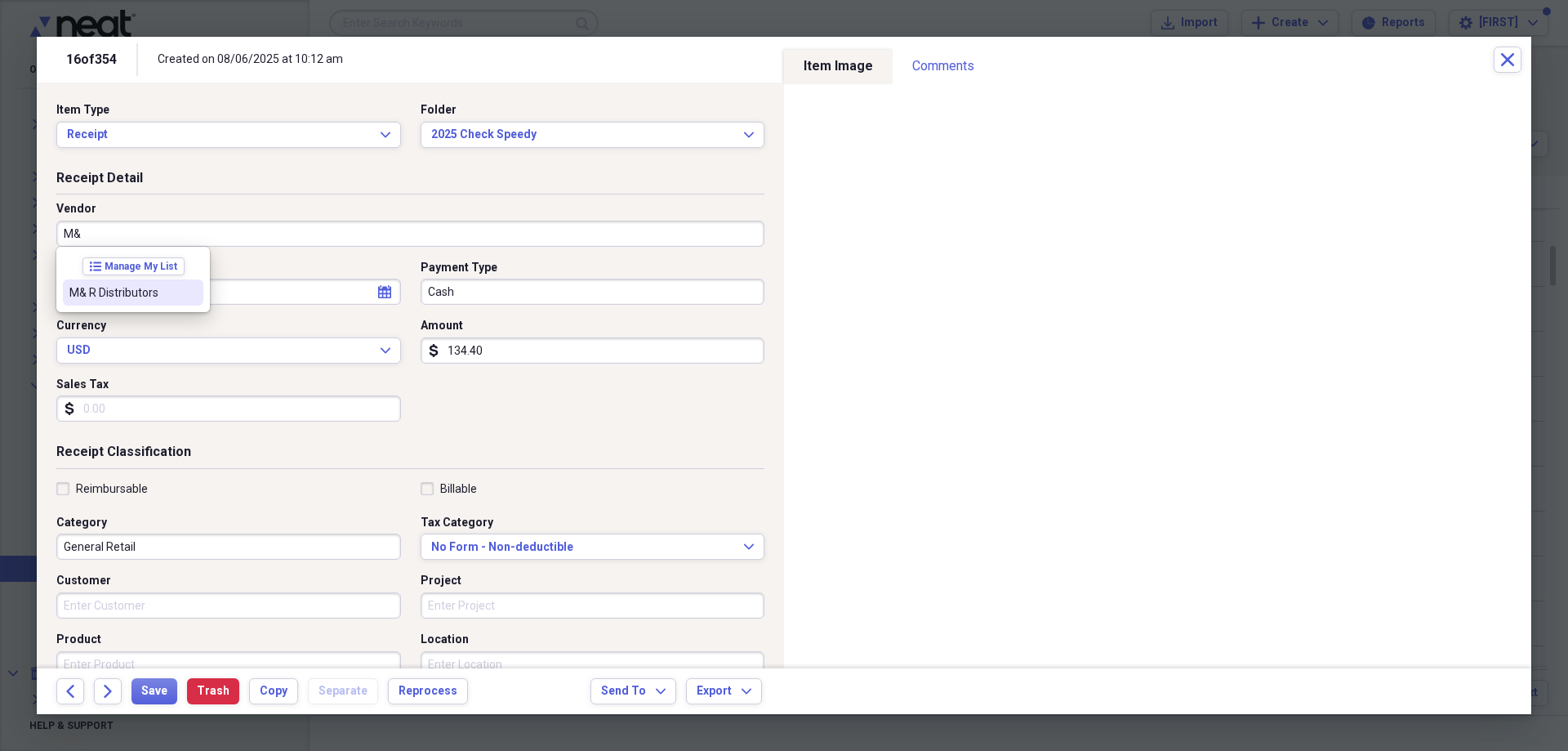 click on "M& R Distributors" at bounding box center [133, 293] 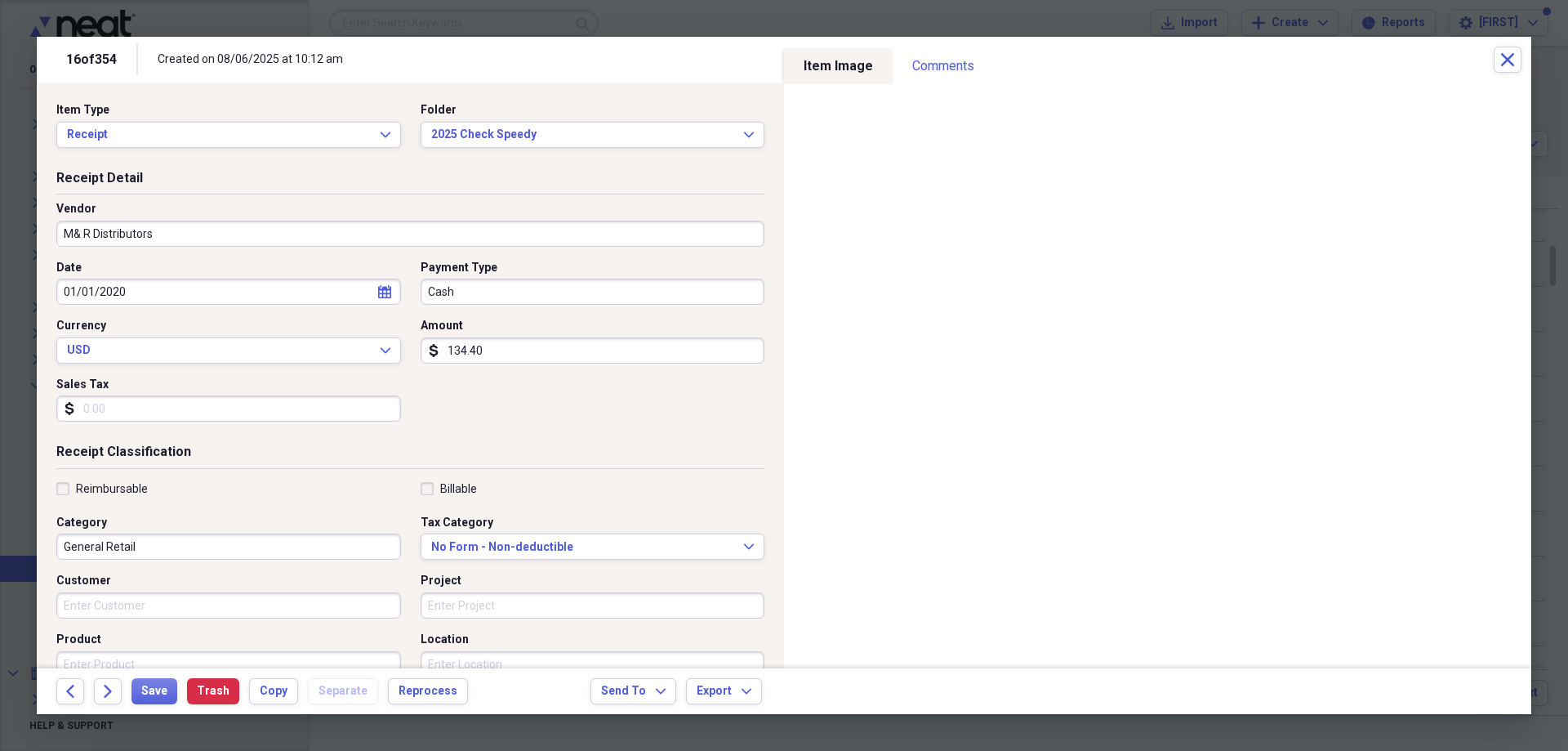 select on "2020" 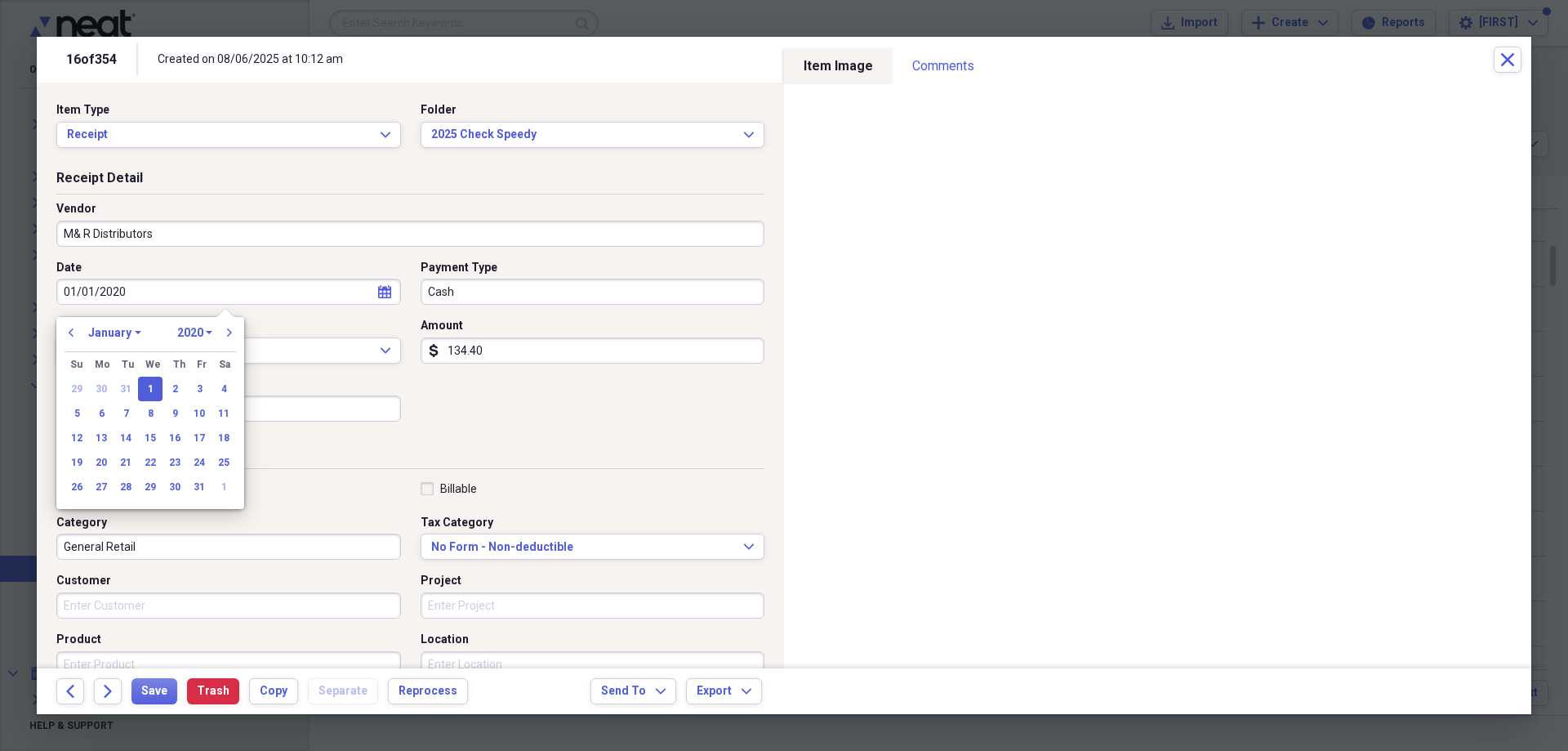 click on "01/01/2020" at bounding box center (229, 292) 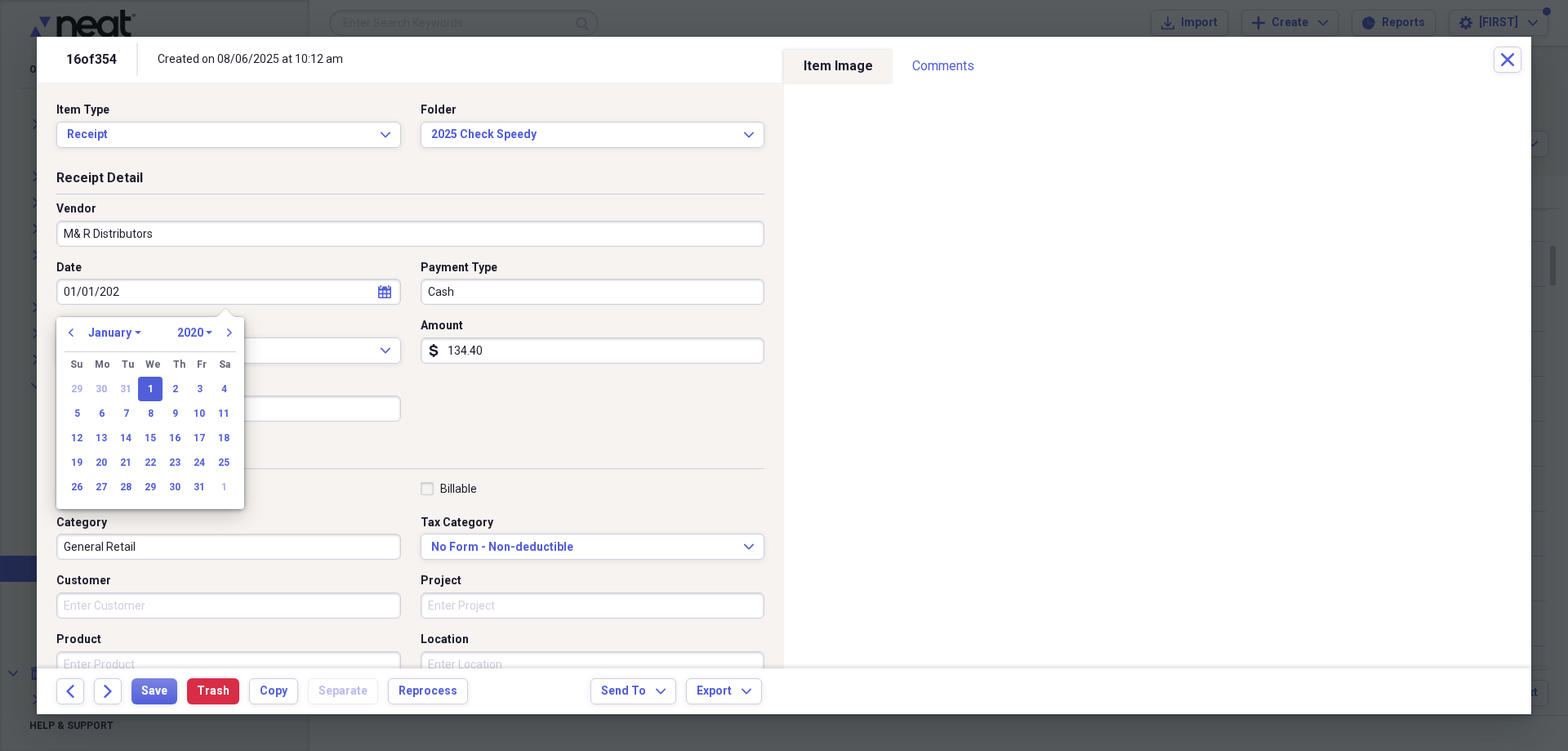 type on "01/01/2022" 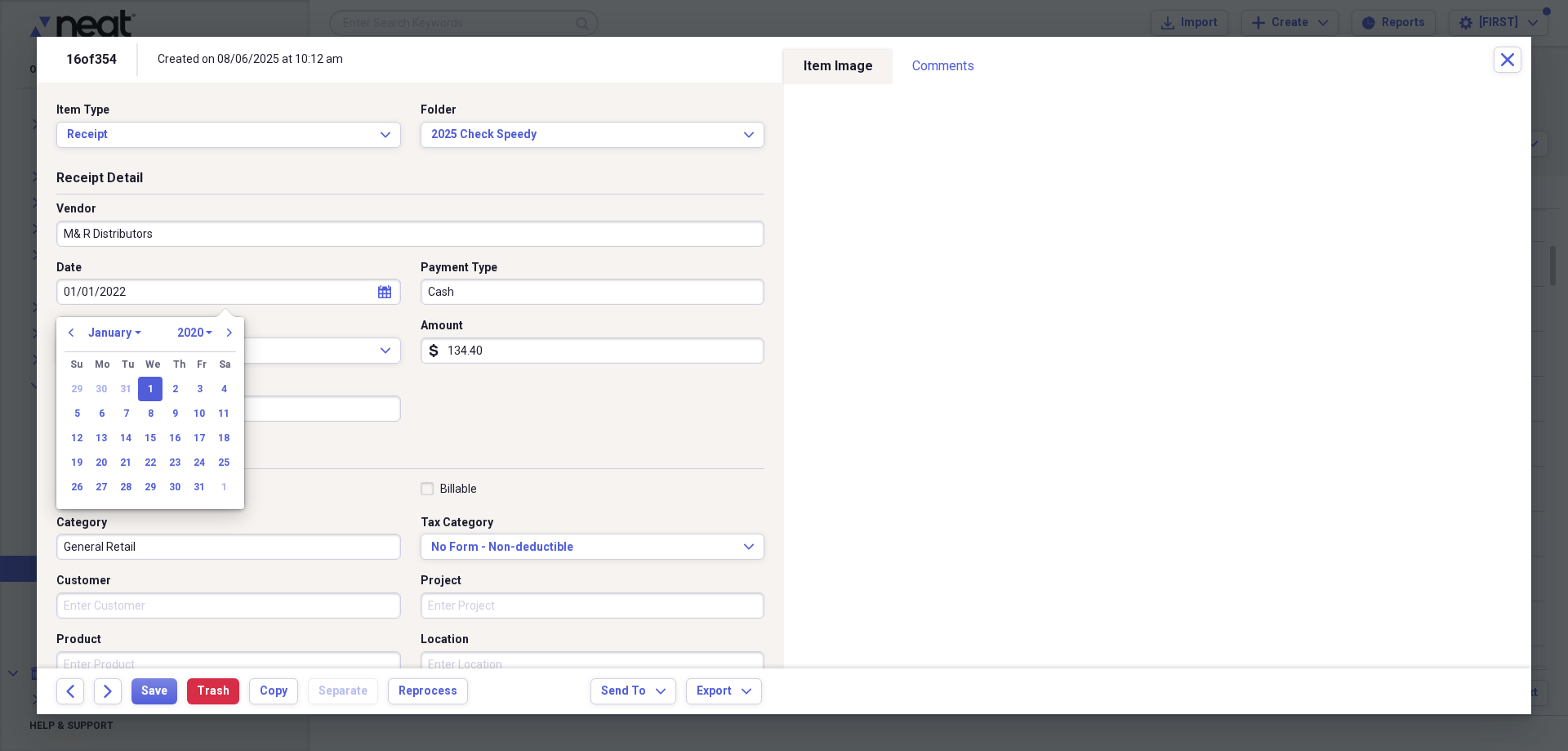 select on "2022" 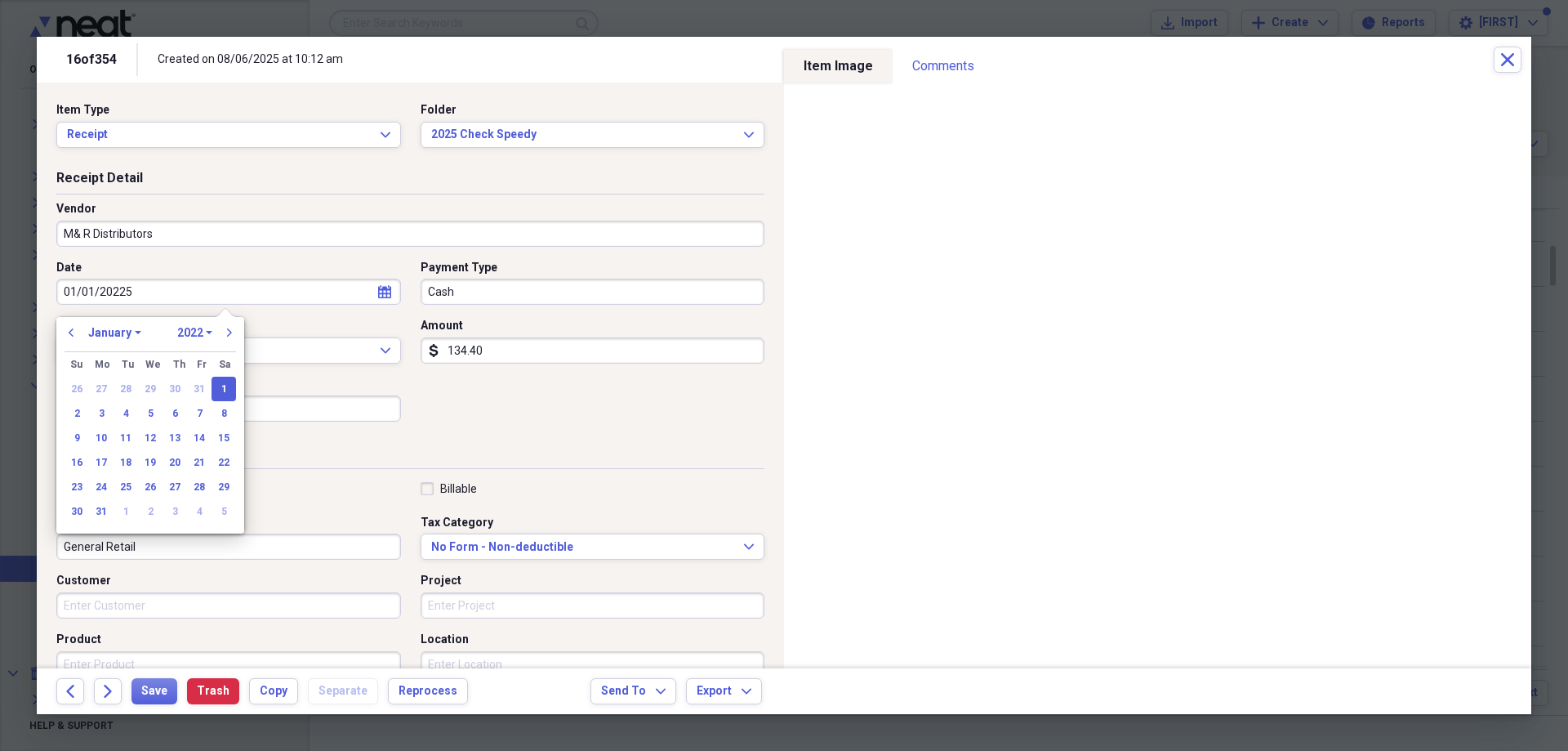 drag, startPoint x: 74, startPoint y: 292, endPoint x: 46, endPoint y: 295, distance: 28.16026 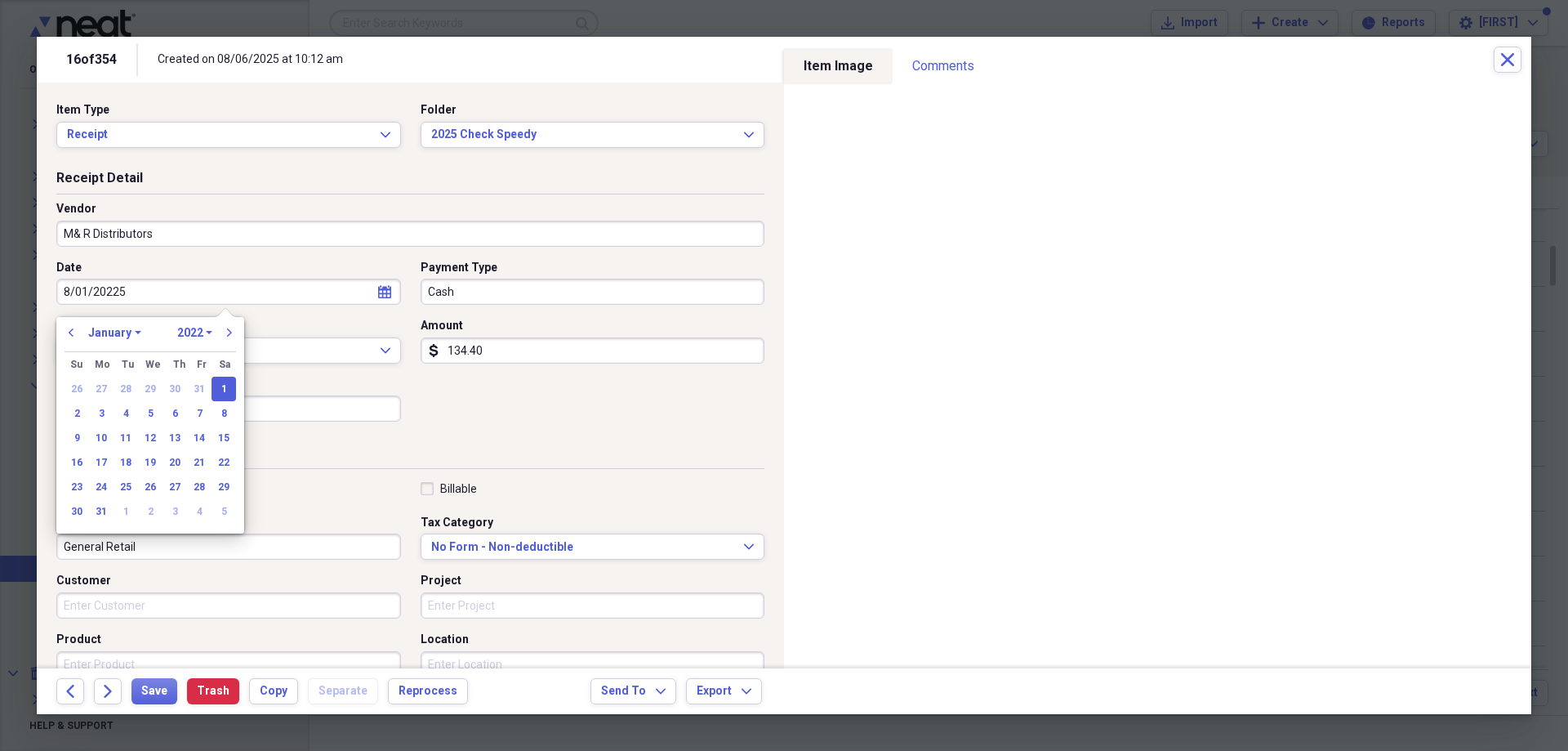click on "8/01/20225" at bounding box center (229, 292) 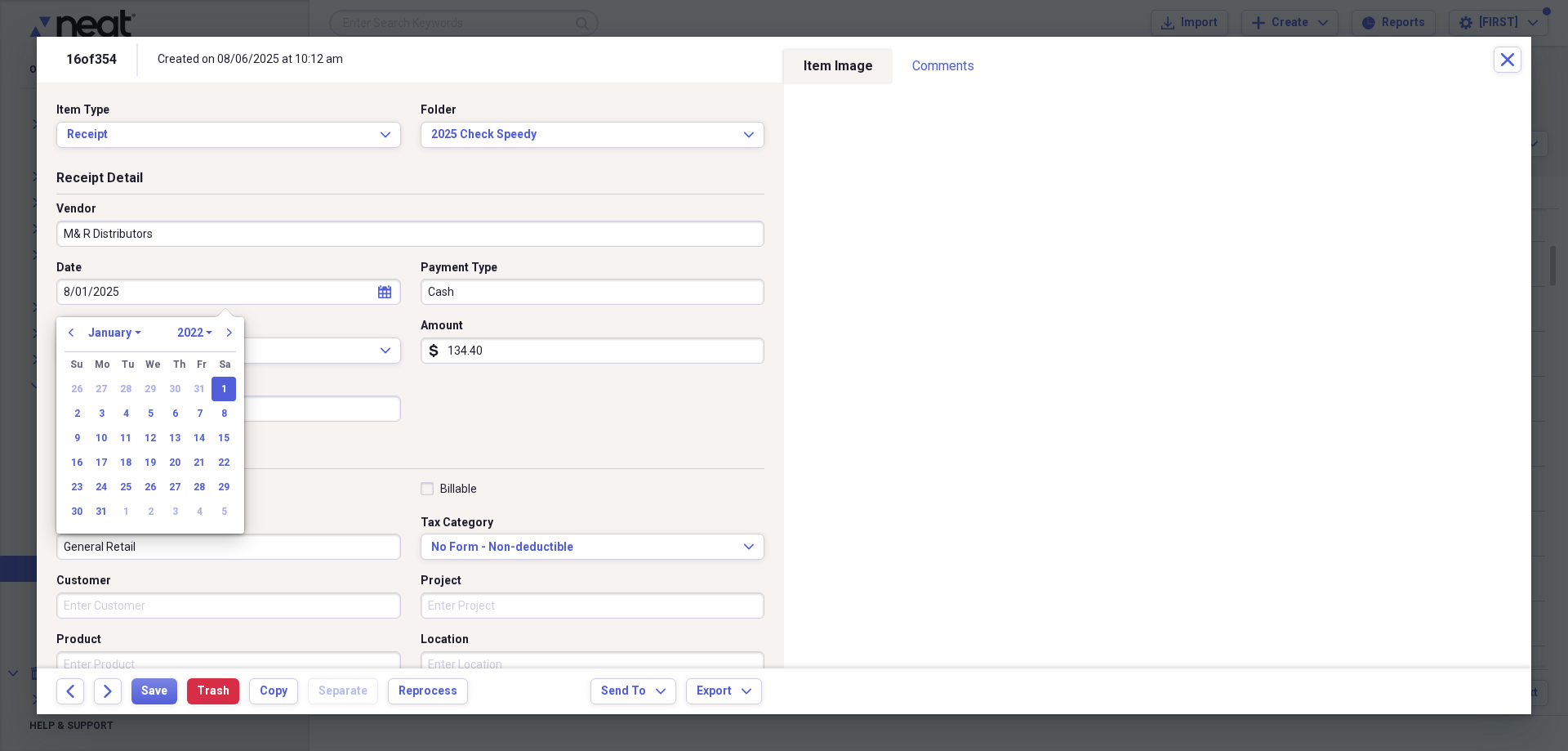 select on "7" 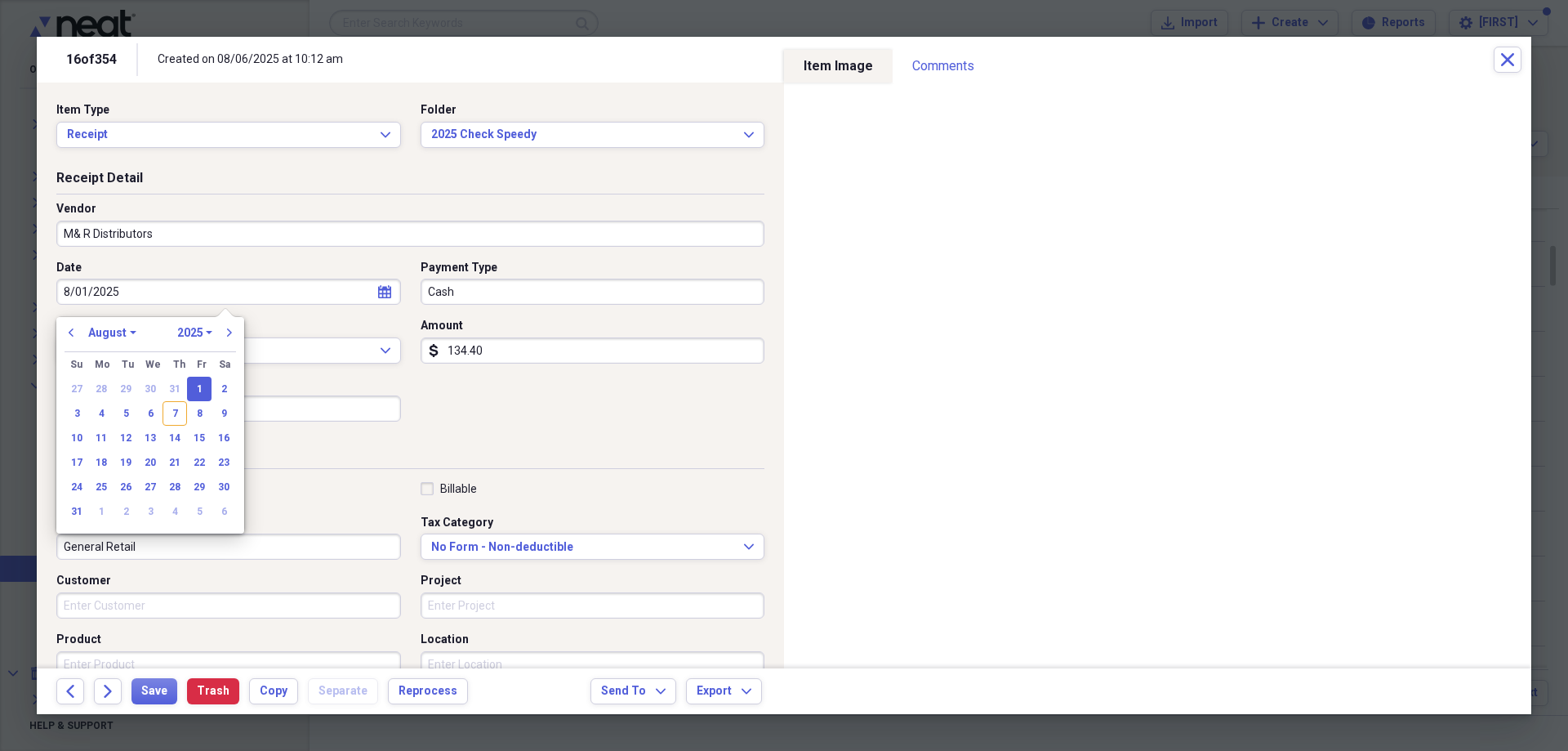 type on "08/01/2025" 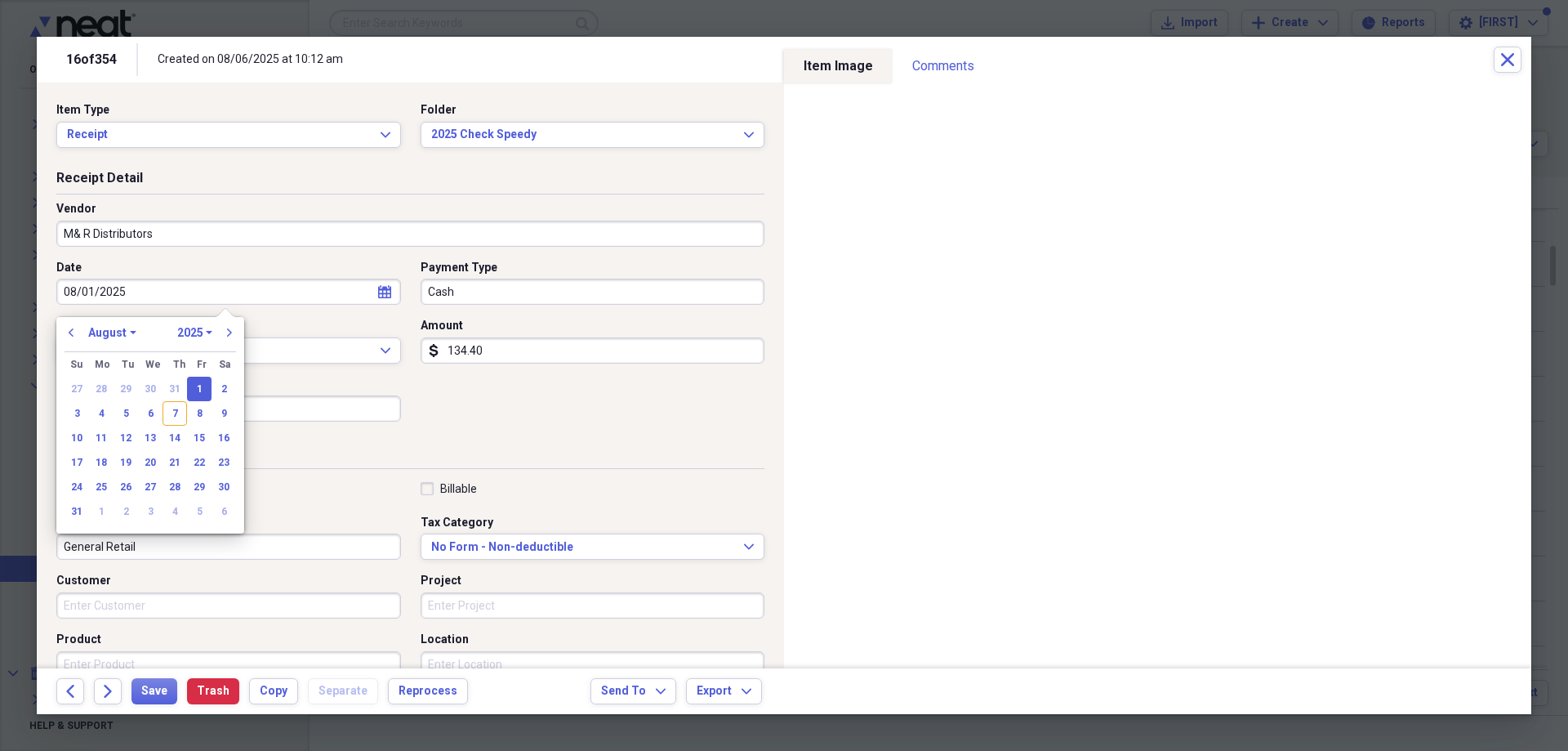 click on "Date 08/01/2025 calendar Calendar Payment Type Cash Currency USD Expand Amount dollar-sign 134.40 Sales Tax dollar-sign" at bounding box center [410, 347] 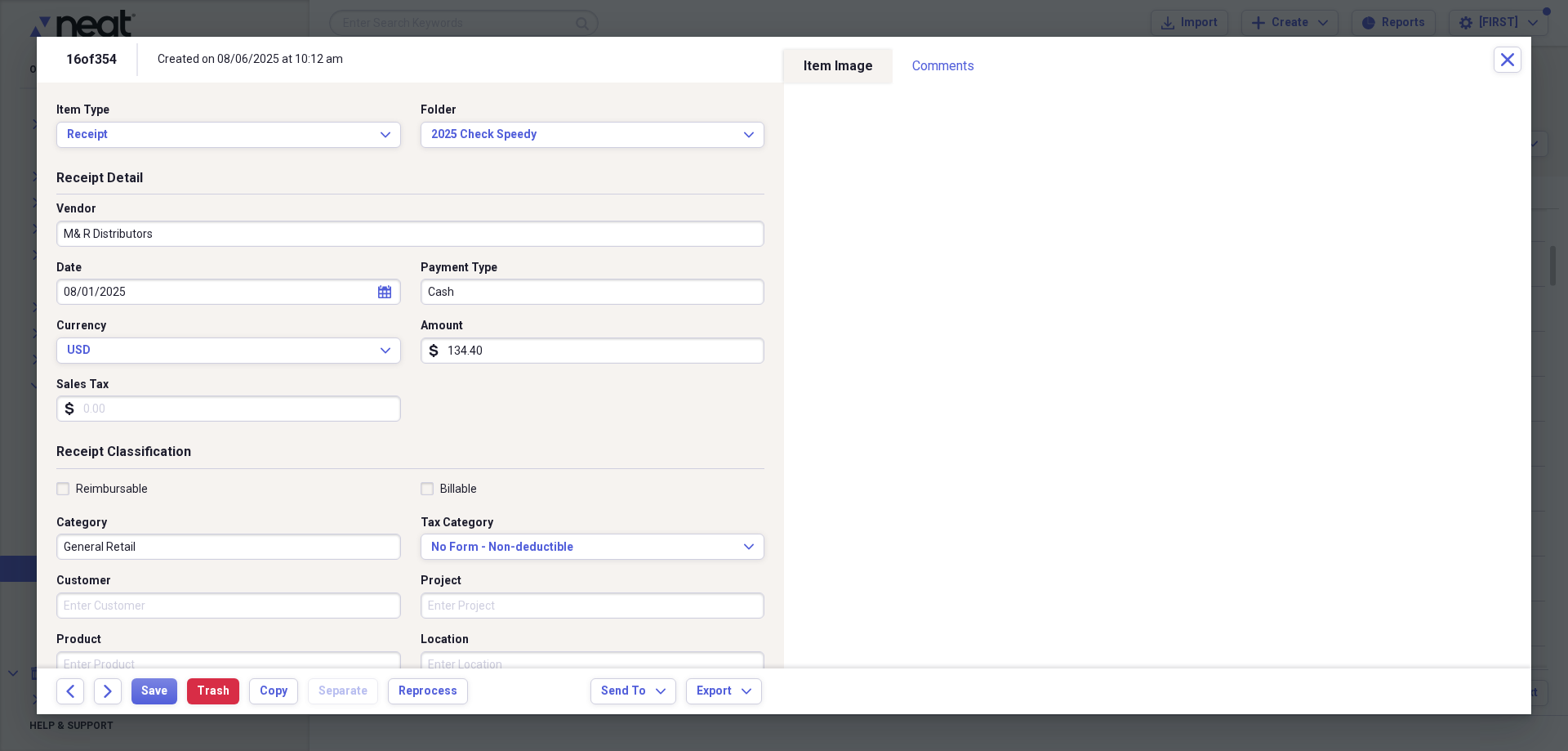select on "7" 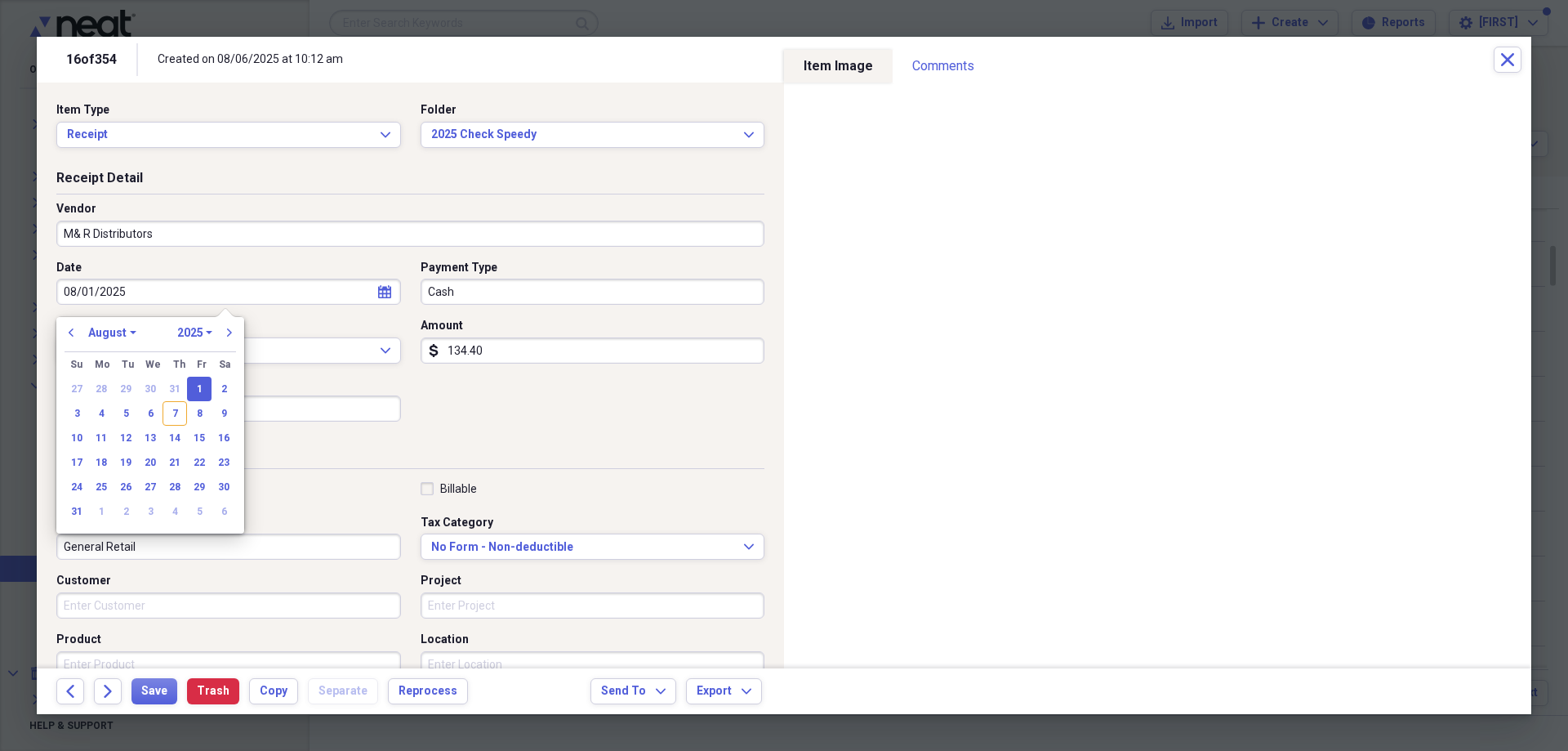 click on "08/01/2025" at bounding box center (229, 292) 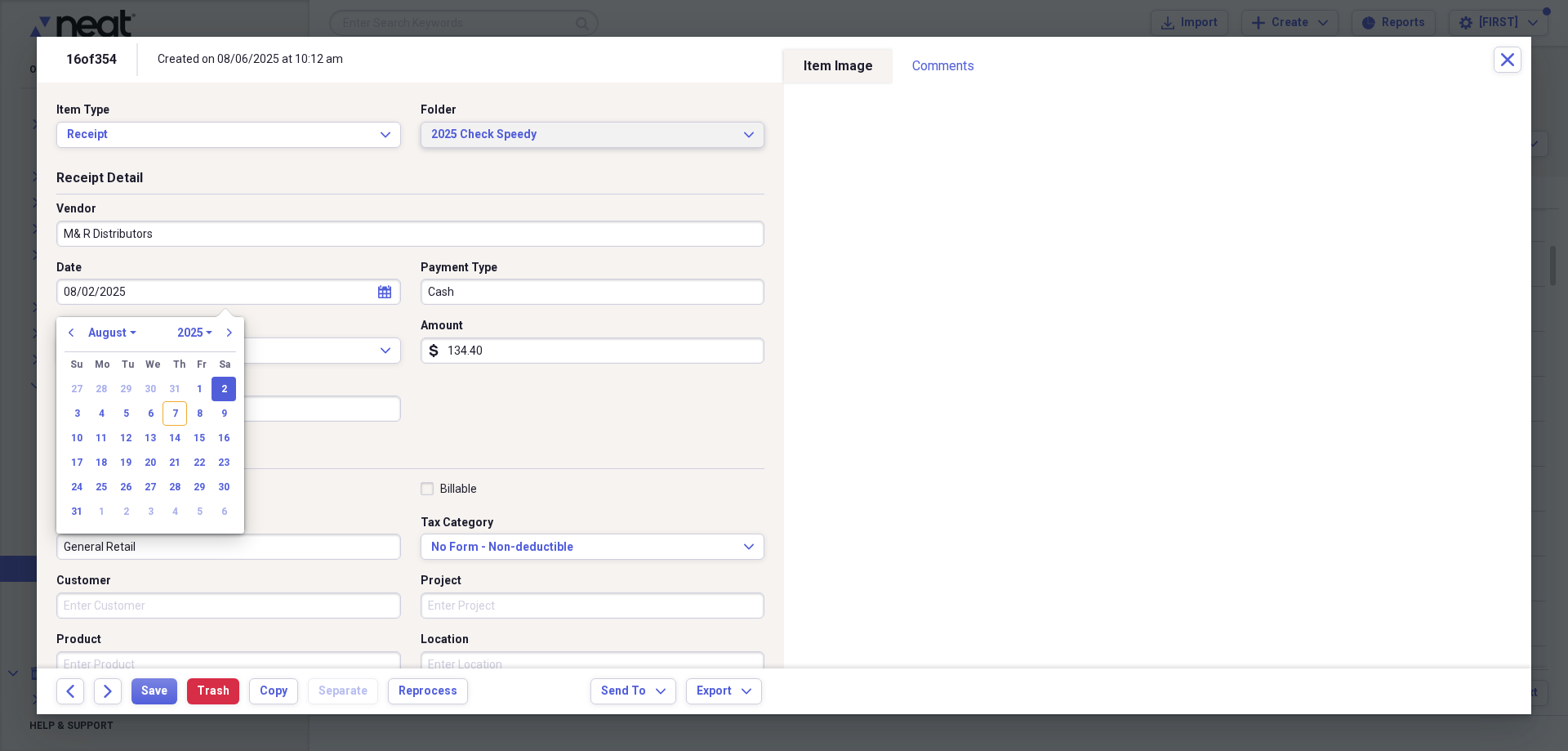 type on "08/02/2025" 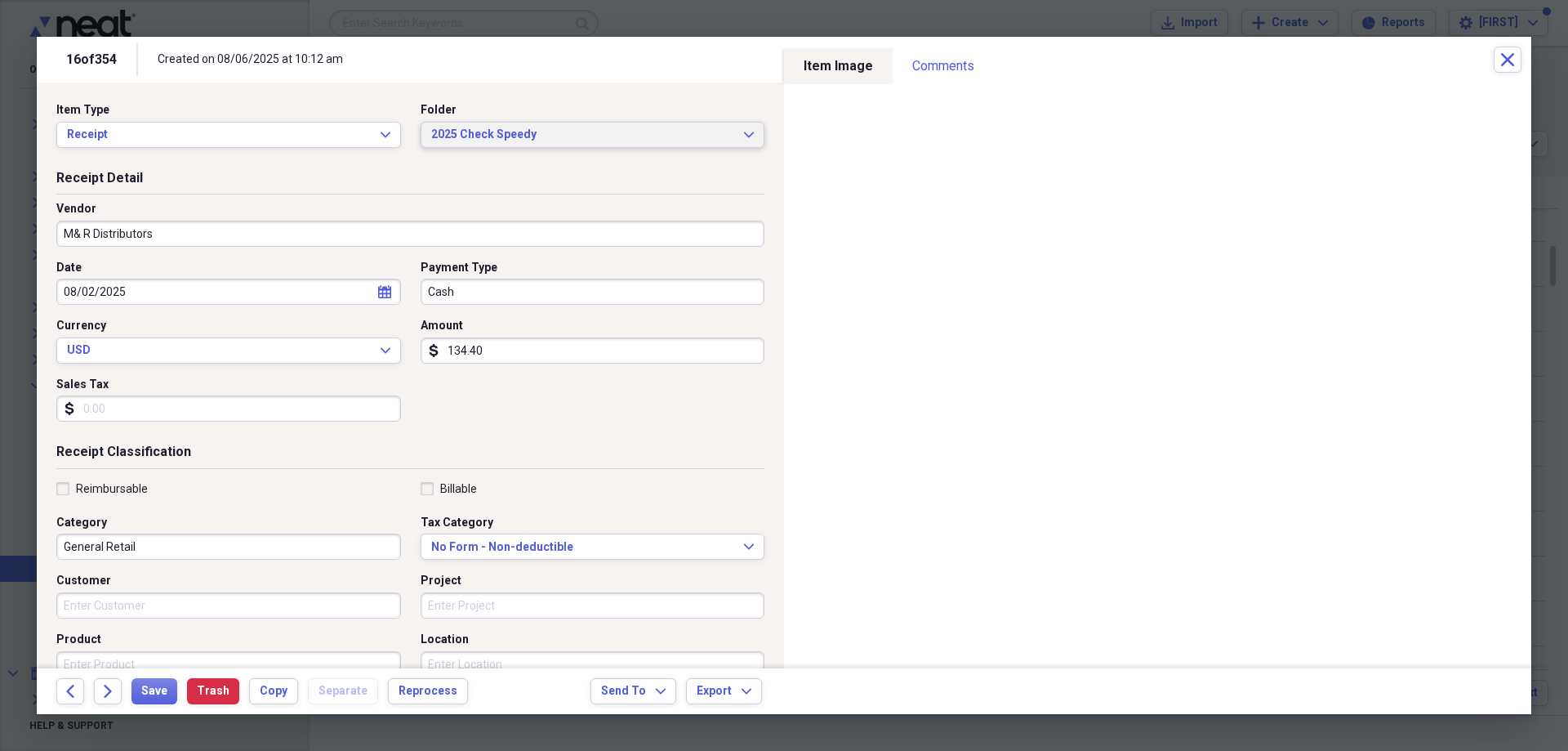 click on "Expand" 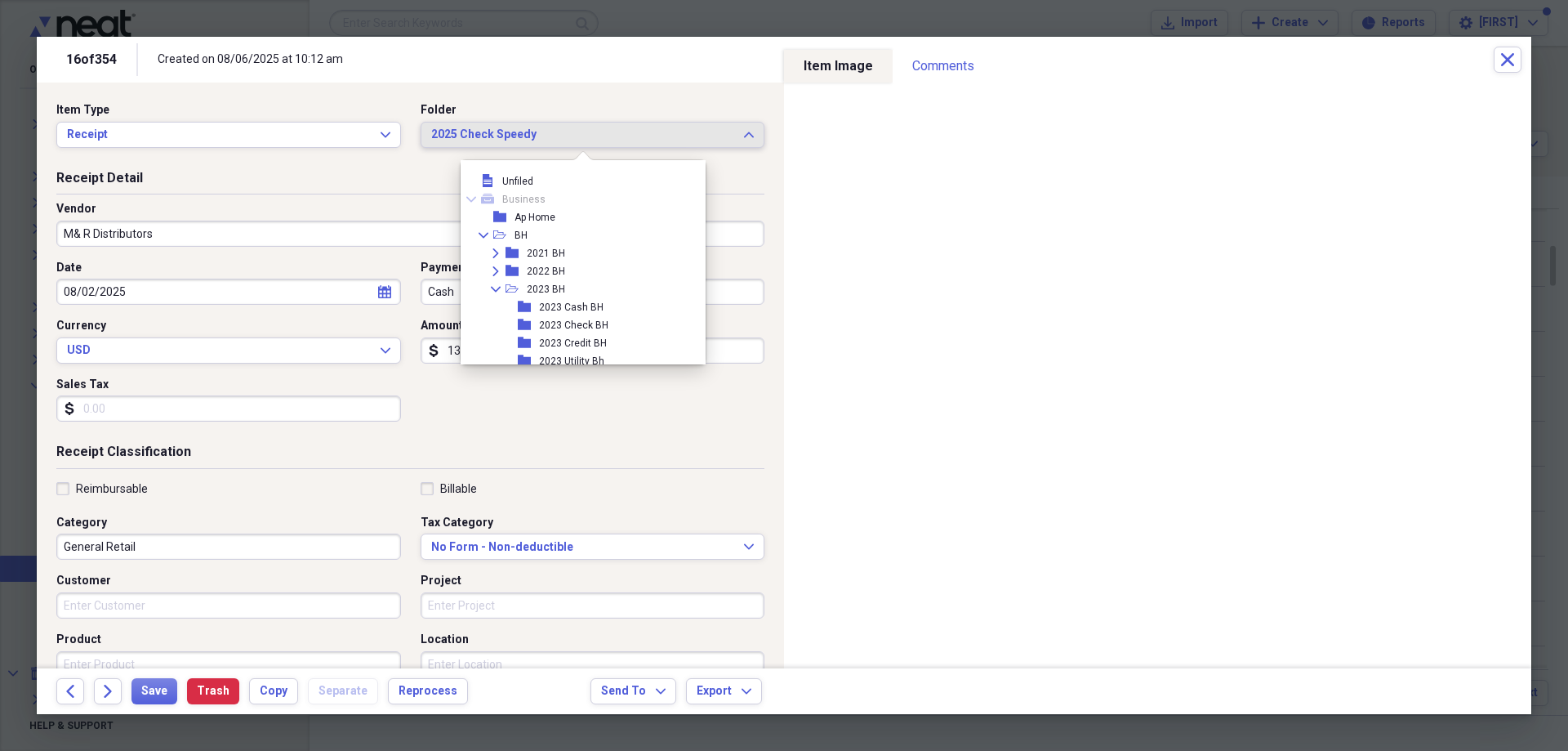 scroll, scrollTop: 3296, scrollLeft: 0, axis: vertical 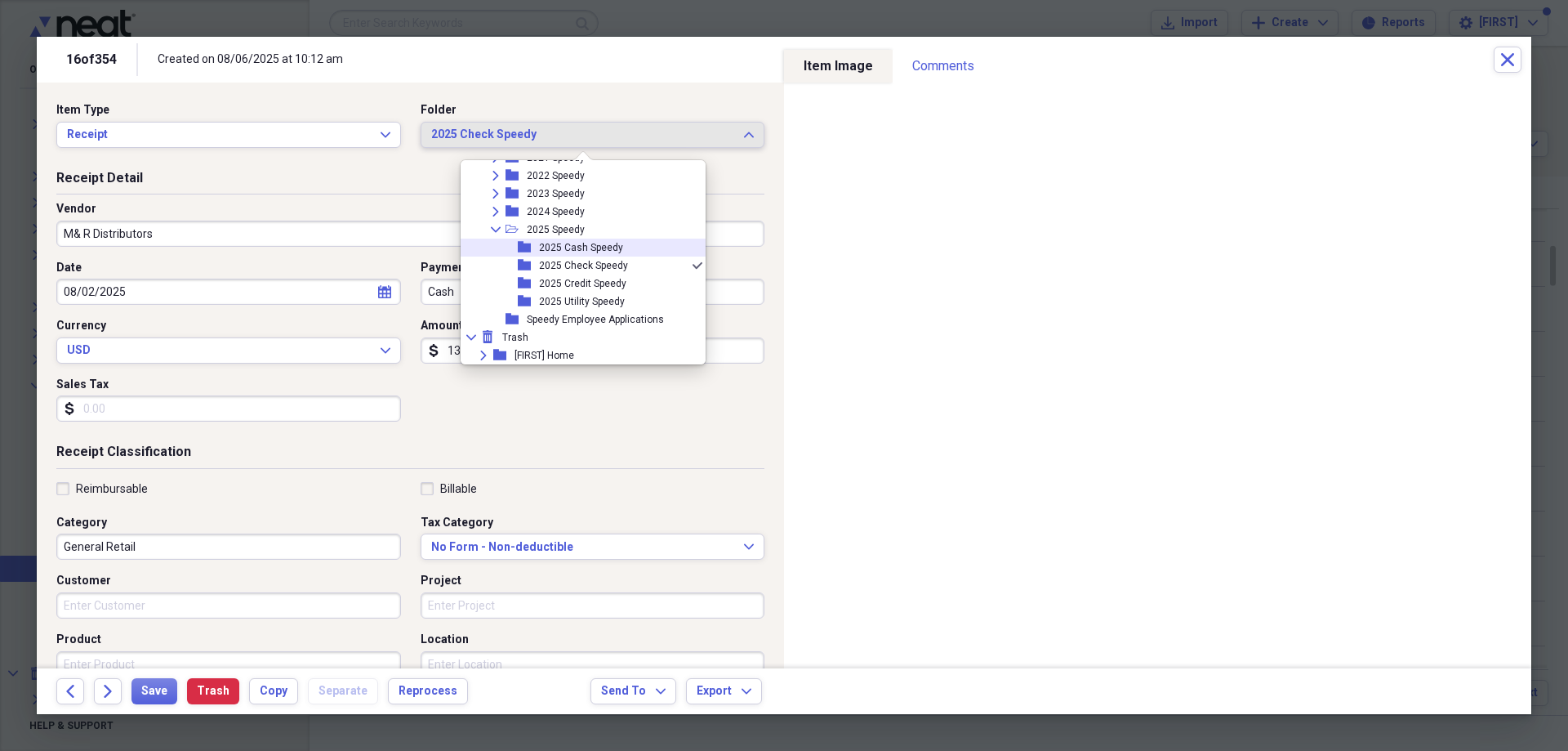 click on "2025 Cash Speedy" at bounding box center (581, 248) 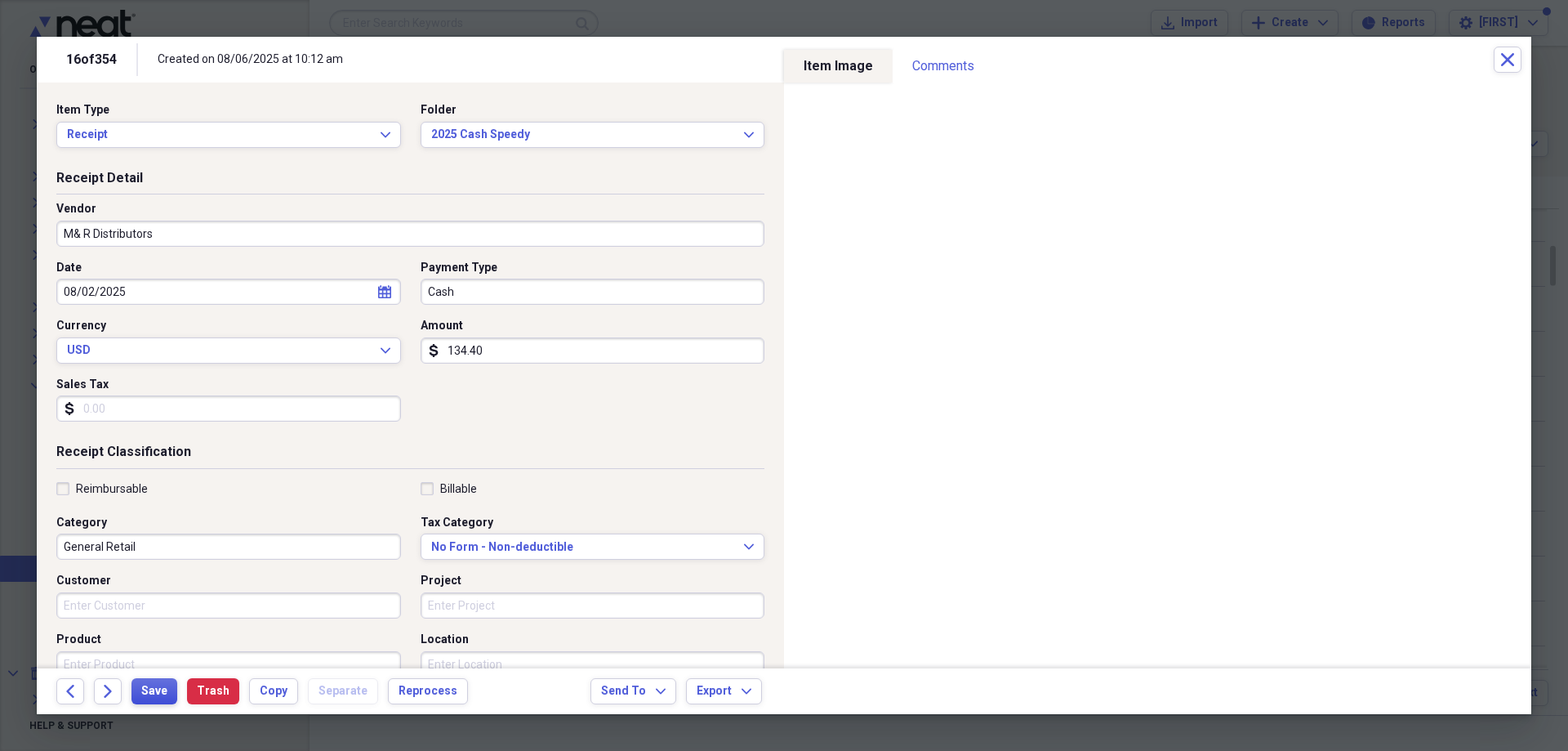 drag, startPoint x: 163, startPoint y: 689, endPoint x: 102, endPoint y: 717, distance: 67.119297 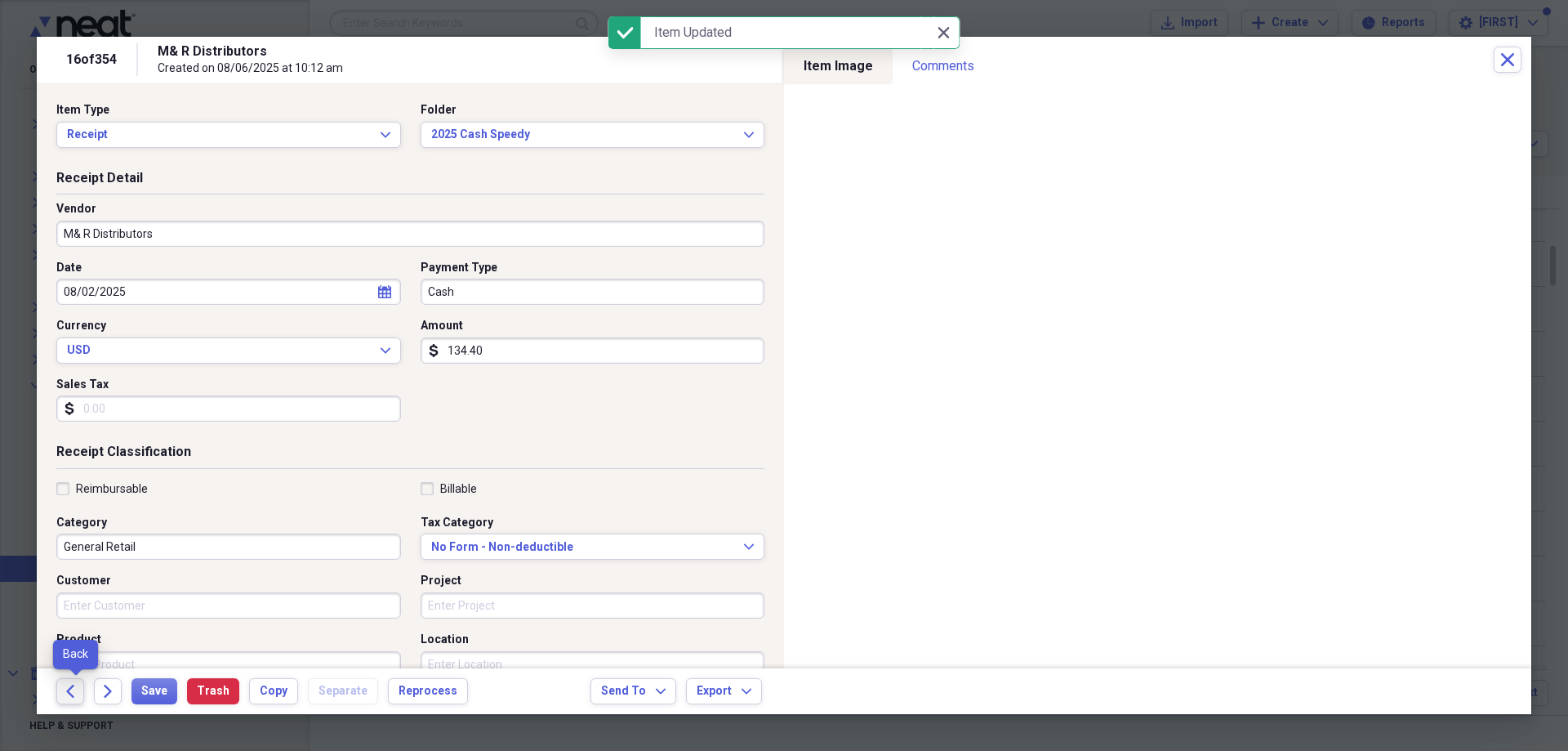 click 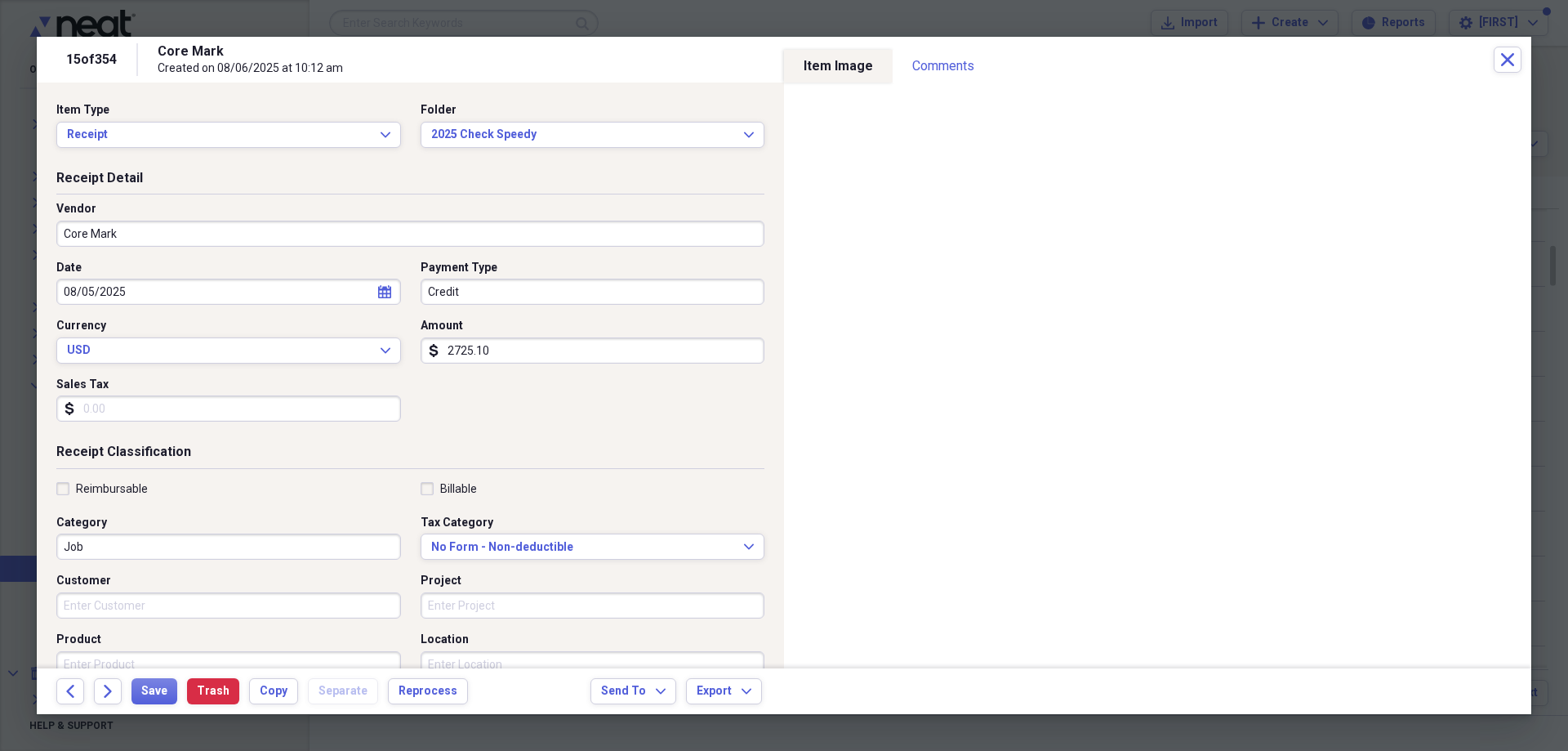 click on "Credit" at bounding box center [593, 292] 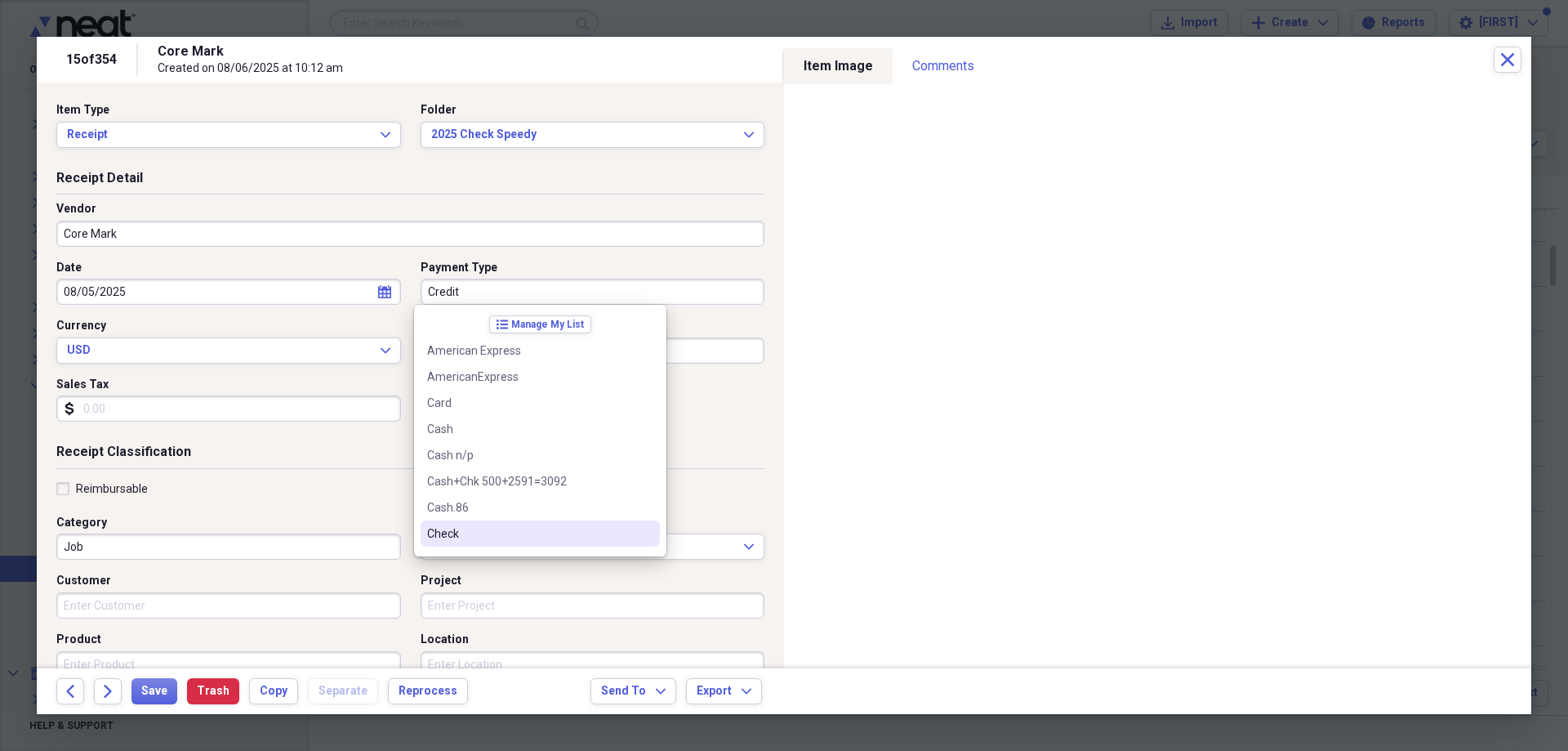 drag, startPoint x: 482, startPoint y: 530, endPoint x: 0, endPoint y: 695, distance: 509.4595 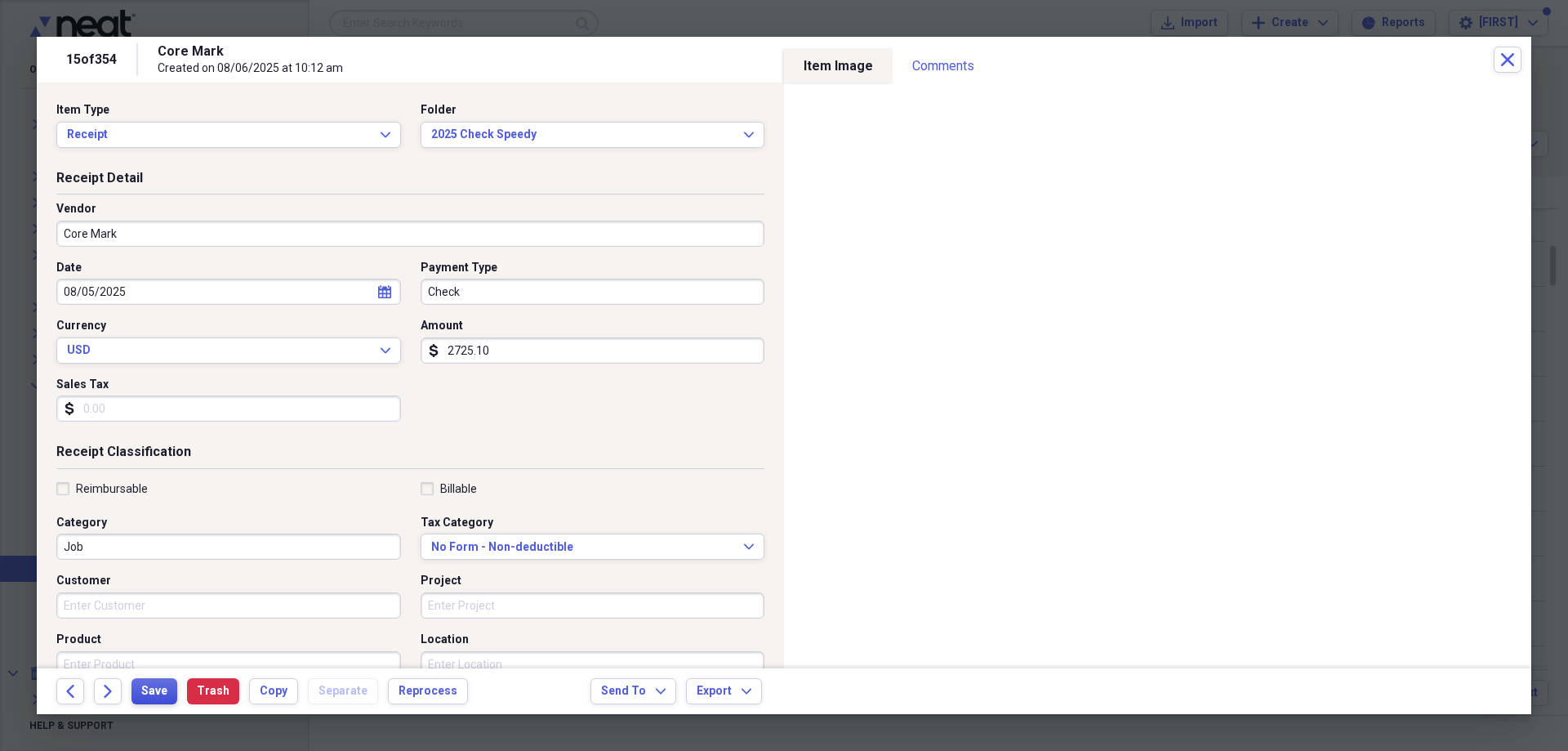 click on "Save" at bounding box center [154, 691] 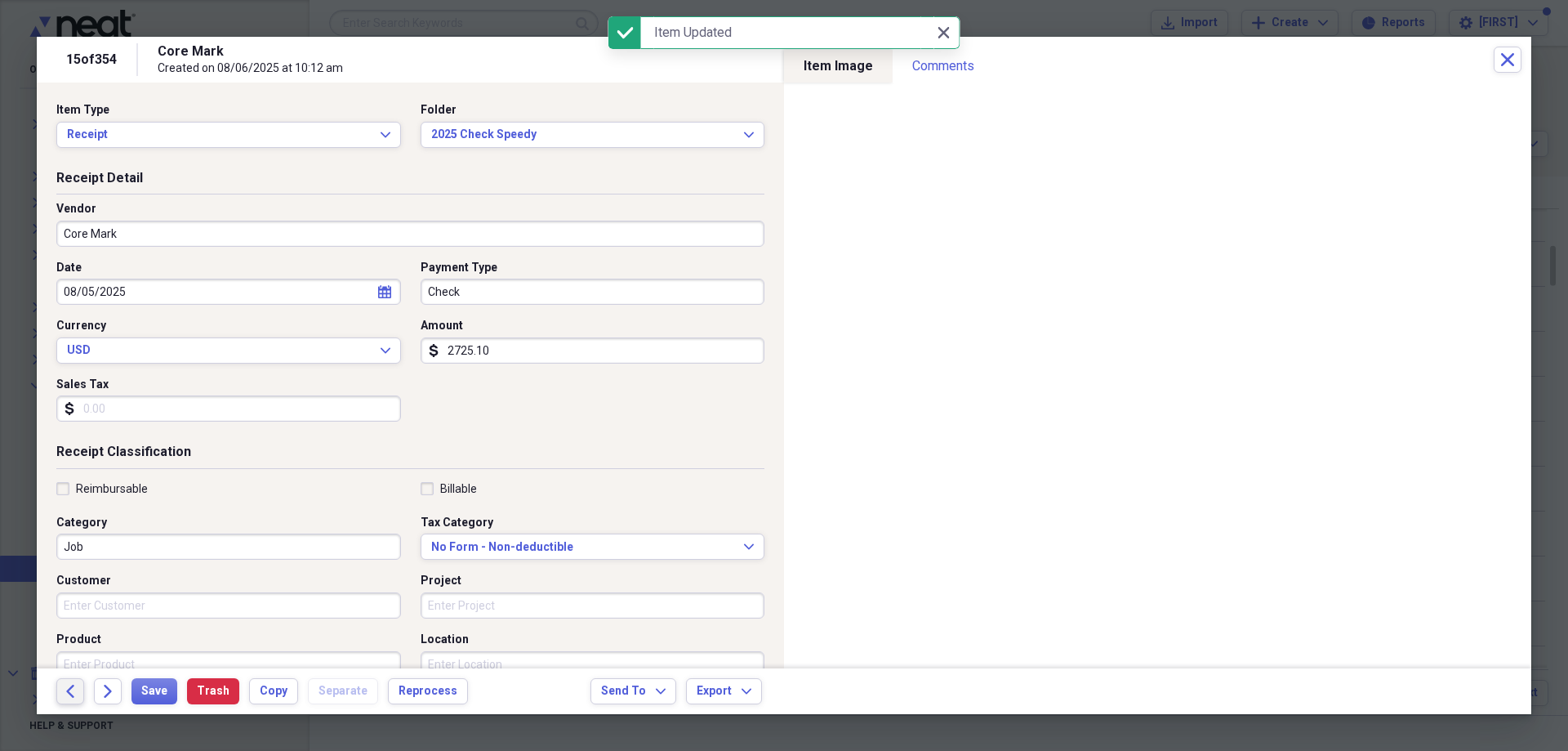 click on "Back" 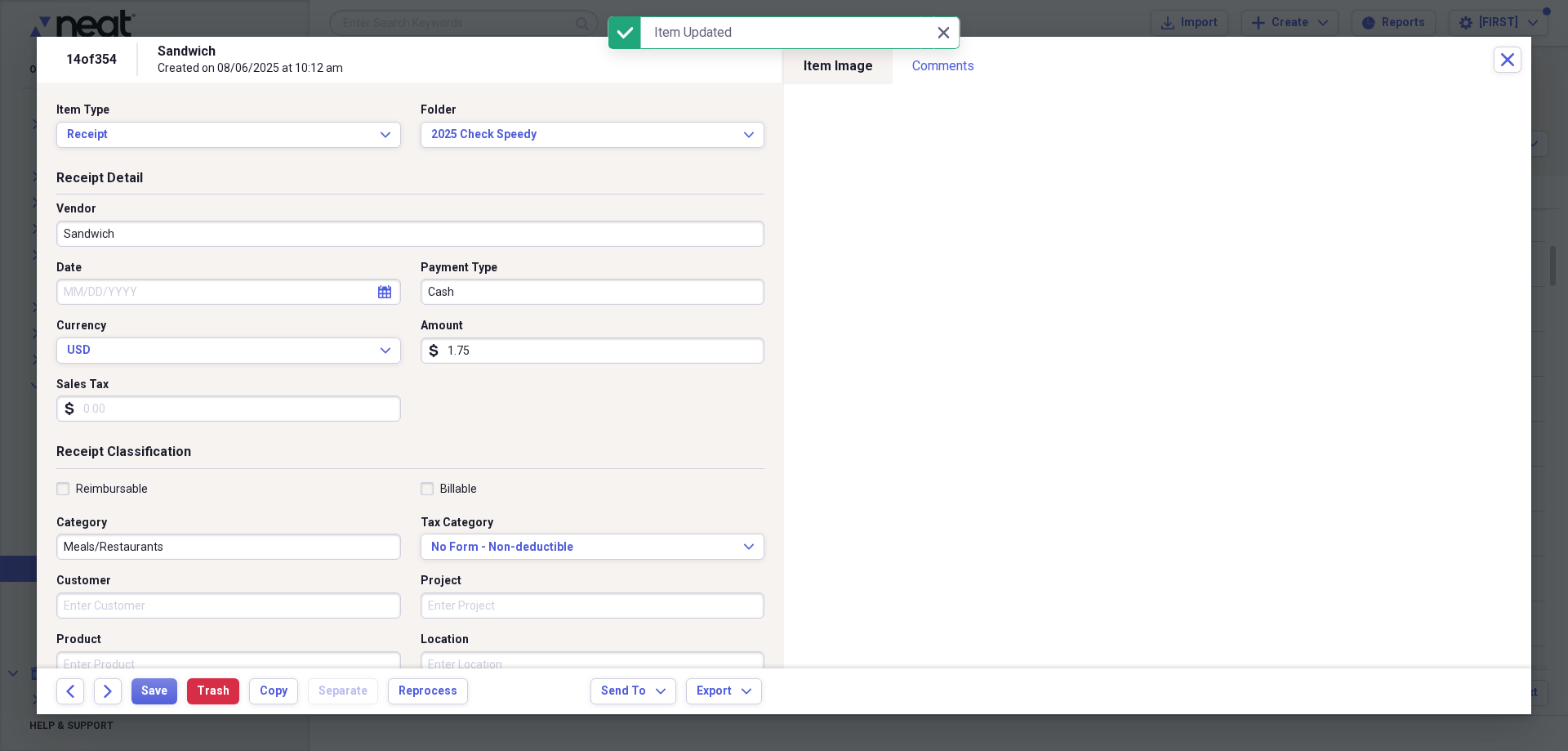 drag, startPoint x: 194, startPoint y: 233, endPoint x: 214, endPoint y: 246, distance: 23.853721 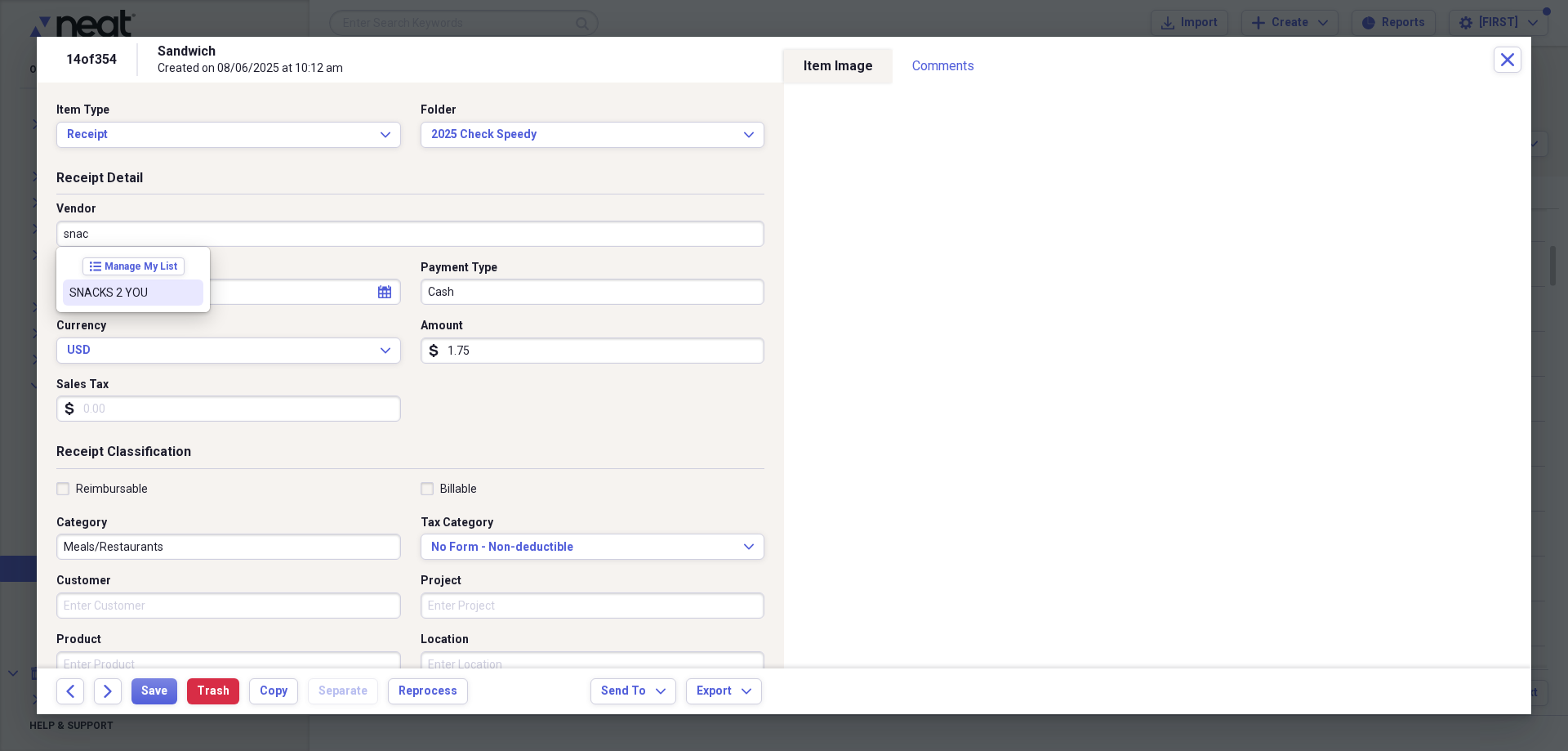 click on "SNACKS  2  YOU" at bounding box center (133, 293) 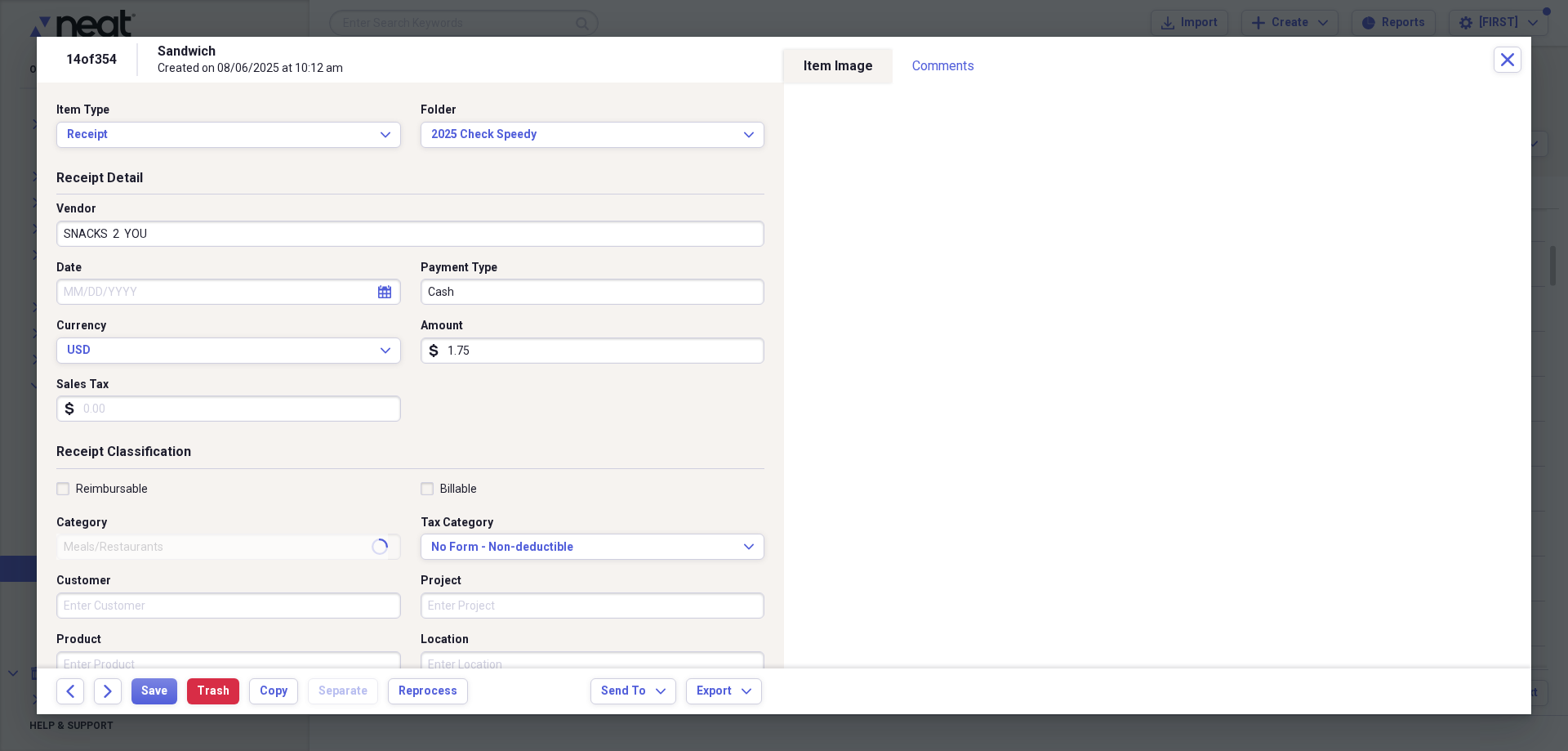 select on "7" 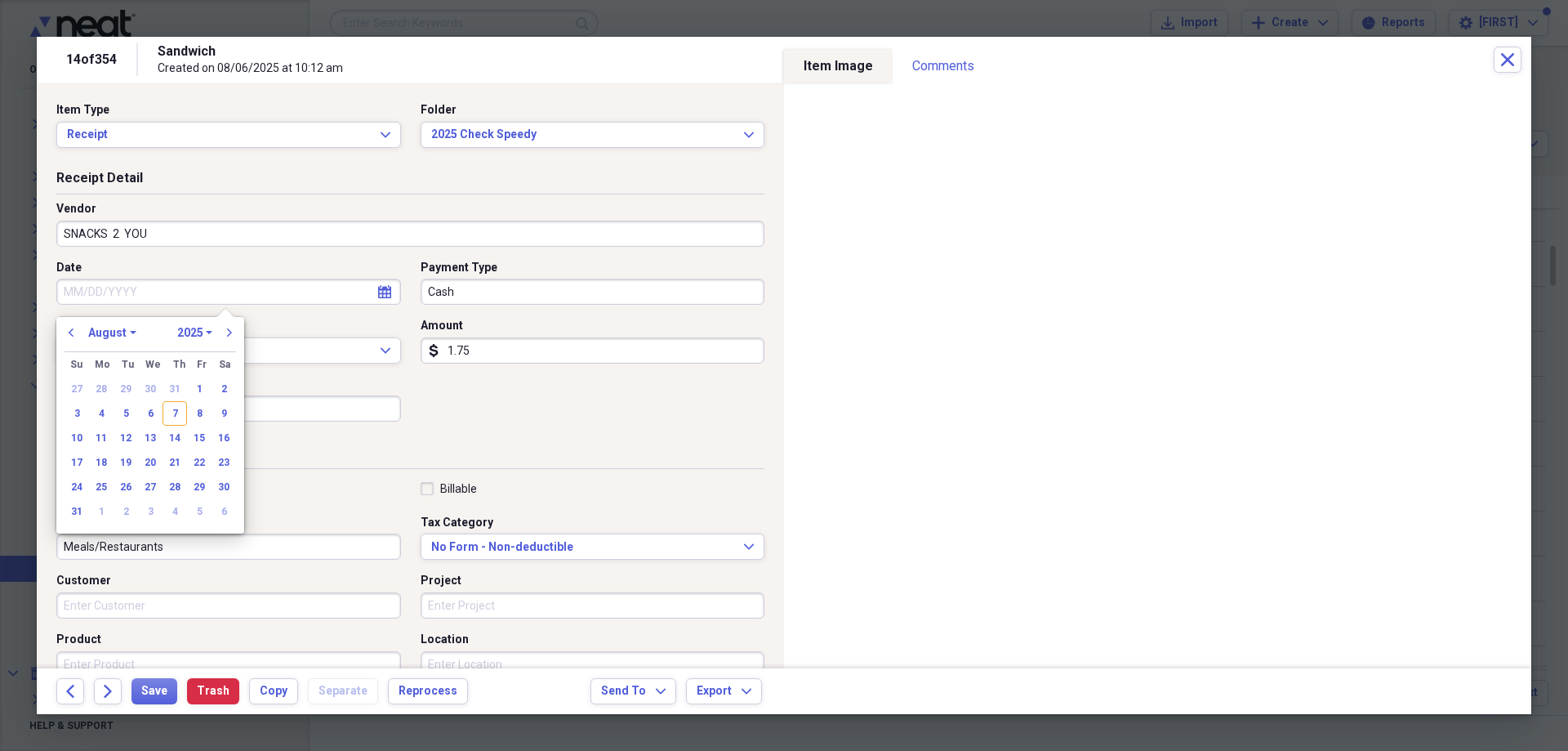 click on "Date" at bounding box center [229, 292] 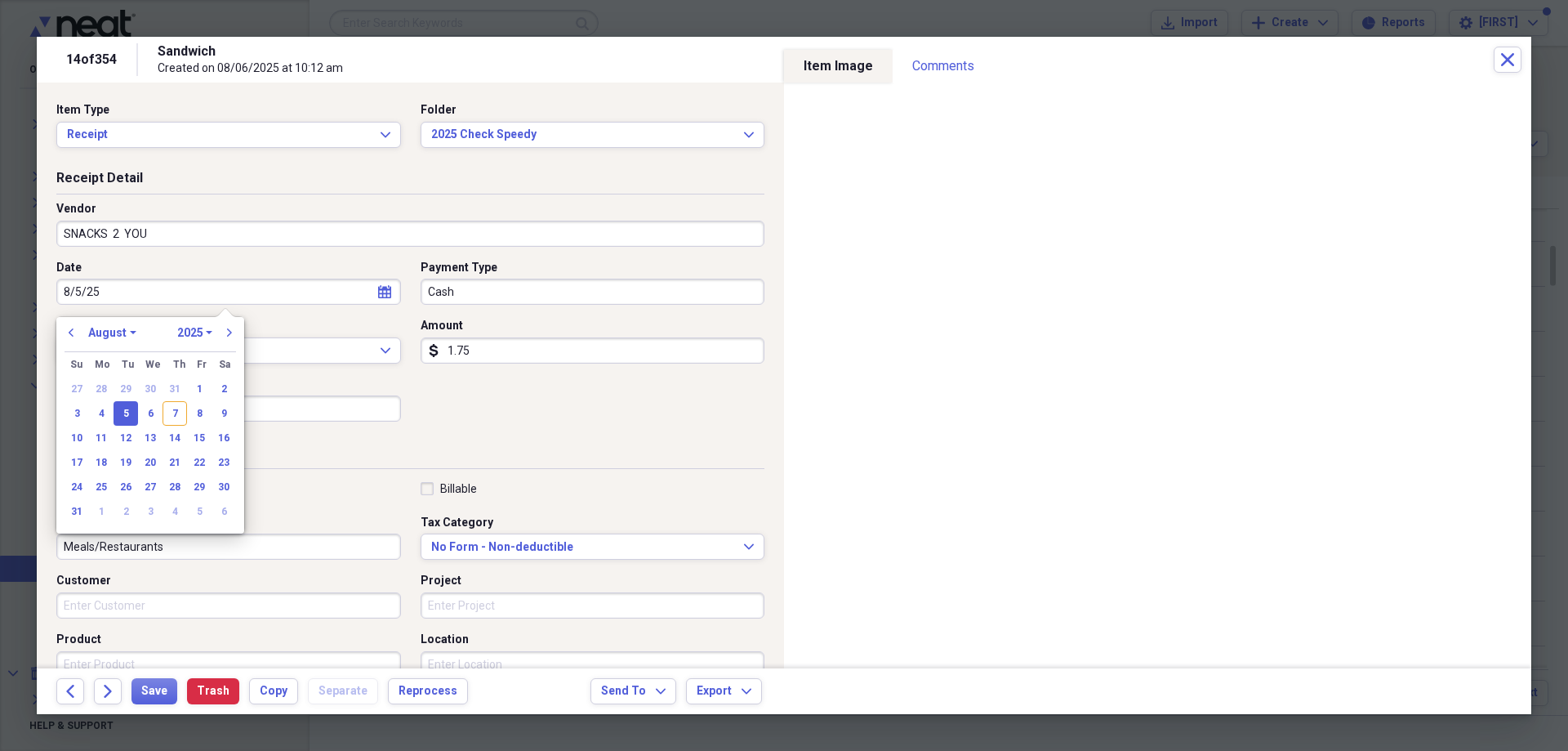 type on "08/05/2025" 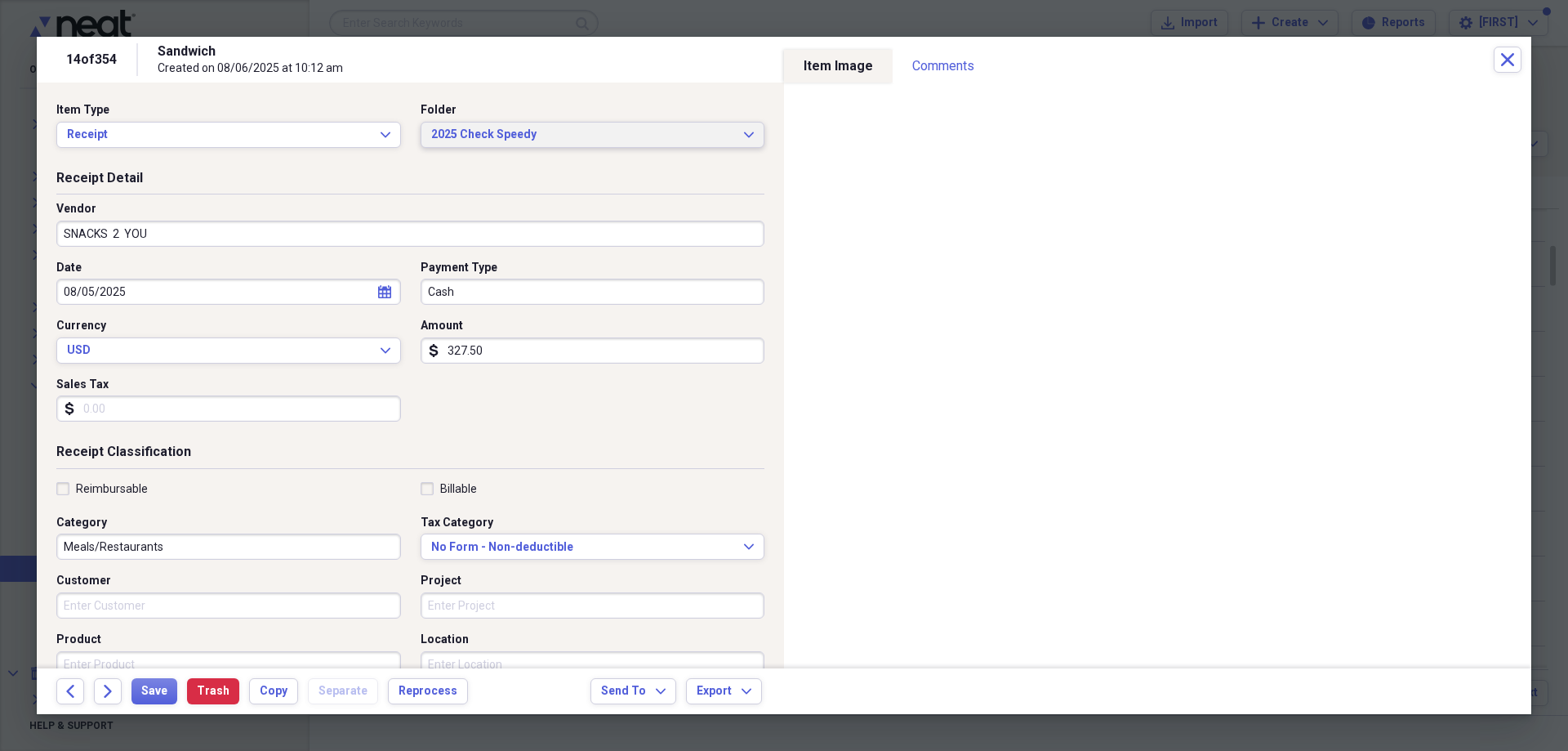 type on "327.50" 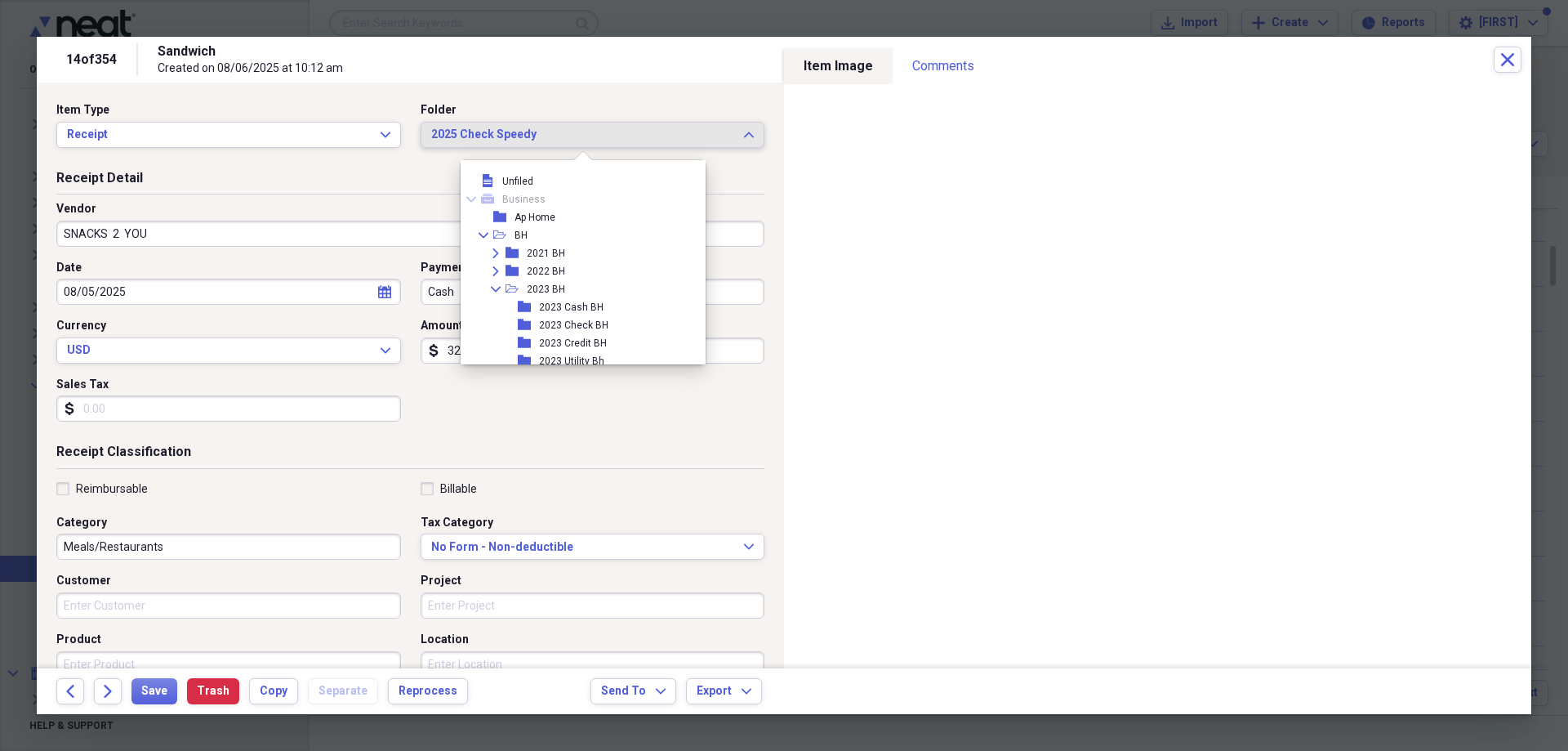 scroll, scrollTop: 3296, scrollLeft: 0, axis: vertical 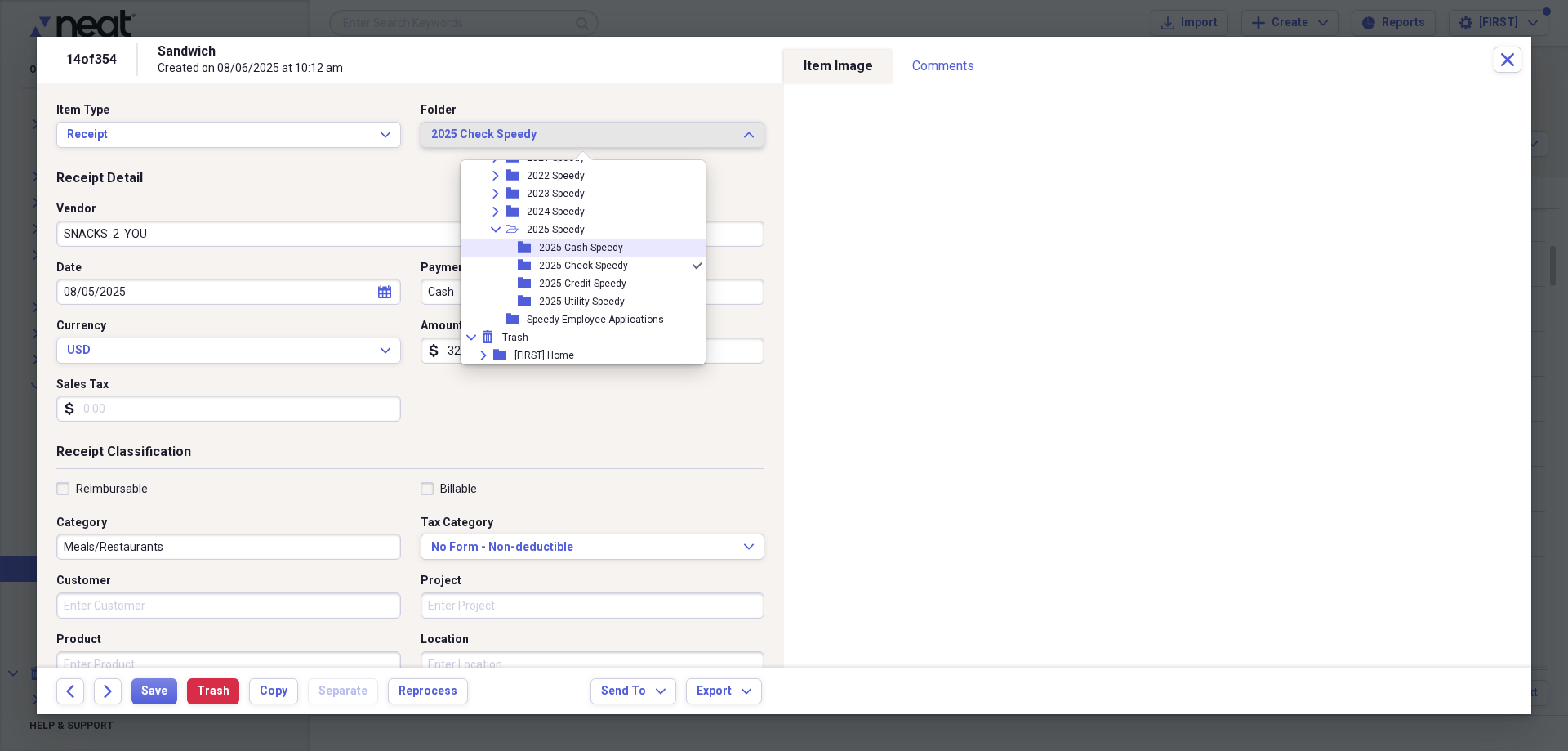 click on "2025 Cash Speedy" at bounding box center (581, 248) 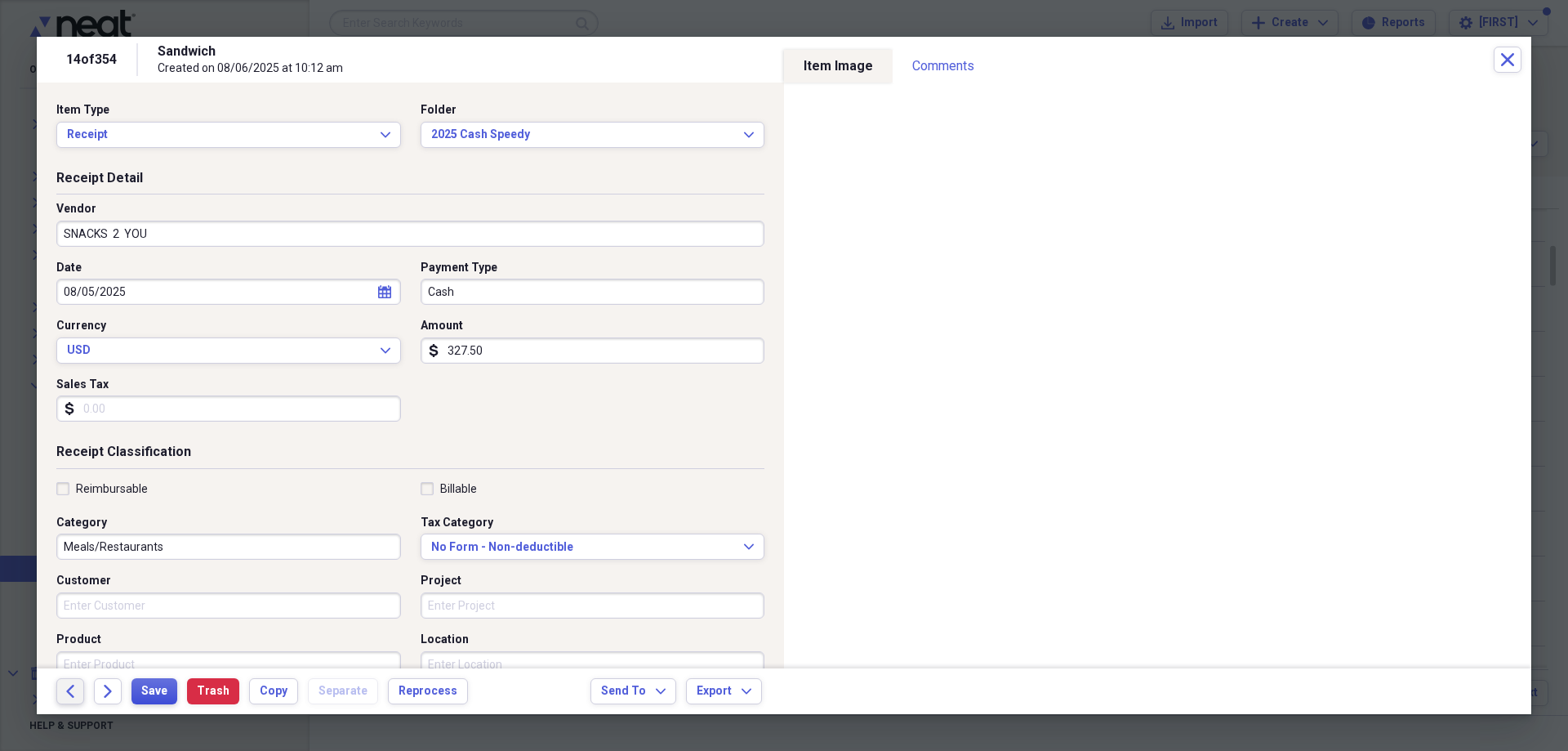 drag, startPoint x: 157, startPoint y: 695, endPoint x: 56, endPoint y: 702, distance: 101.24228 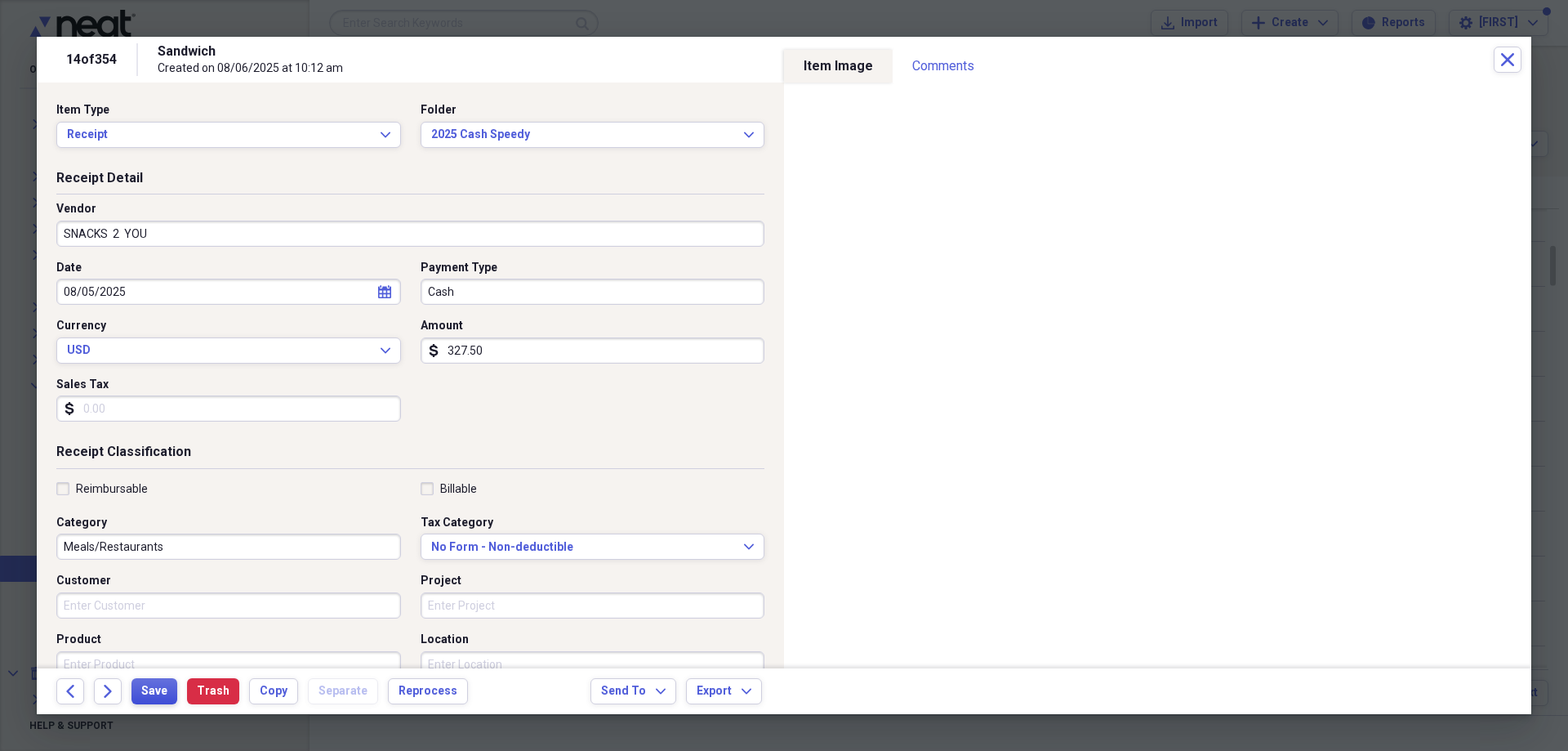 click on "Save" at bounding box center [154, 691] 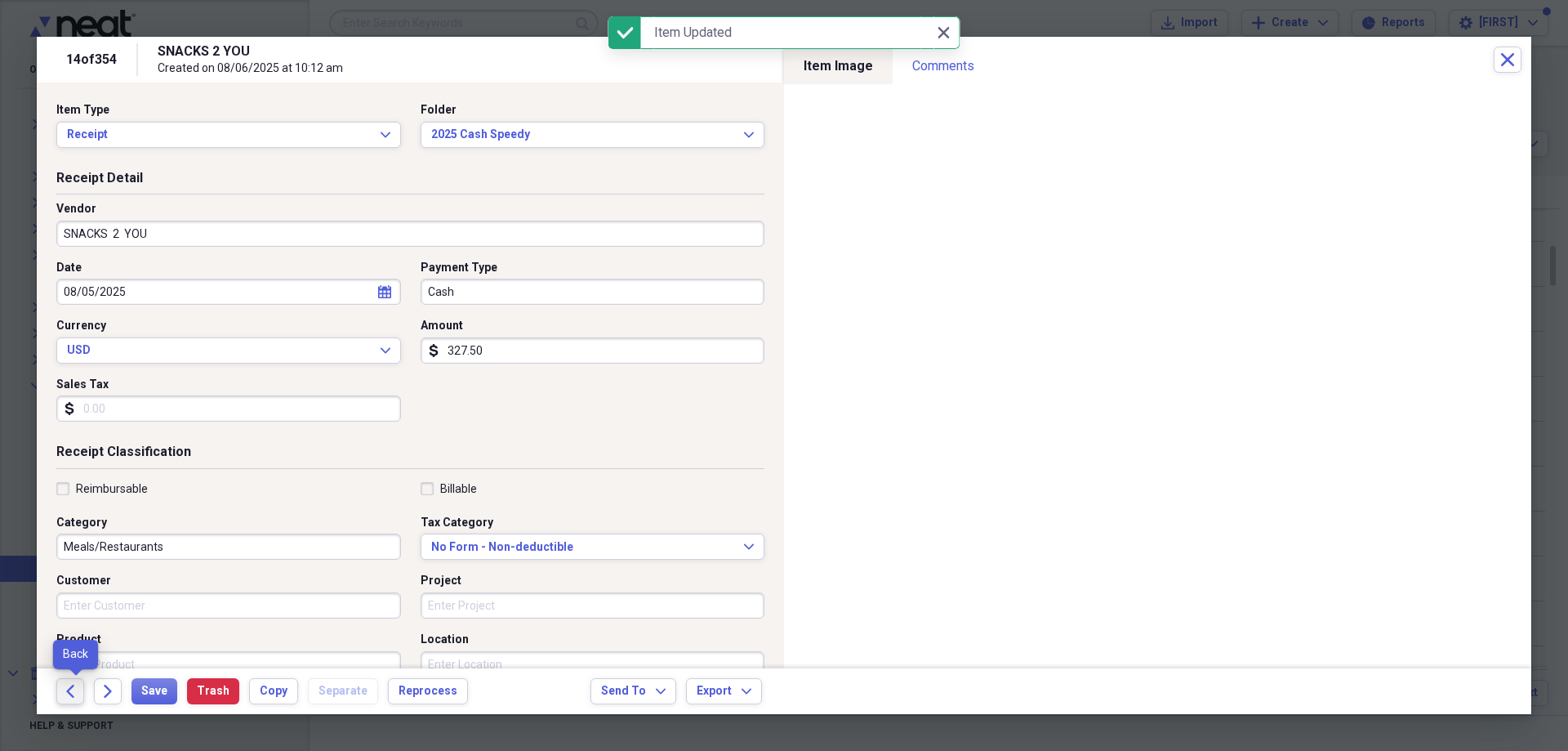 click 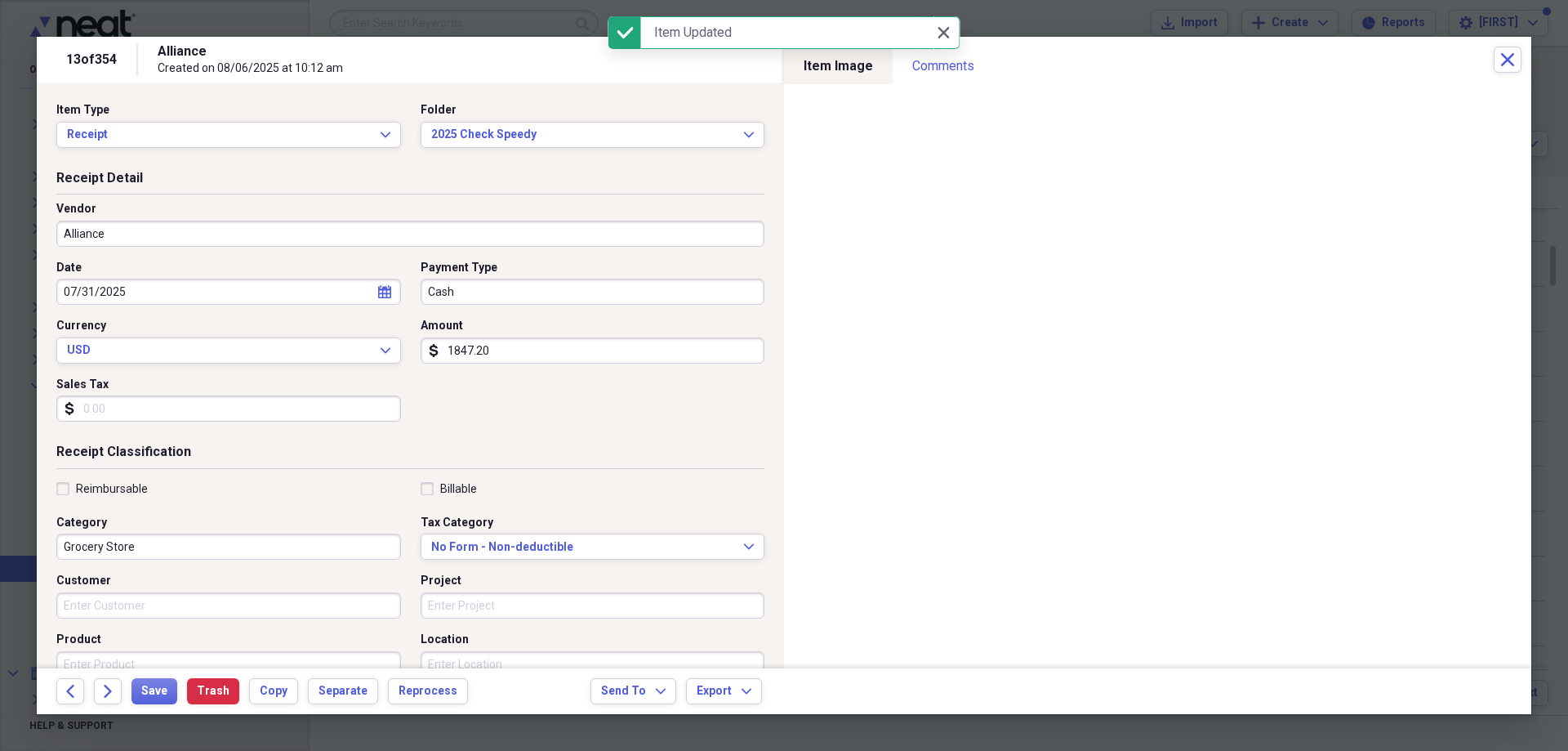 click on "Alliance" at bounding box center (410, 234) 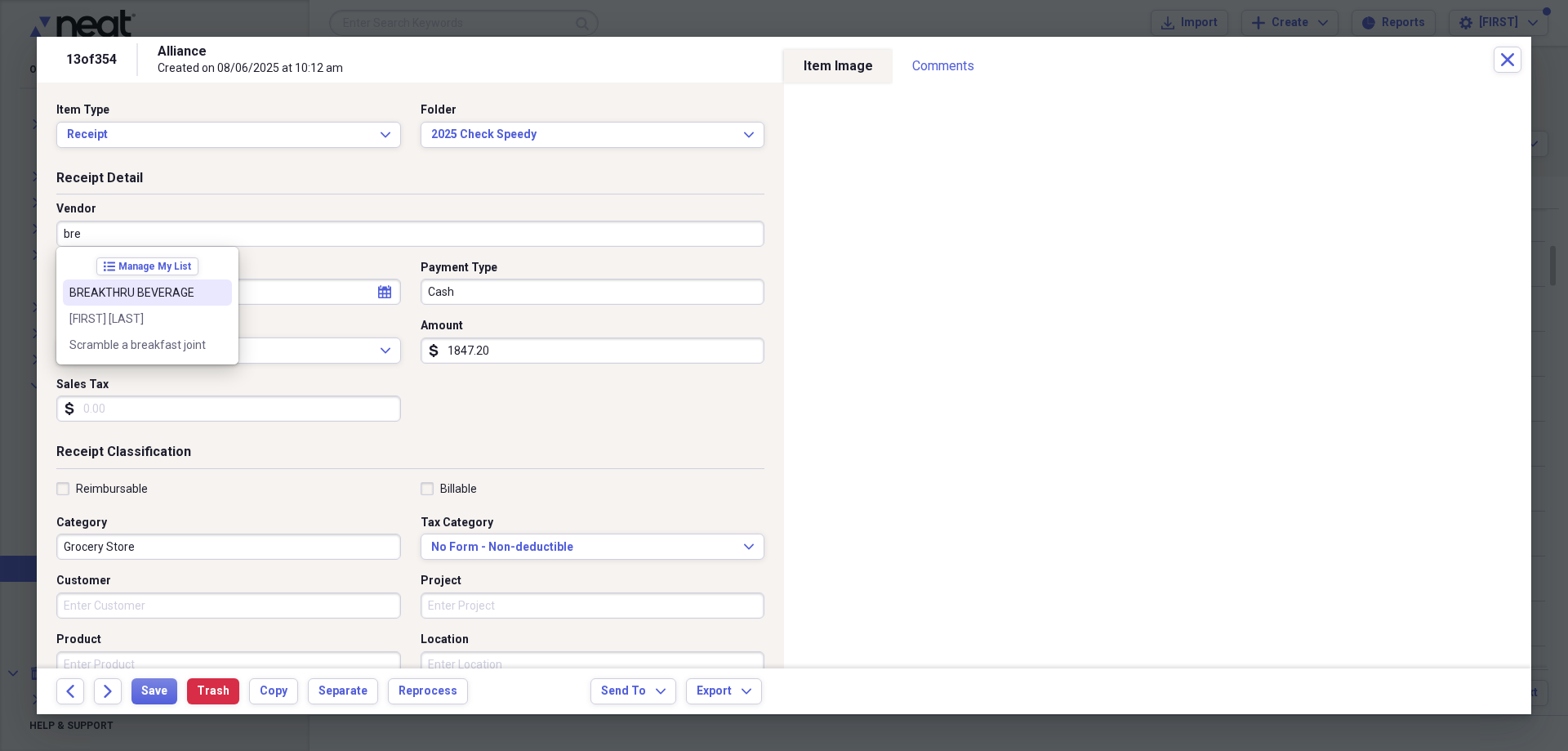 click on "BREAKTHRU BEVERAGE" at bounding box center [137, 293] 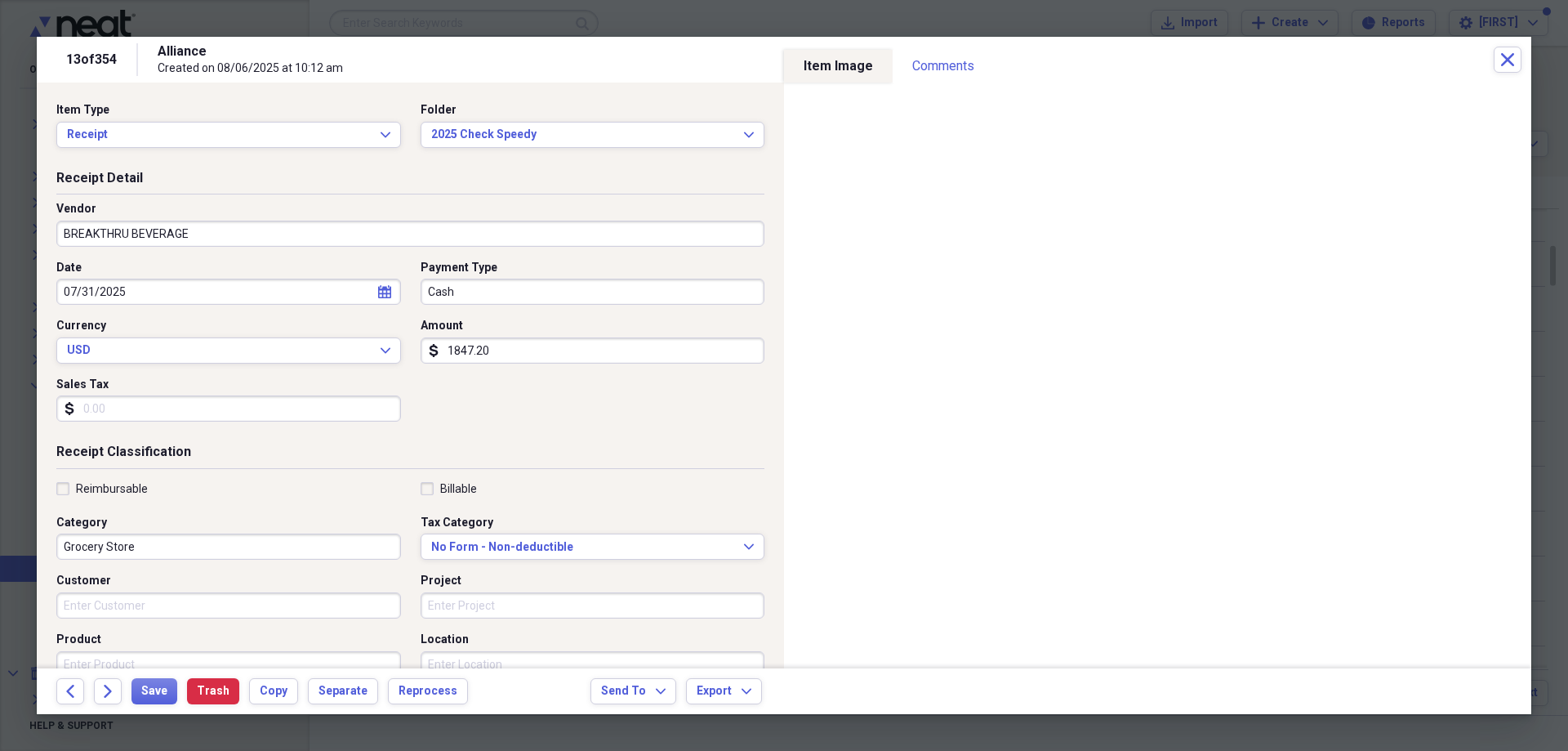 type on "Fuel/Auto" 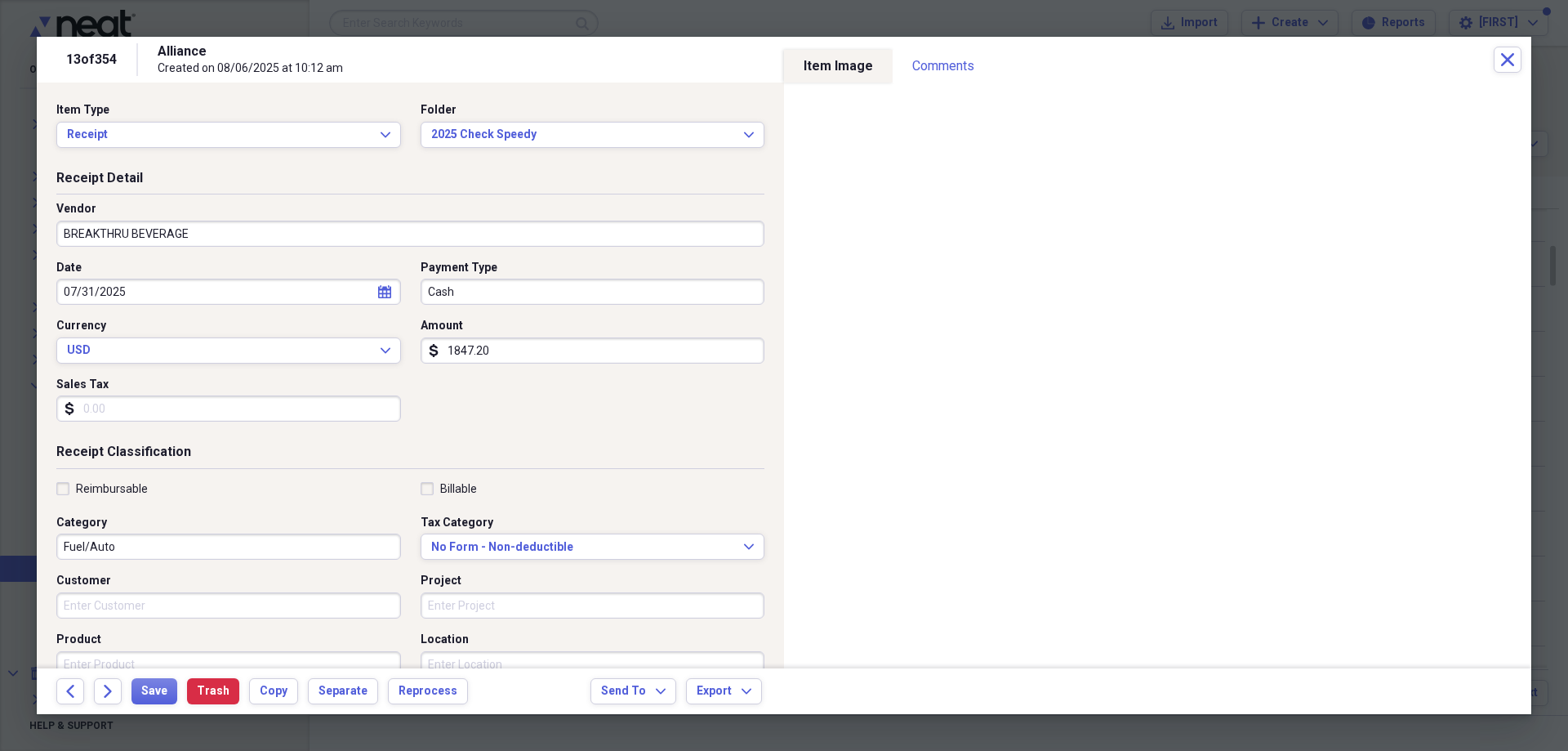 click on "Cash" at bounding box center [593, 292] 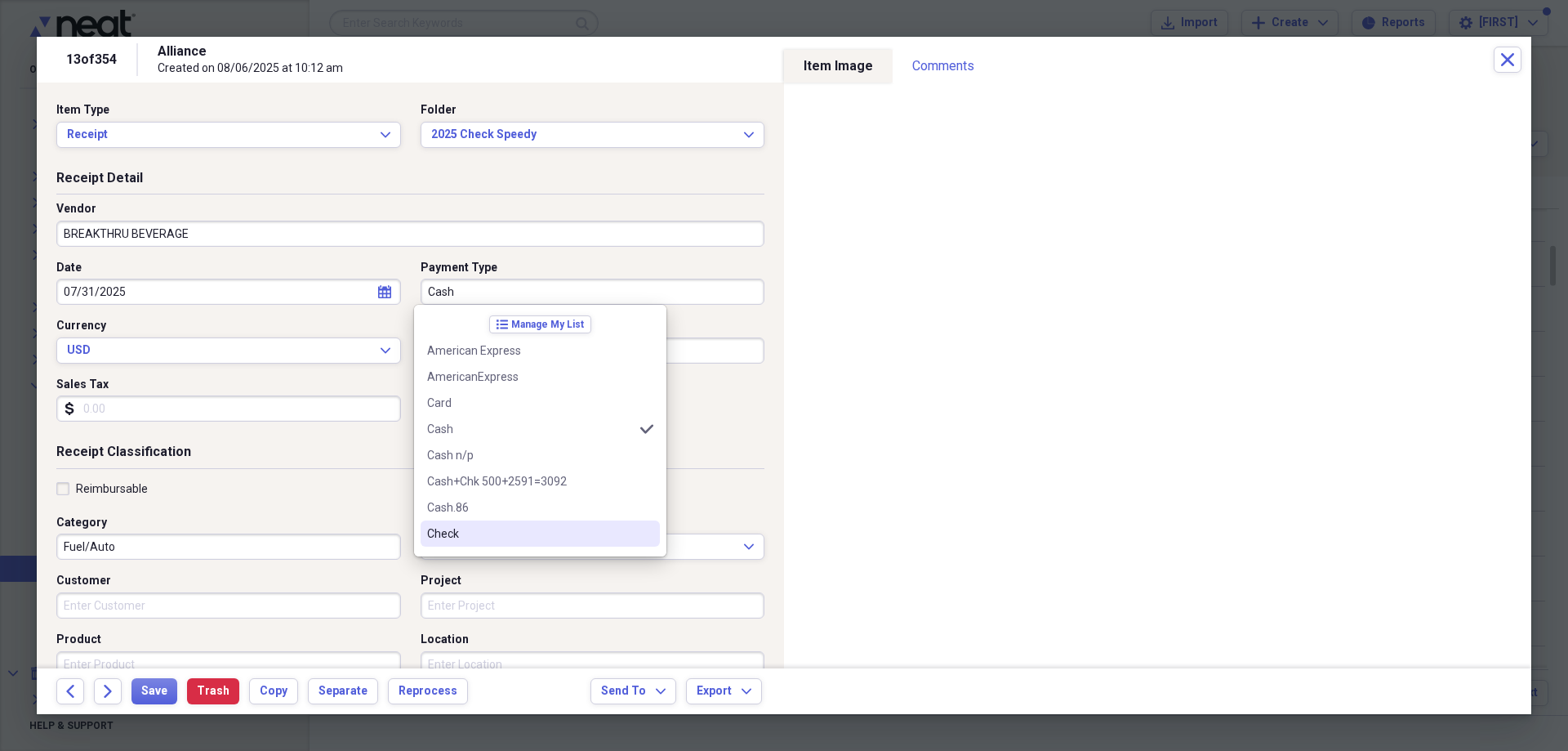 click on "Check" at bounding box center [540, 534] 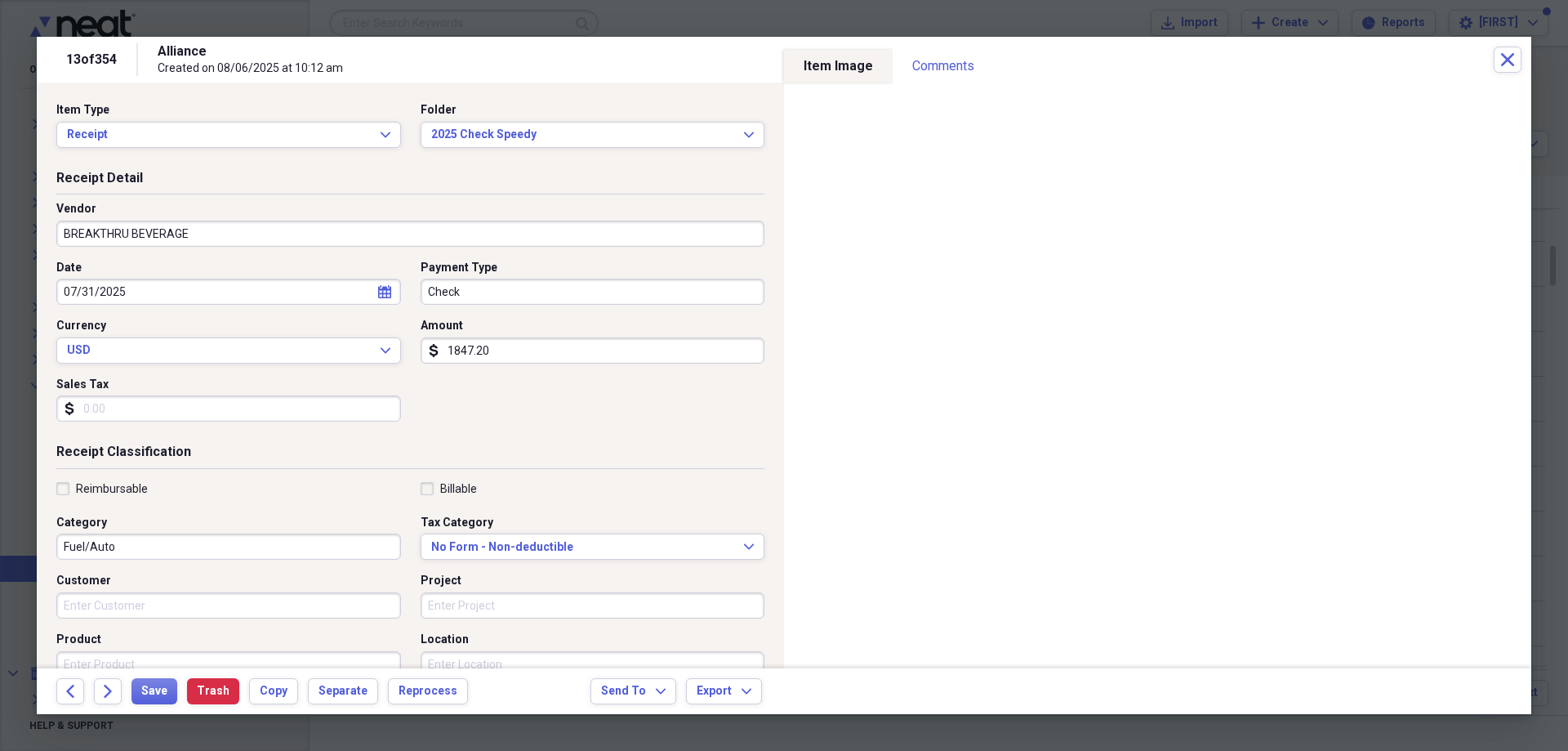 click on "1847.20" at bounding box center [593, 351] 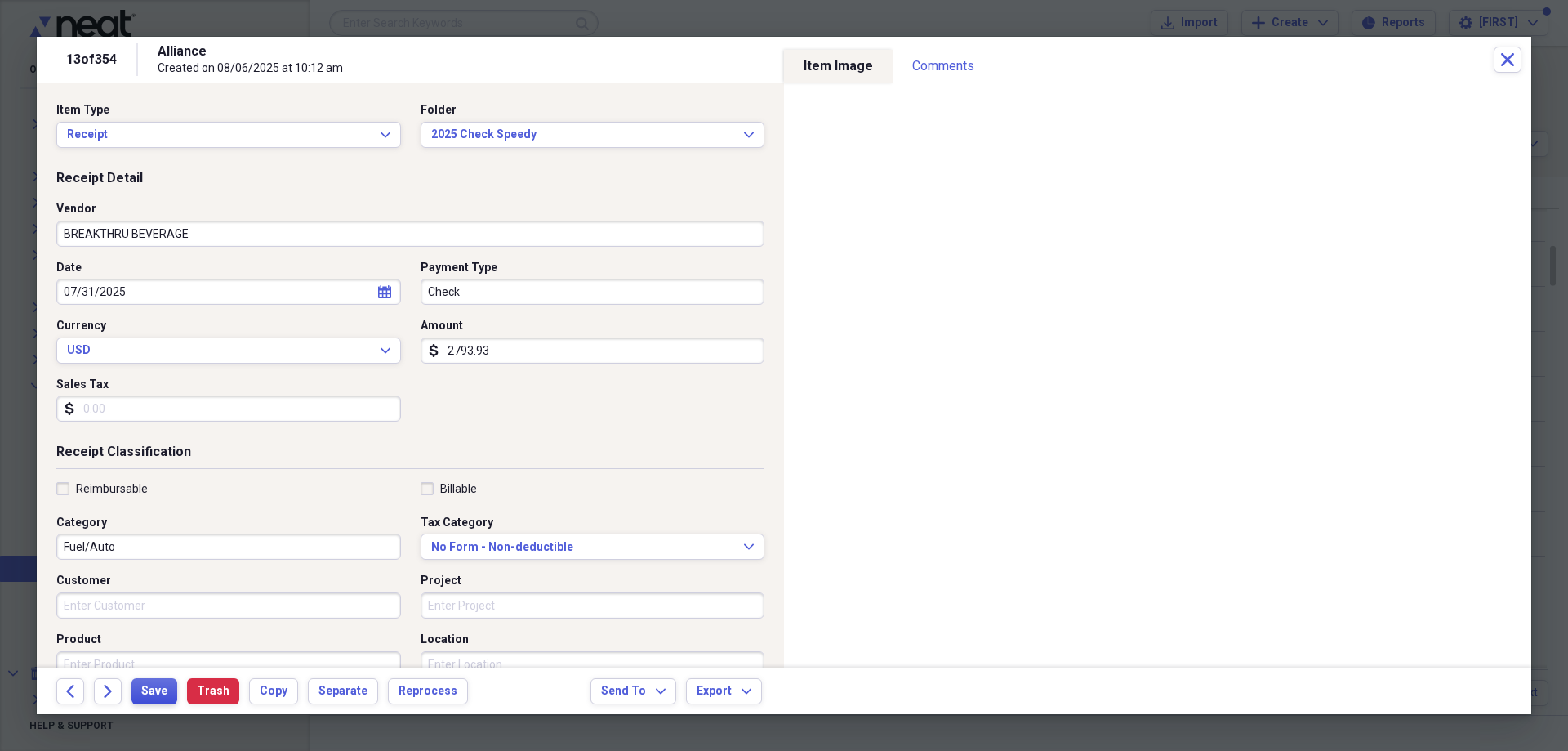 type on "2793.93" 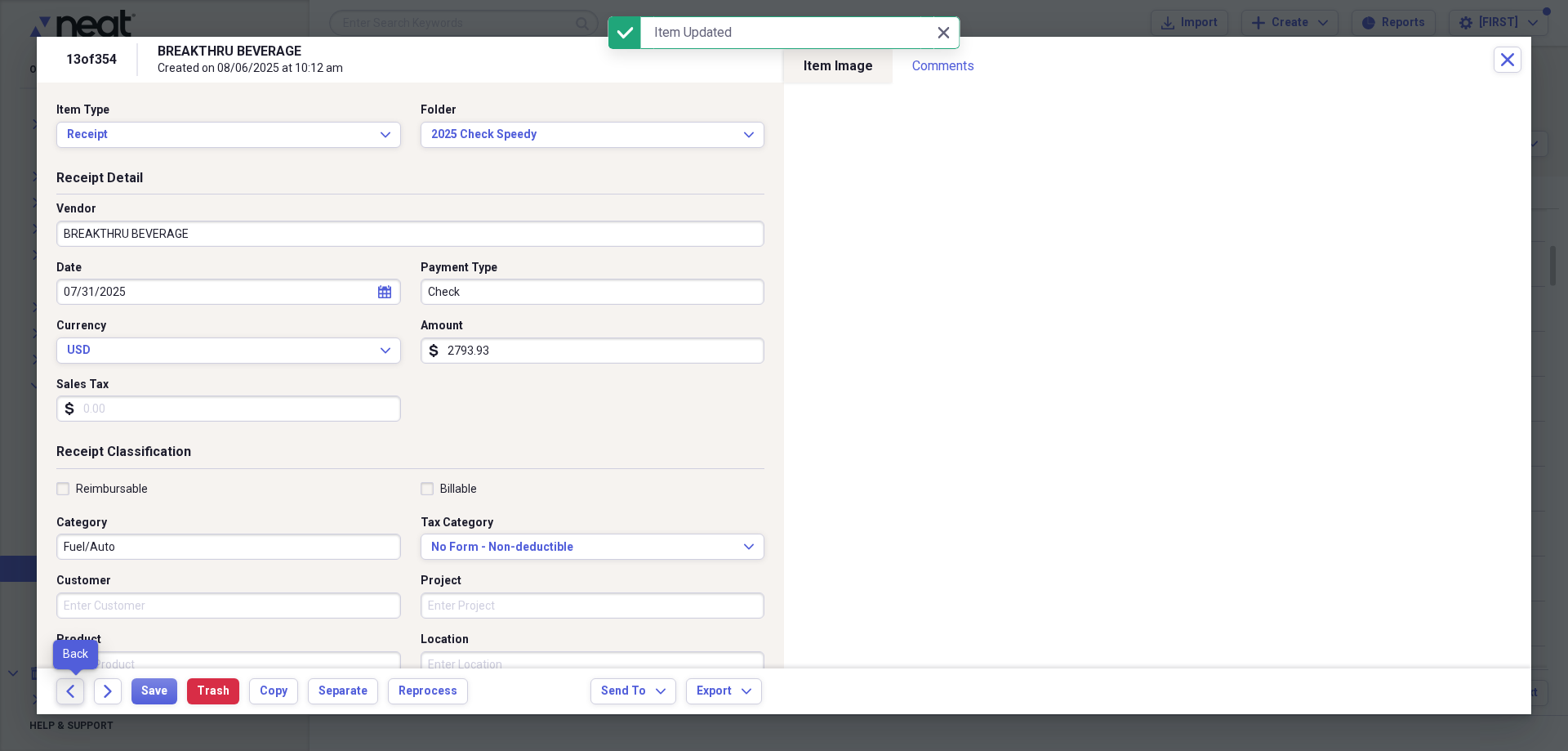 click 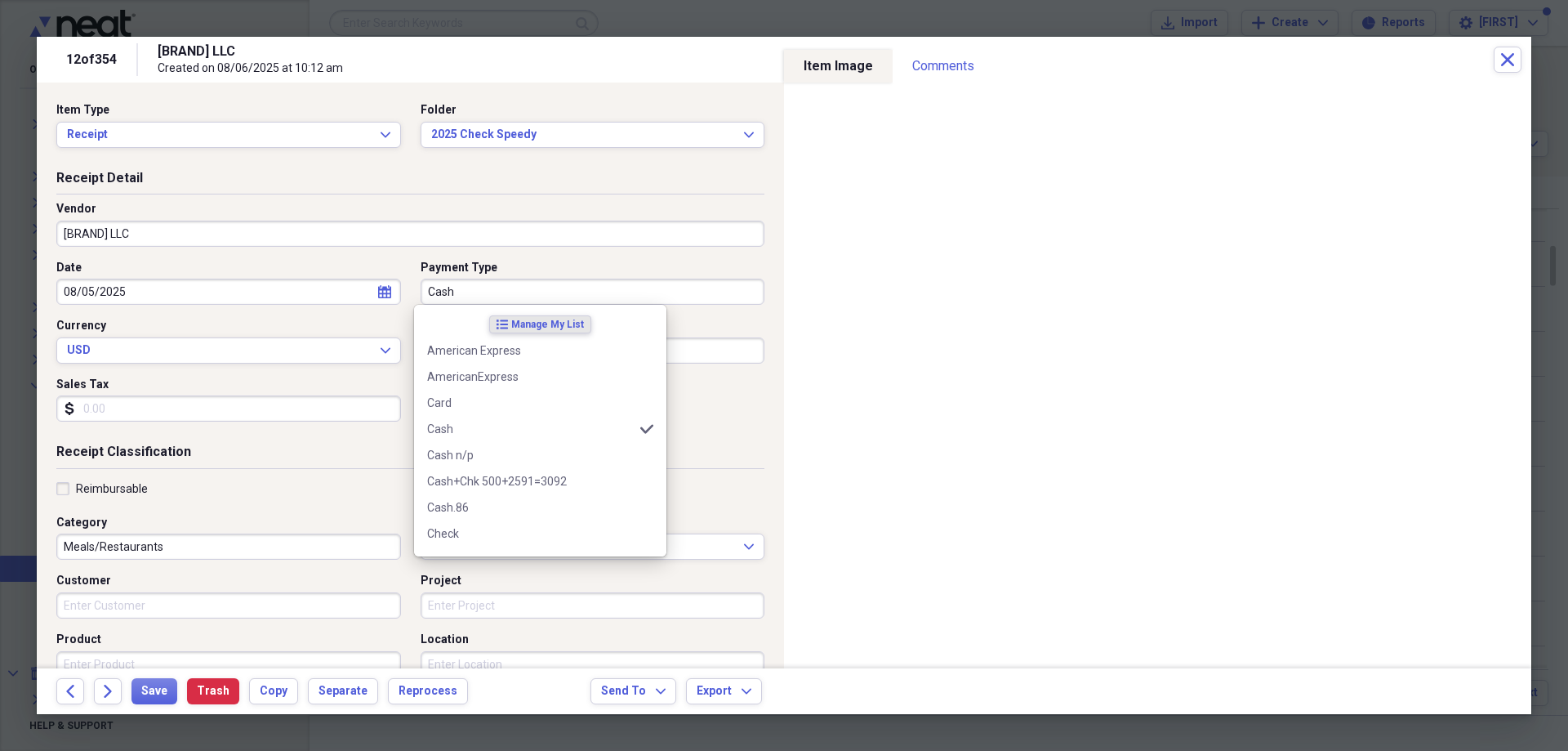 click on "Cash" at bounding box center (593, 292) 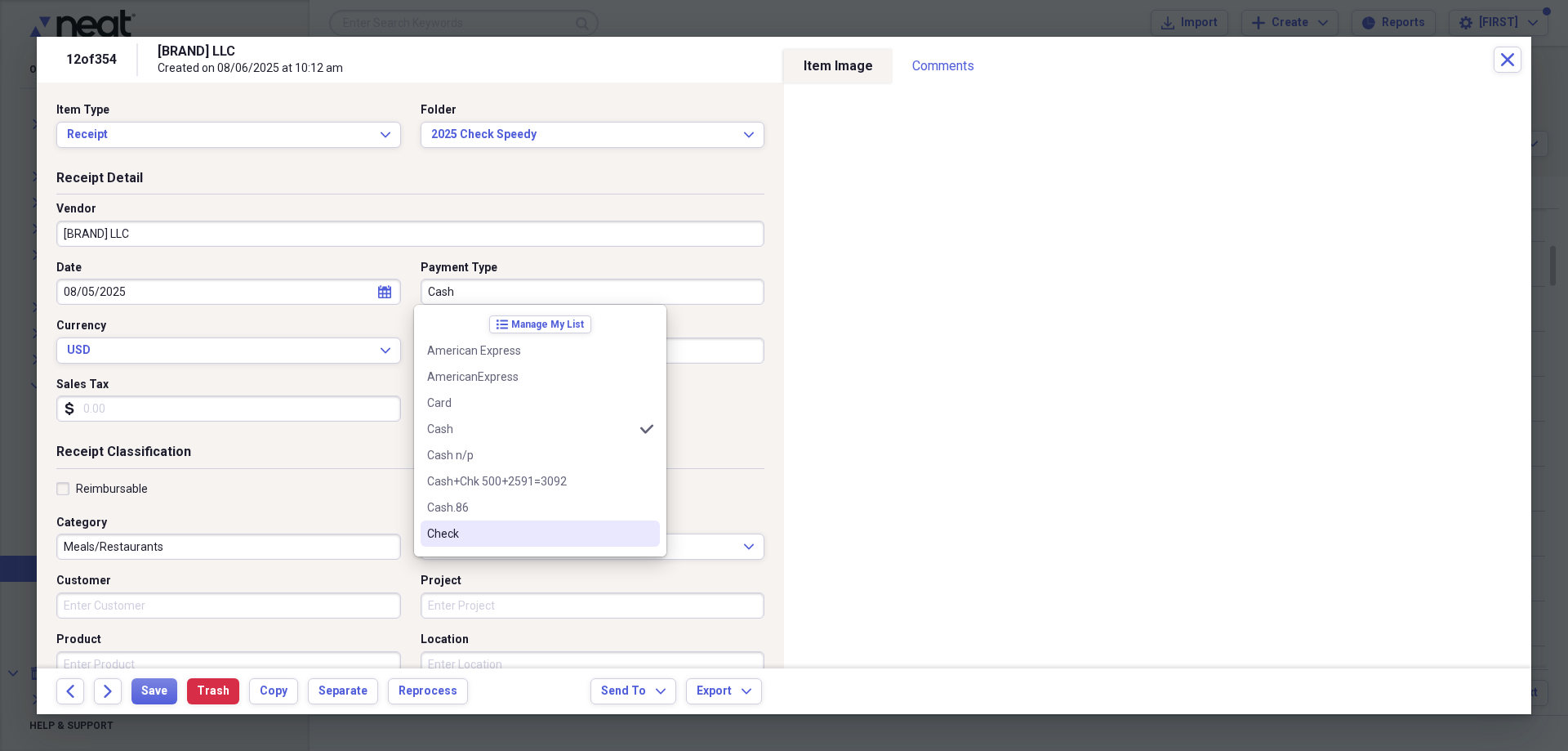 click on "Check" at bounding box center (530, 534) 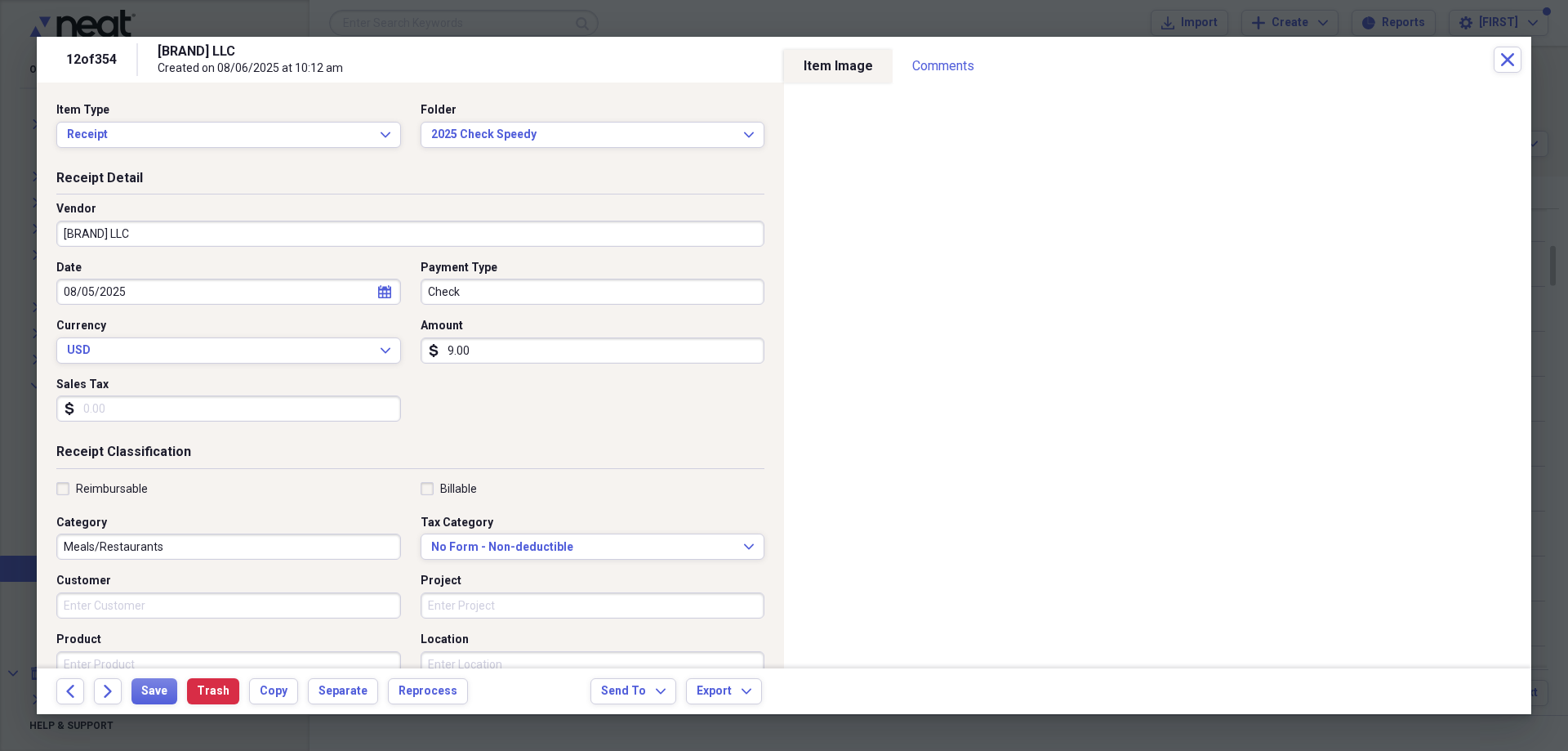 click on "9.00" at bounding box center [593, 351] 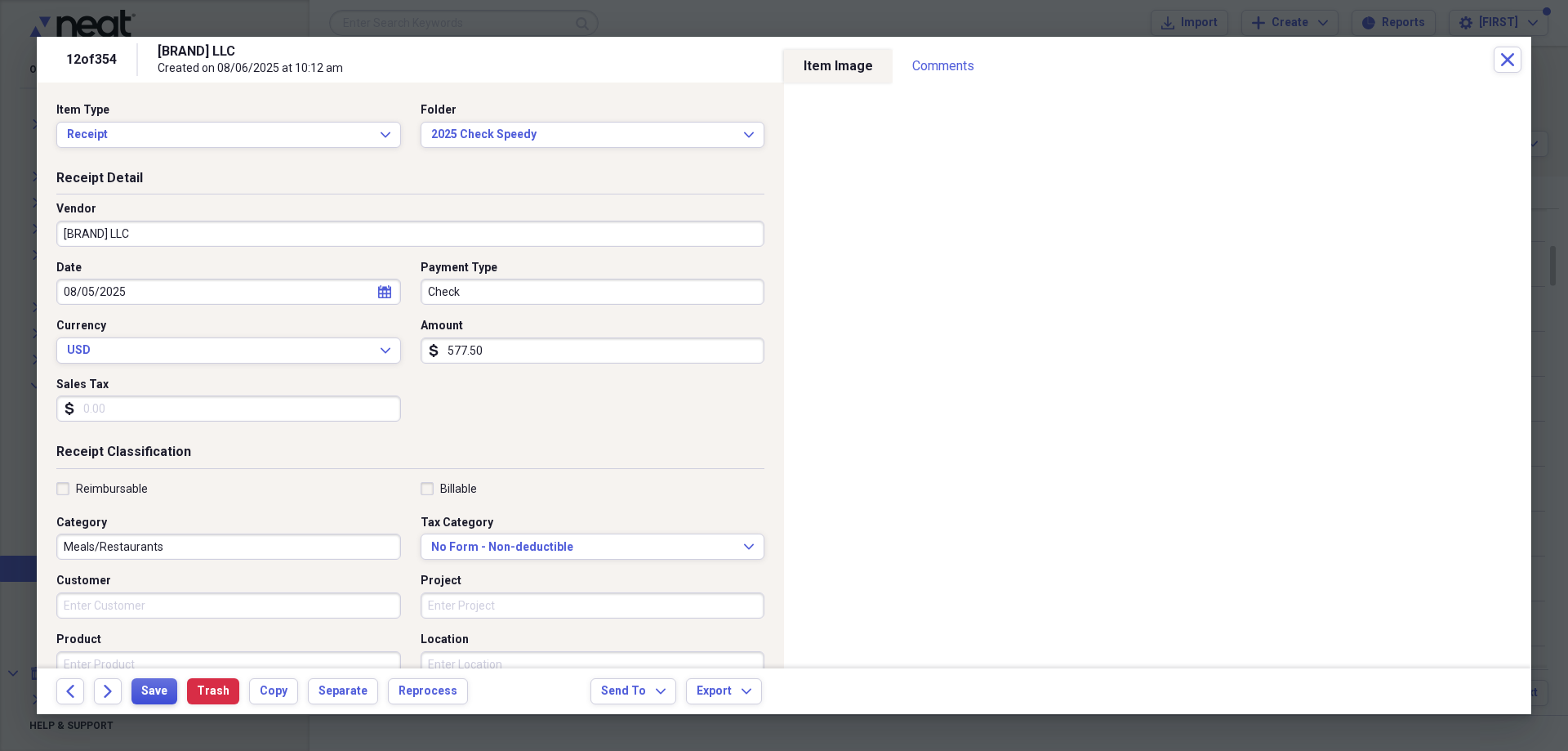 type on "577.50" 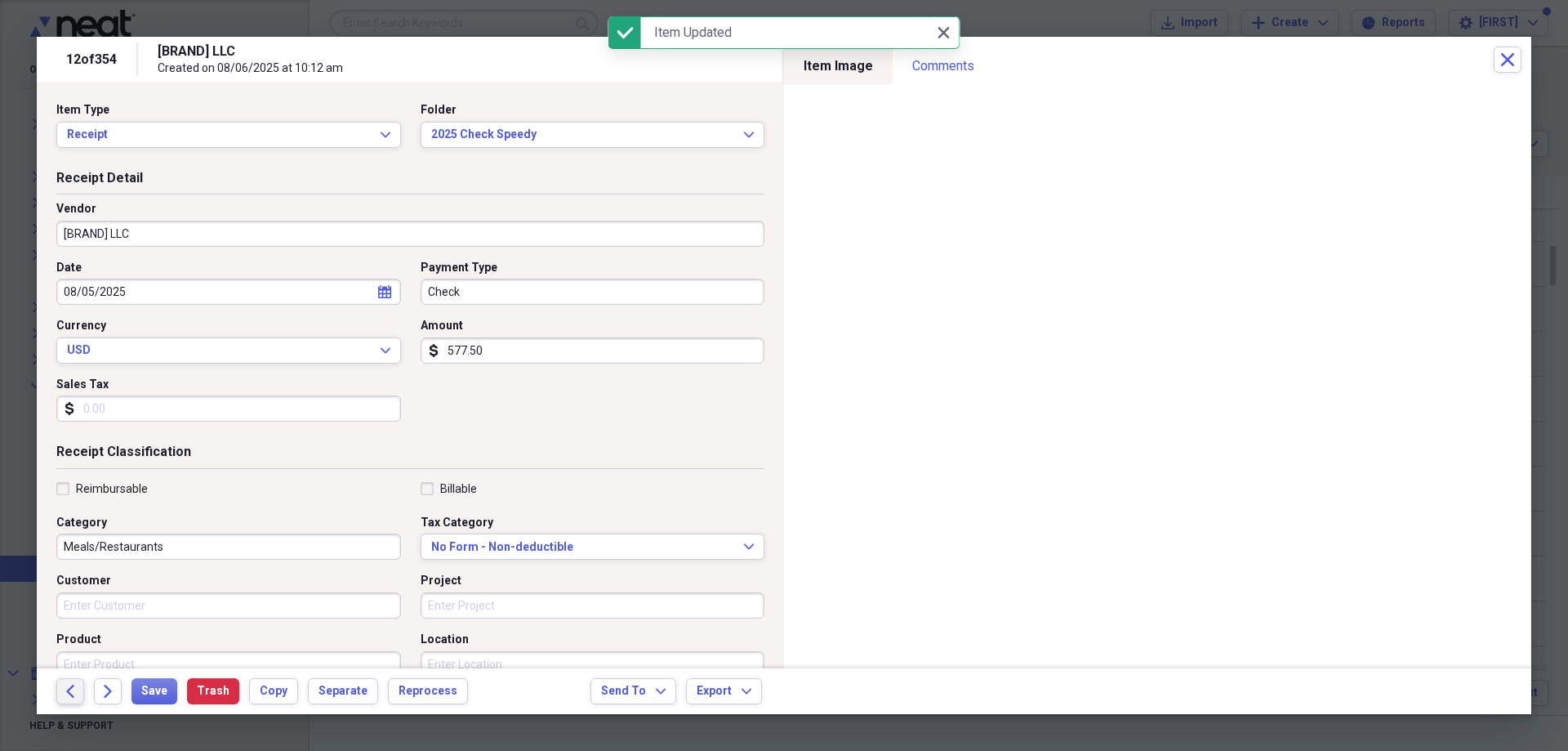 click on "Back" at bounding box center (70, 691) 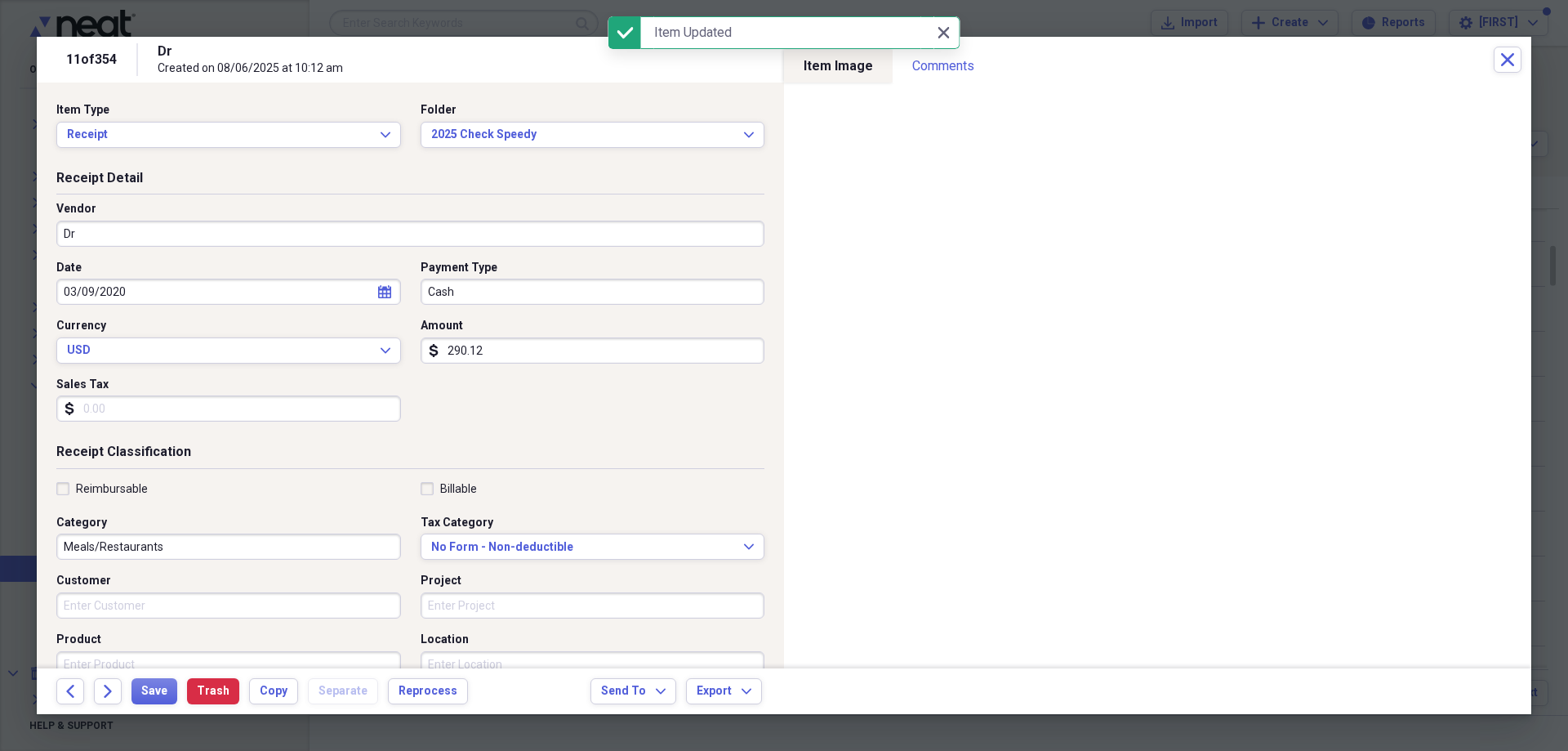 drag, startPoint x: 207, startPoint y: 238, endPoint x: 218, endPoint y: 246, distance: 13.60147 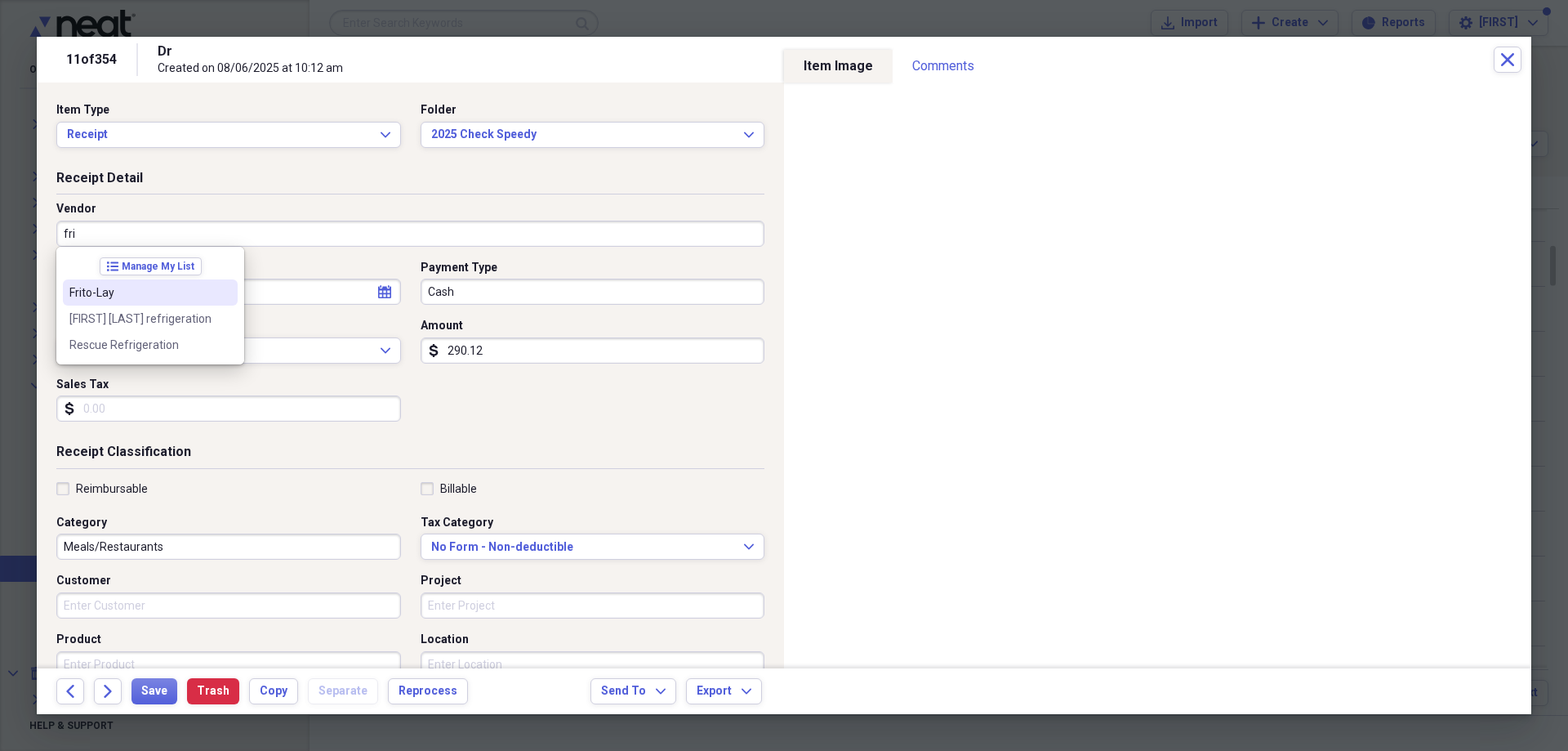 click on "Frito-Lay" at bounding box center (140, 293) 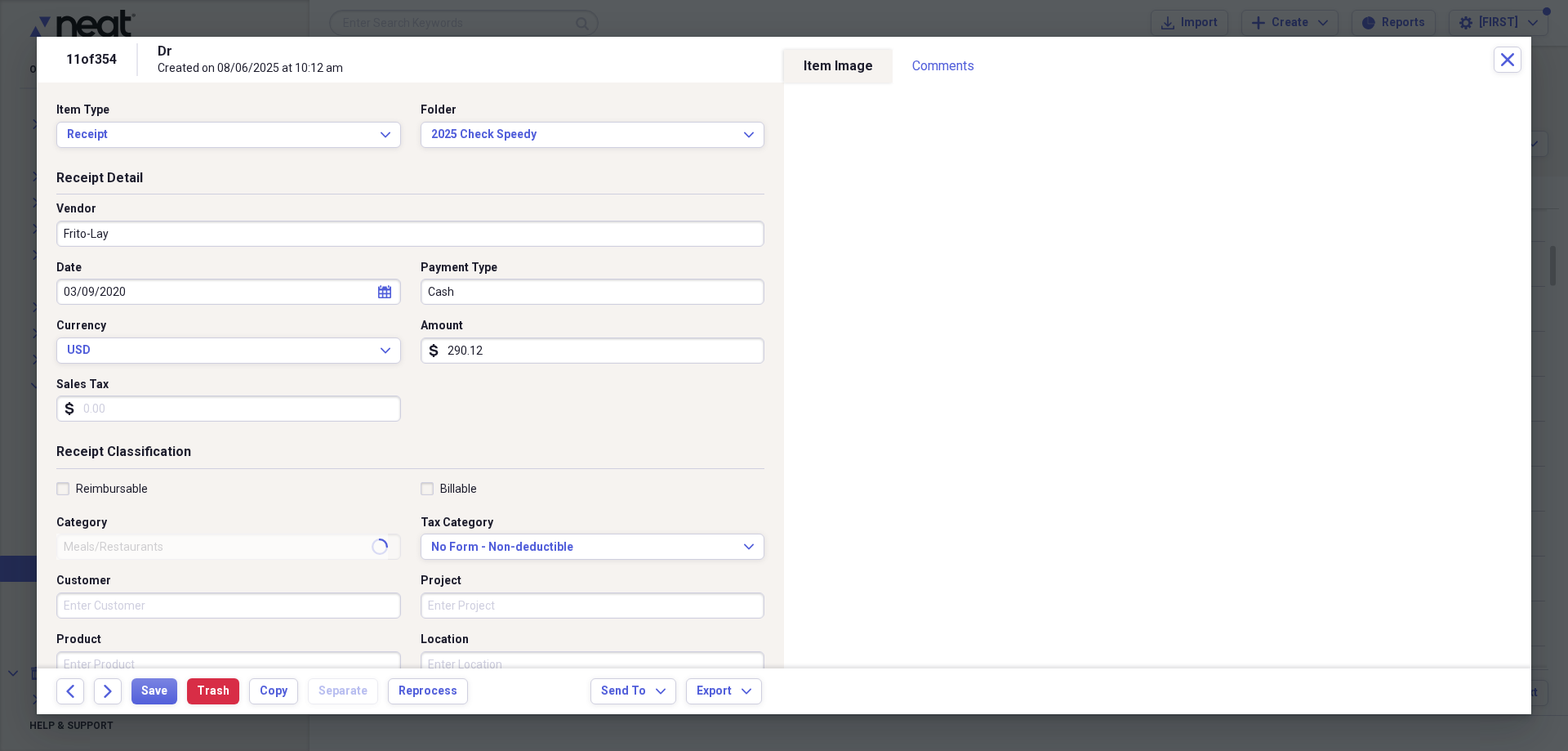 type on "Lodging/Hotel" 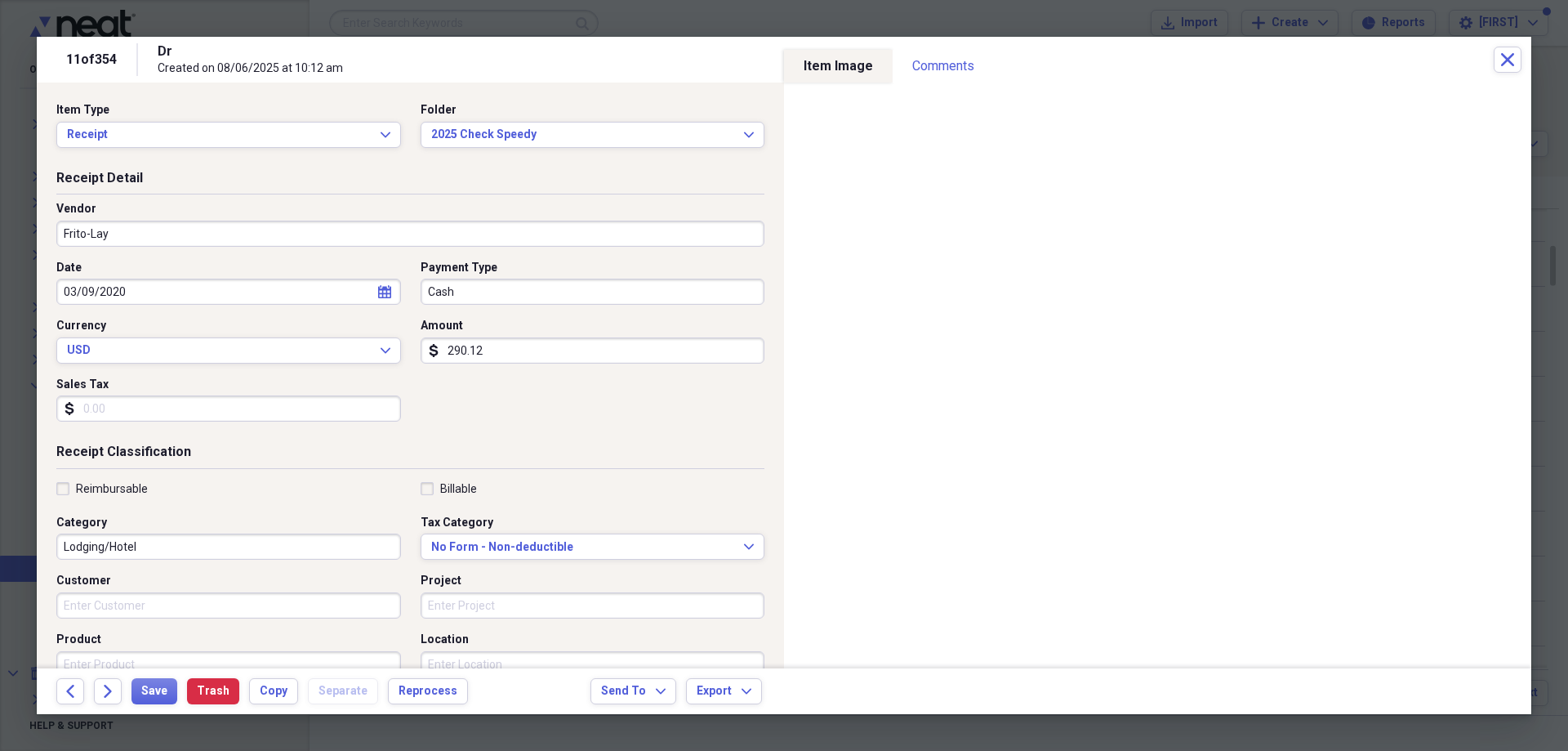 click on "Cash" at bounding box center (593, 292) 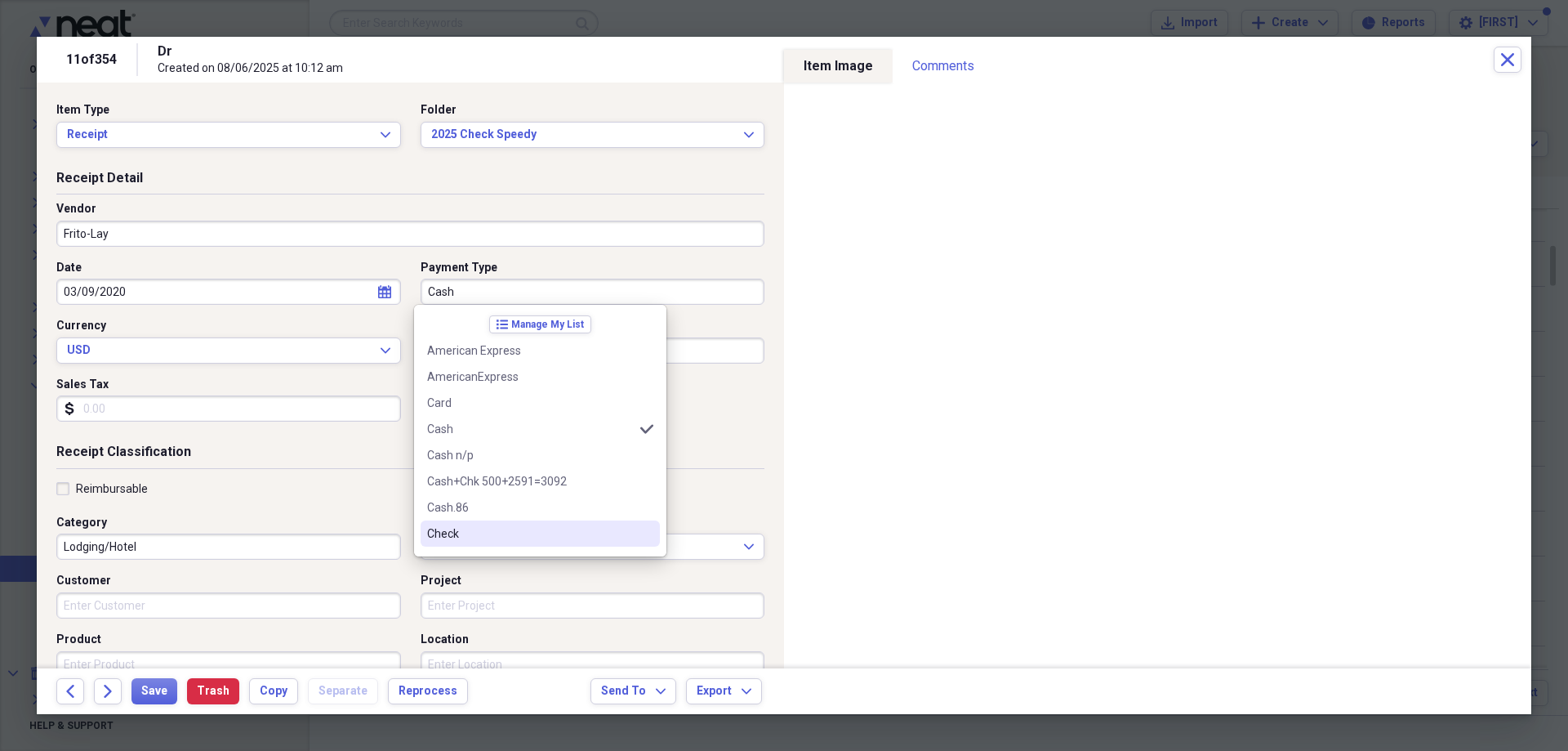 click on "Check" at bounding box center [540, 534] 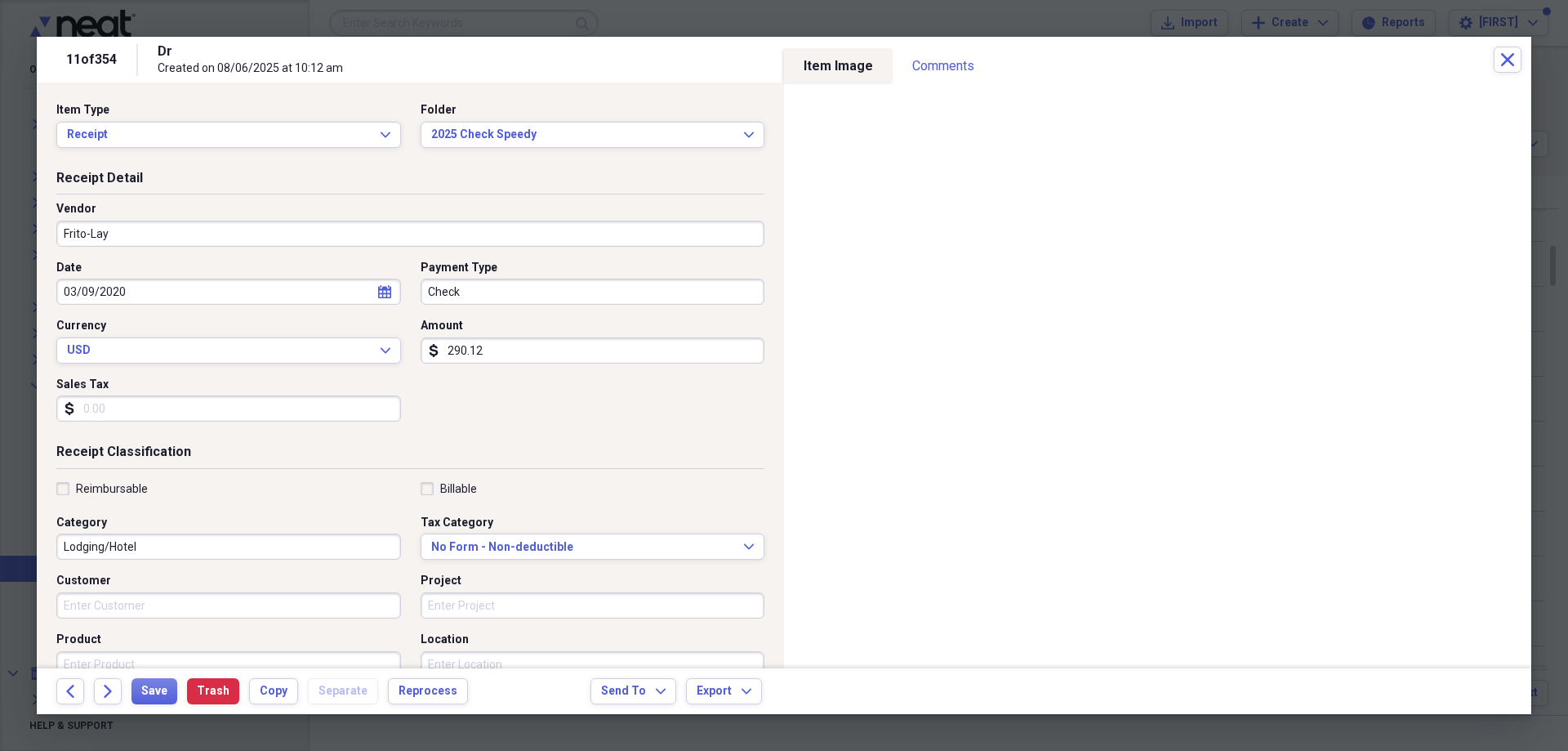 select on "2" 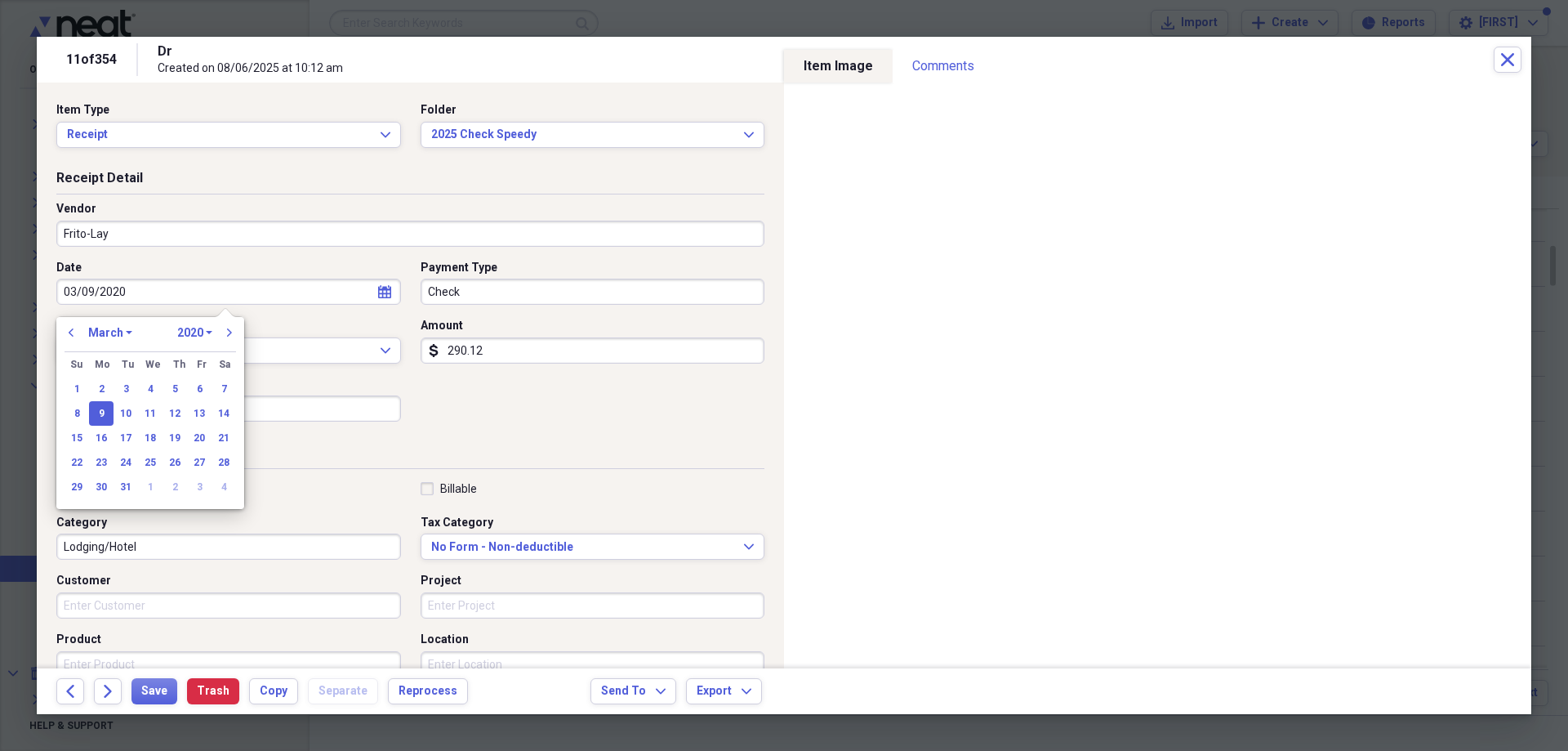drag, startPoint x: 170, startPoint y: 299, endPoint x: 50, endPoint y: 311, distance: 120.59851 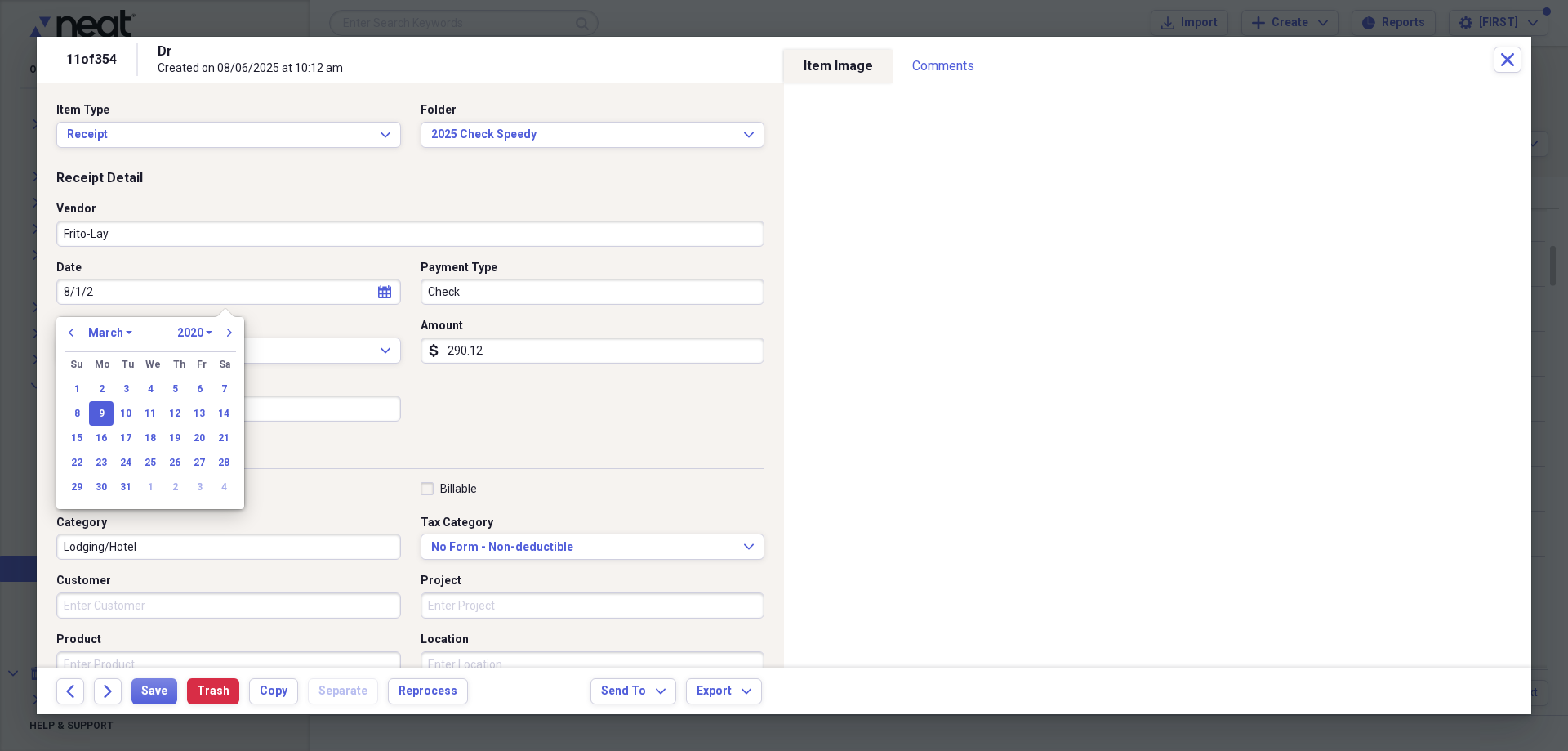 type on "8/1/25" 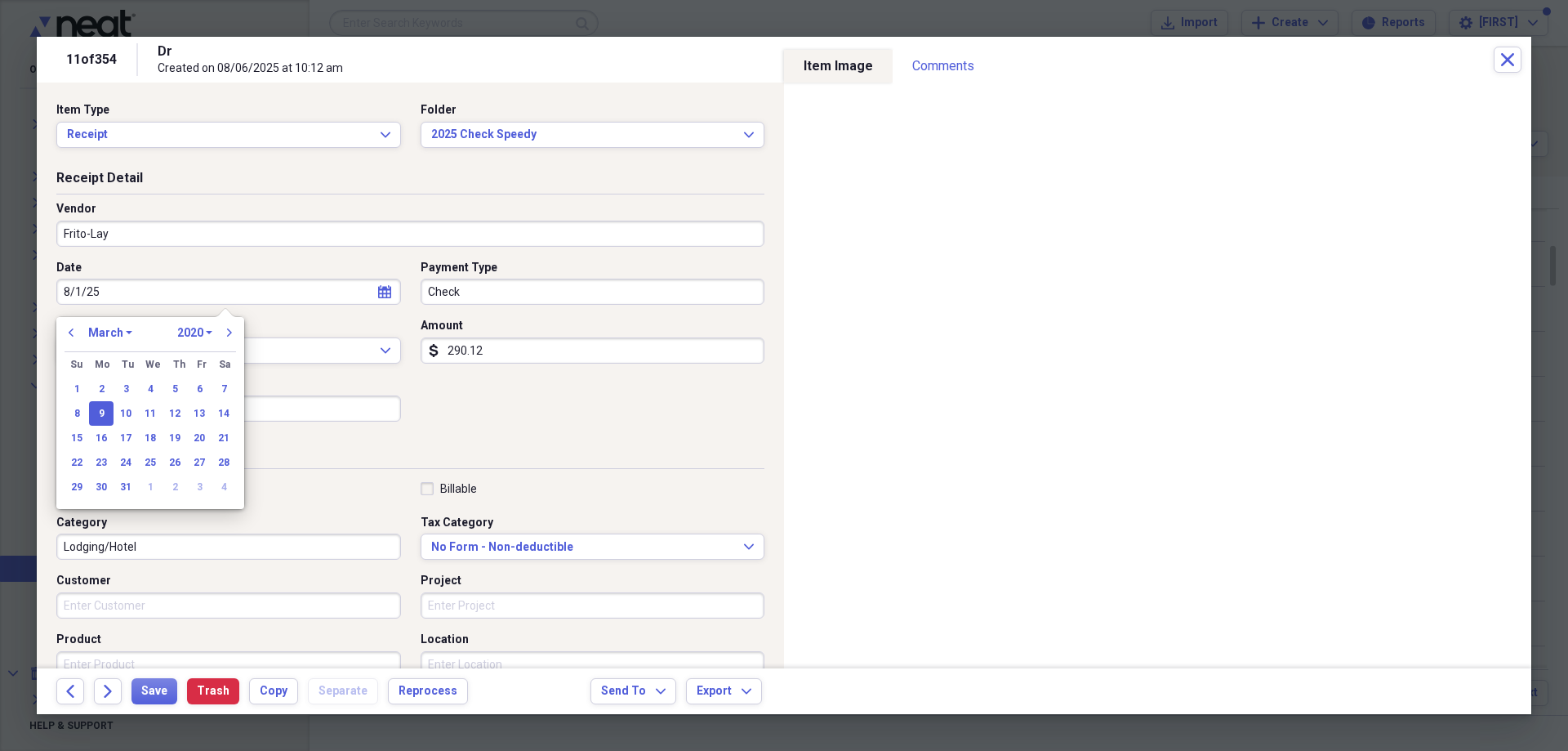 select on "7" 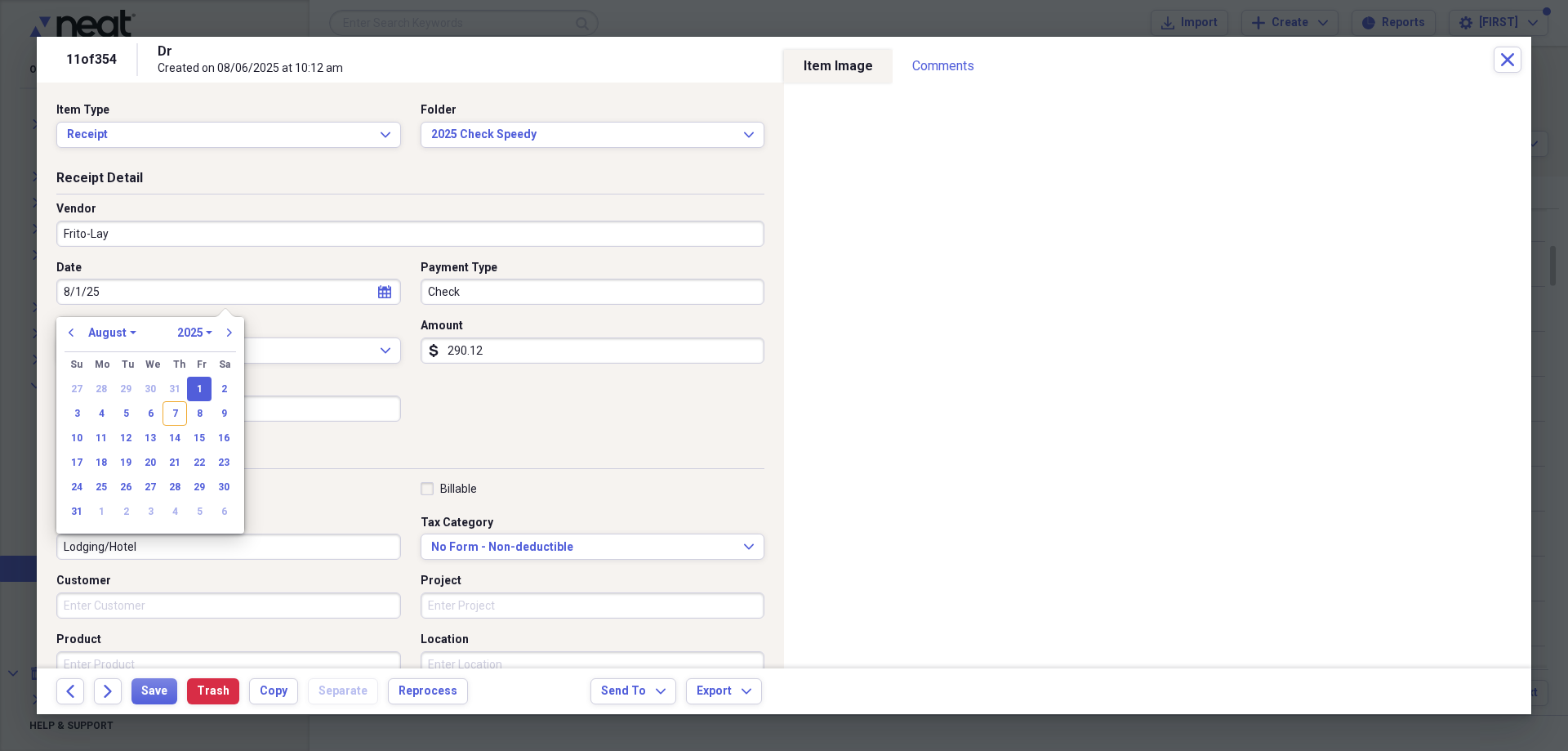 type on "08/01/2025" 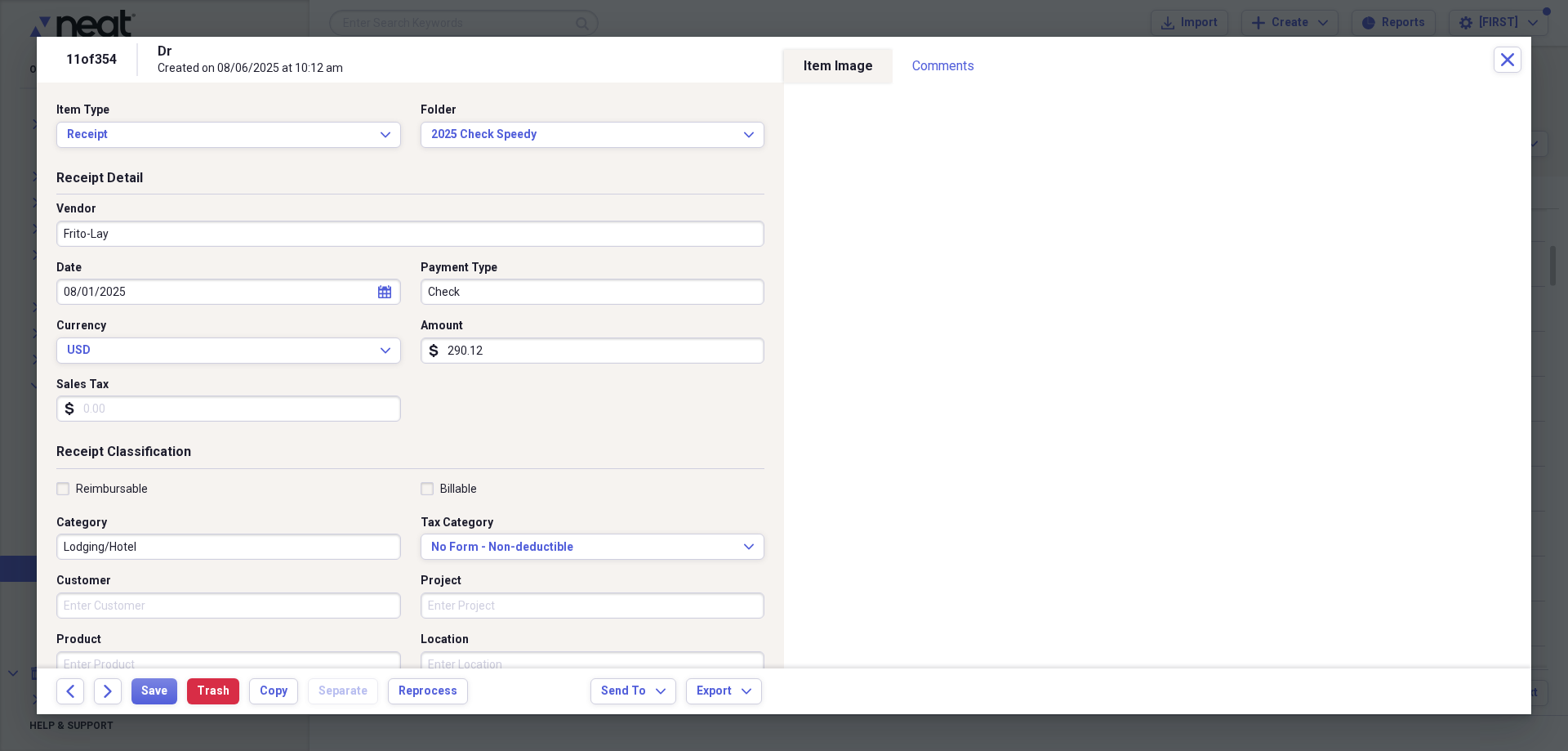 click on "290.12" at bounding box center [593, 351] 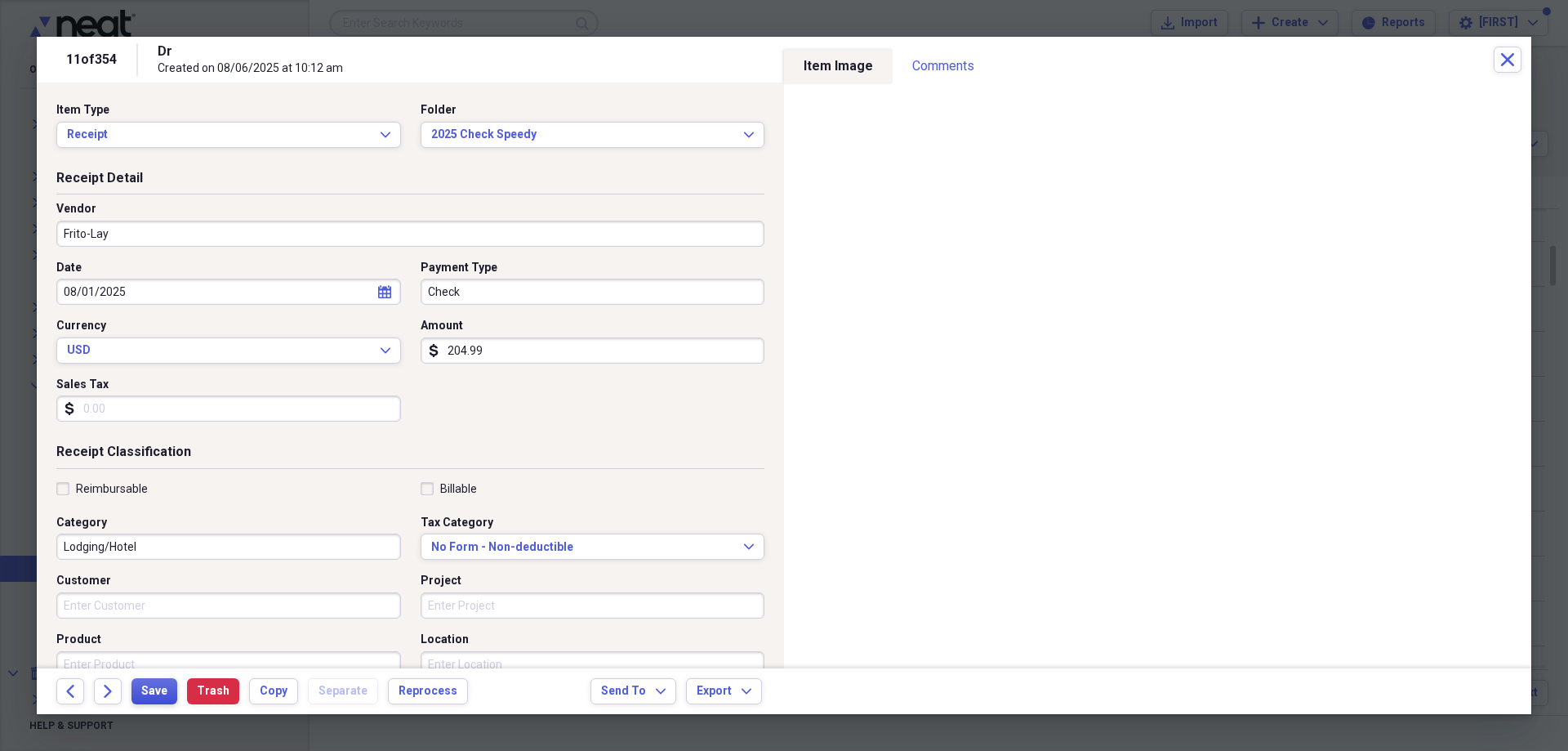 type on "204.99" 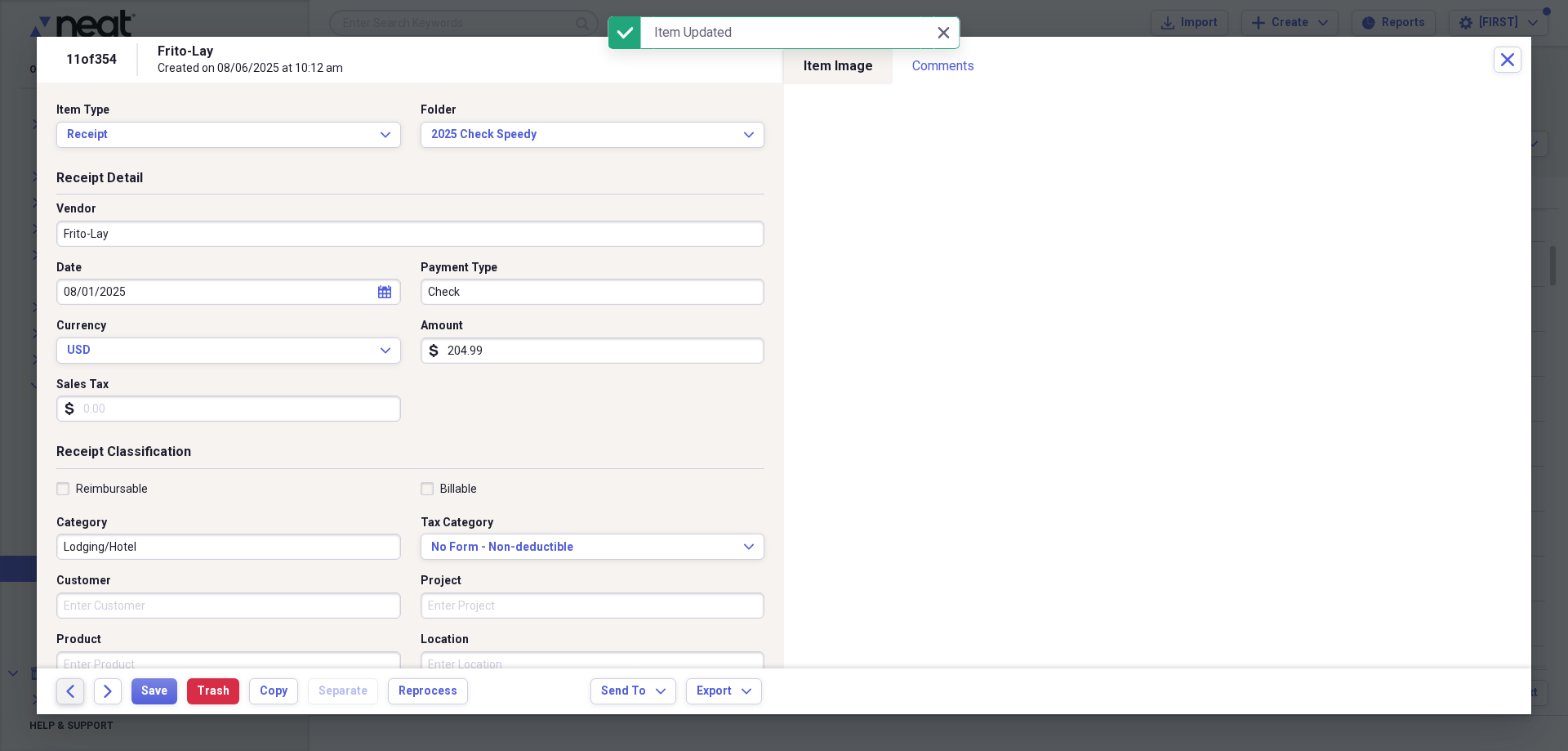 click on "Back" at bounding box center (70, 691) 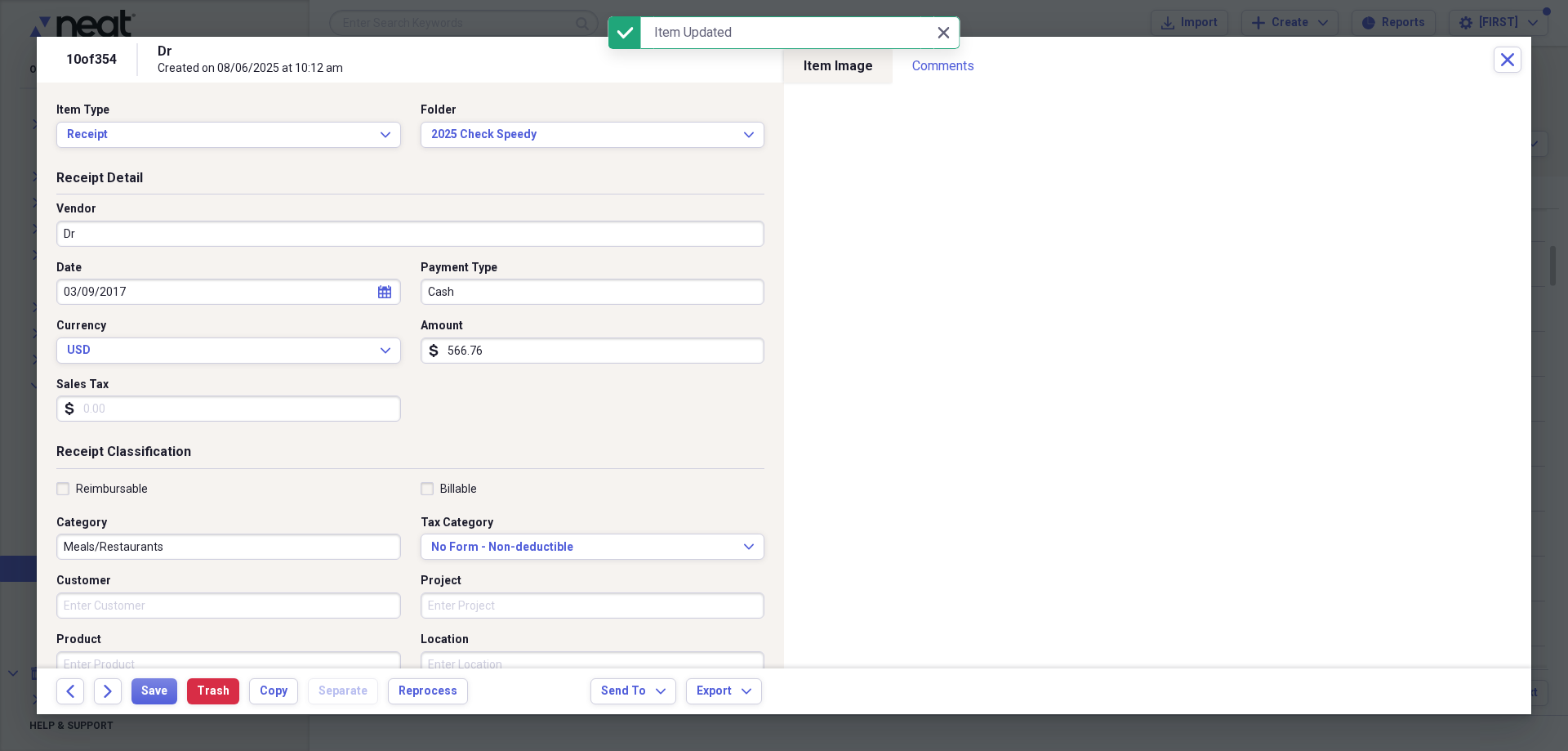 click on "Dr" at bounding box center [410, 234] 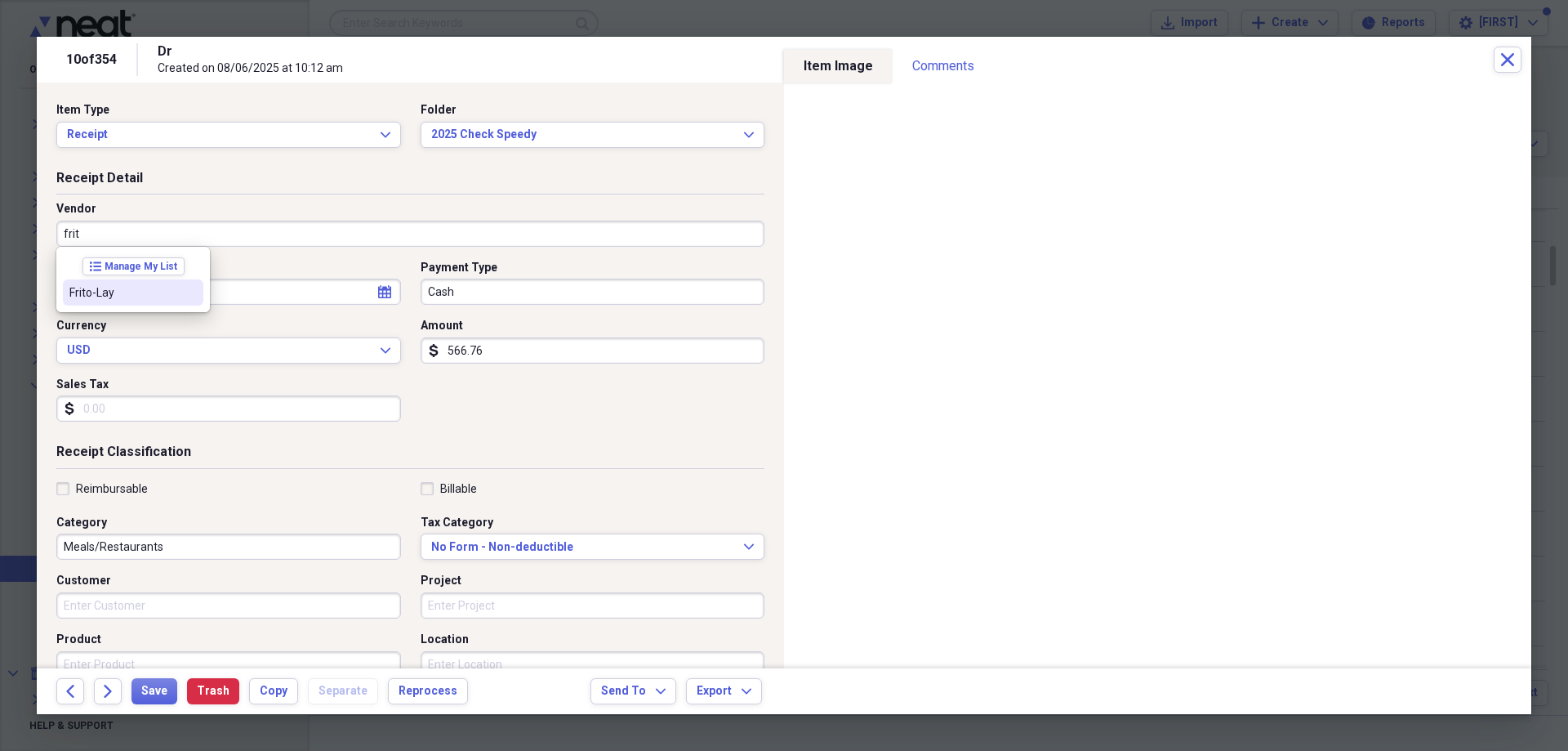 click on "Frito-Lay" at bounding box center (123, 293) 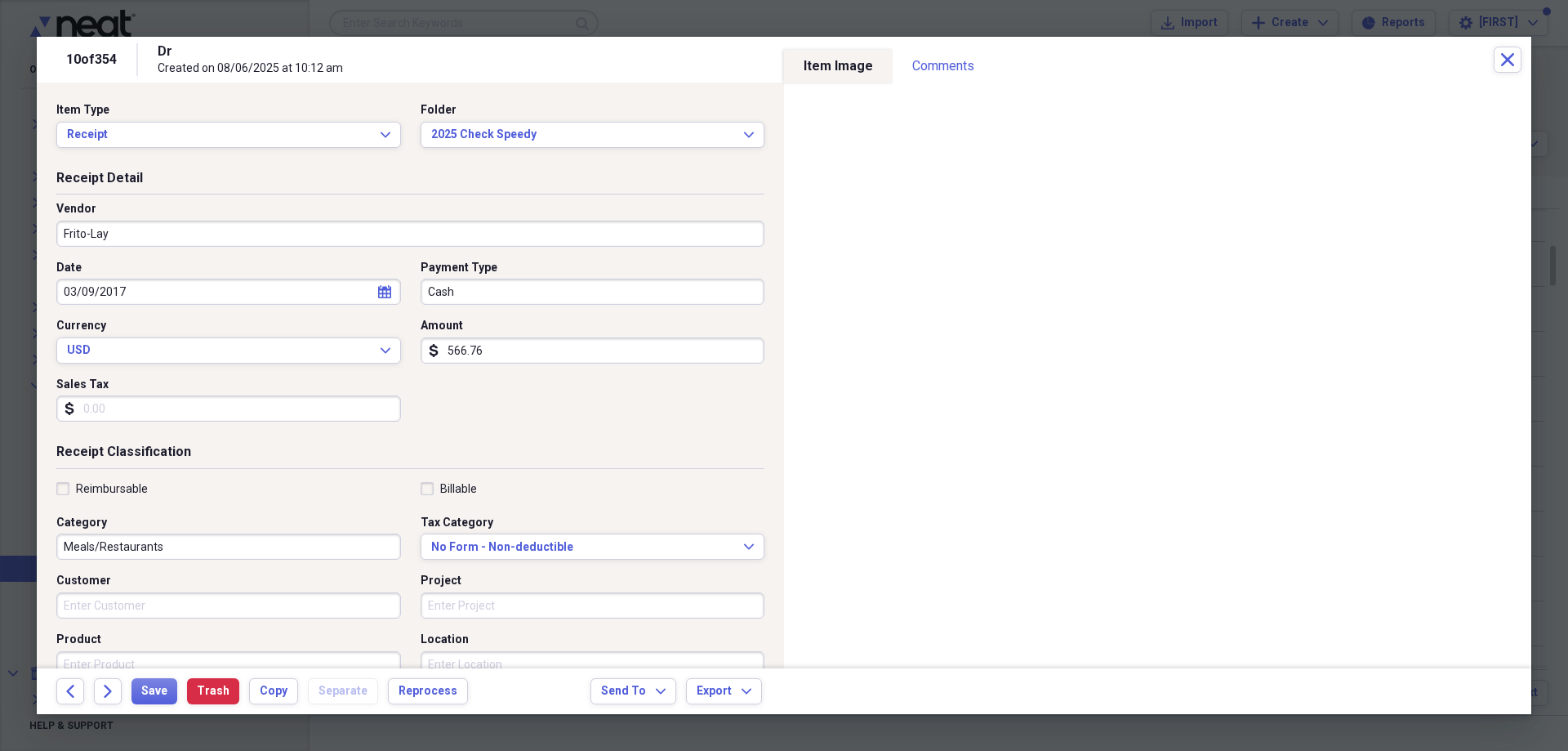 type on "Lodging/Hotel" 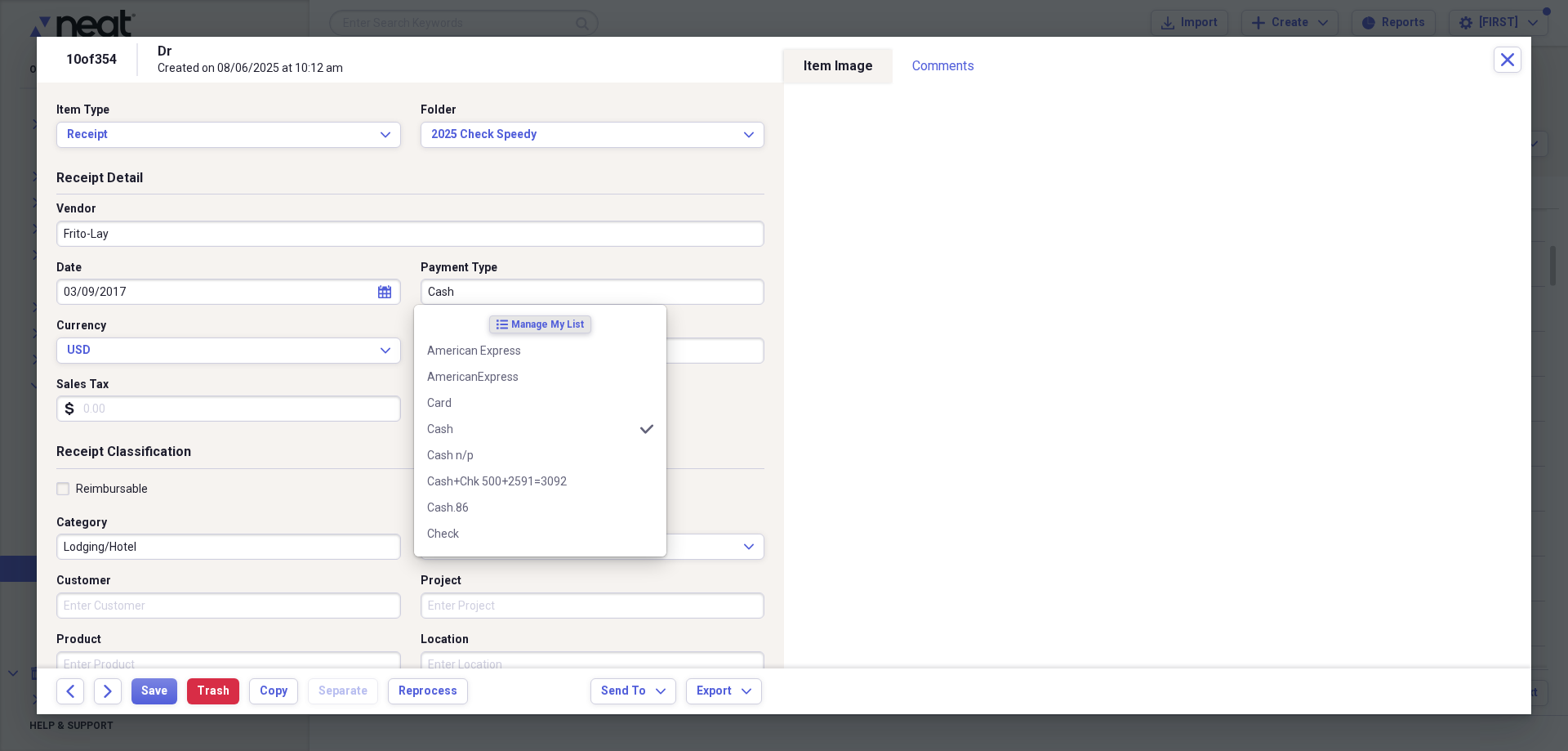 click on "Cash" at bounding box center (593, 292) 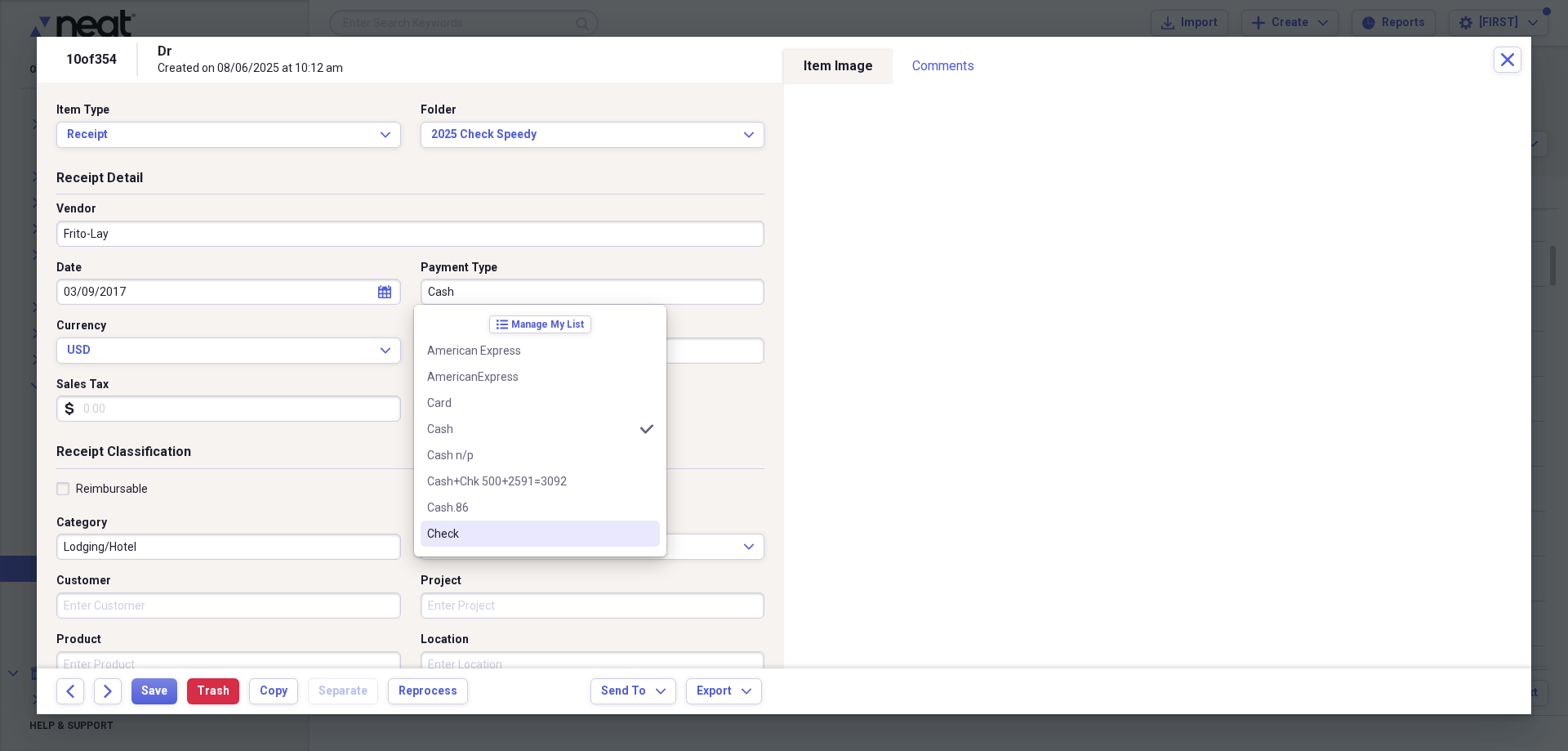 click on "Check" at bounding box center (540, 534) 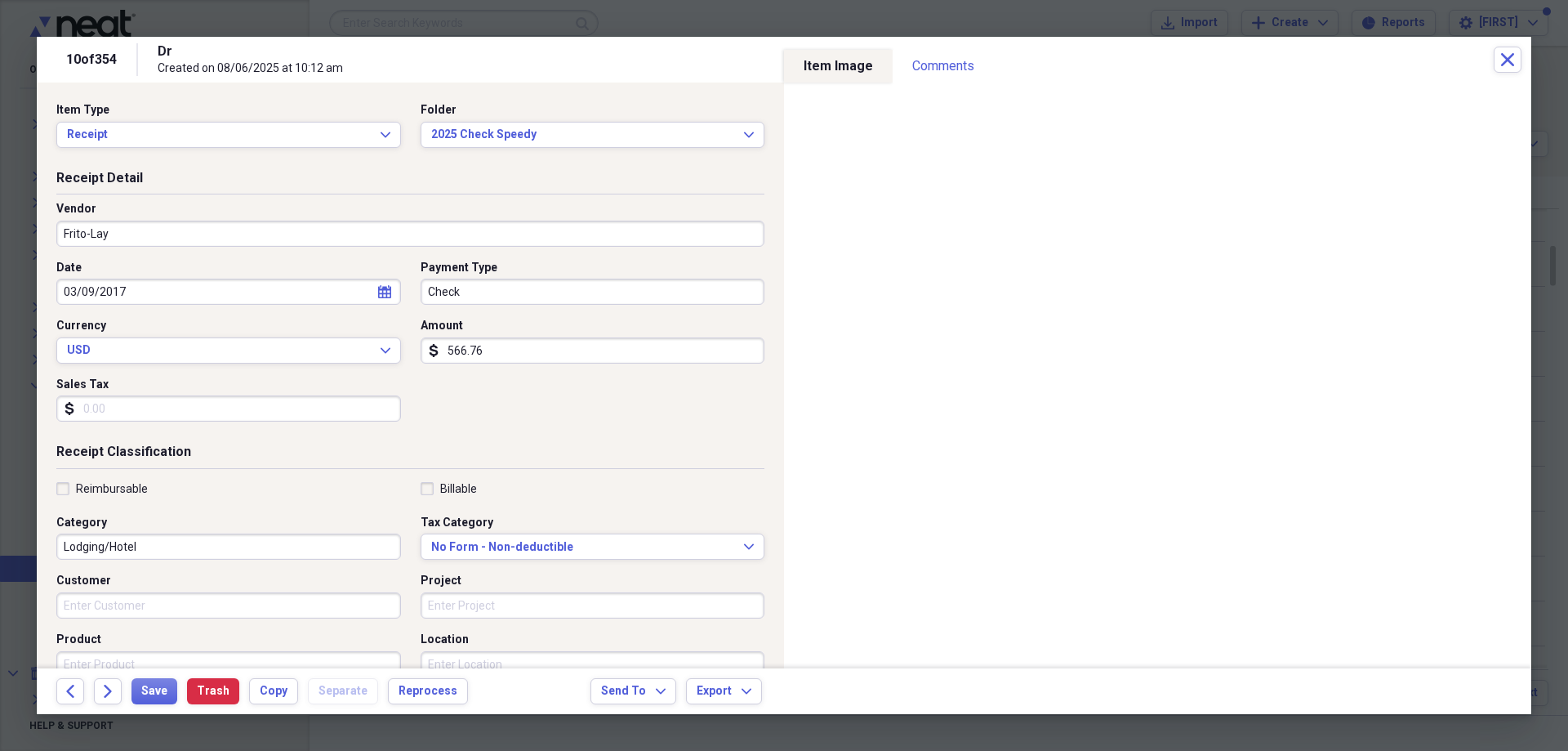 click on "566.76" at bounding box center (593, 351) 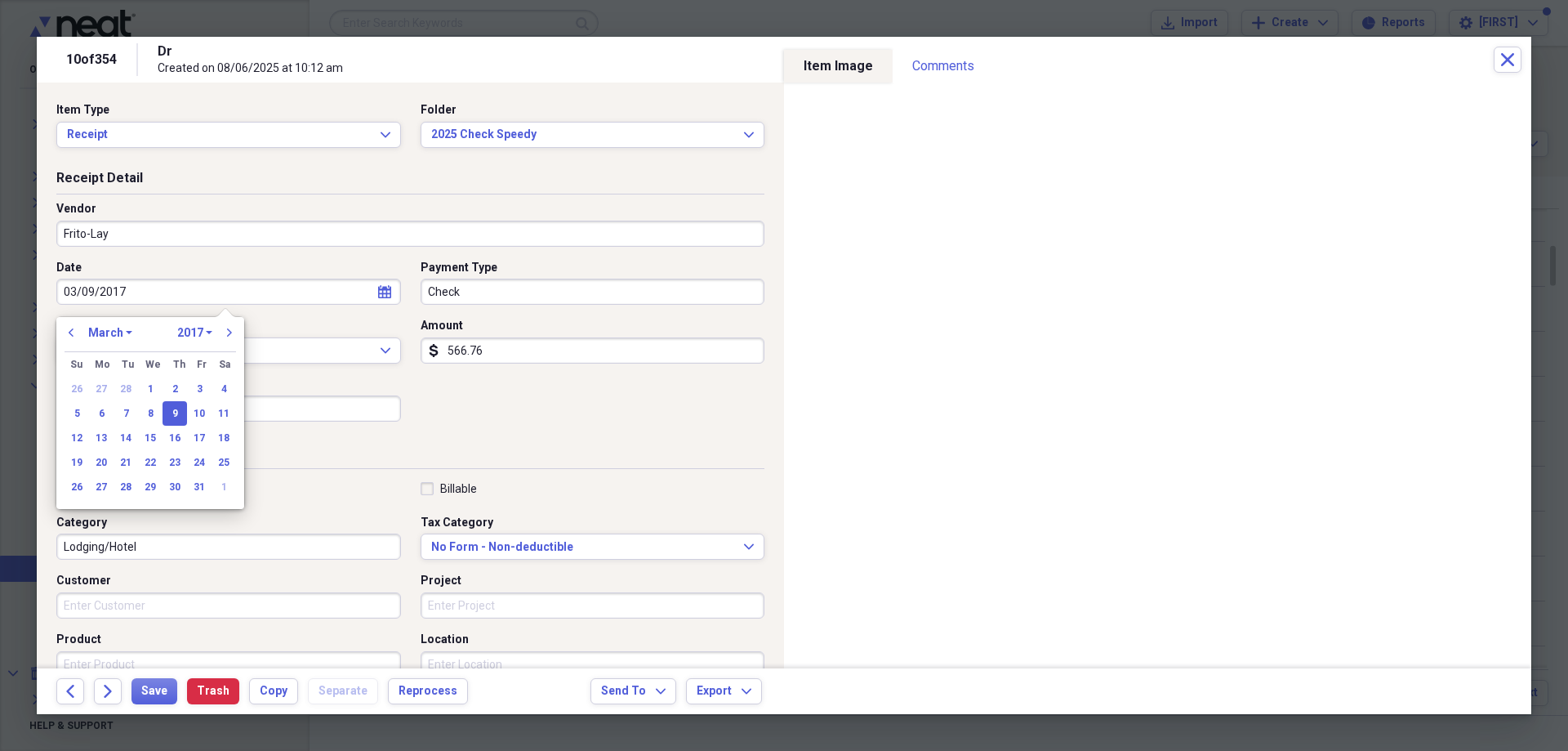 drag, startPoint x: 246, startPoint y: 293, endPoint x: 0, endPoint y: 347, distance: 251.8571 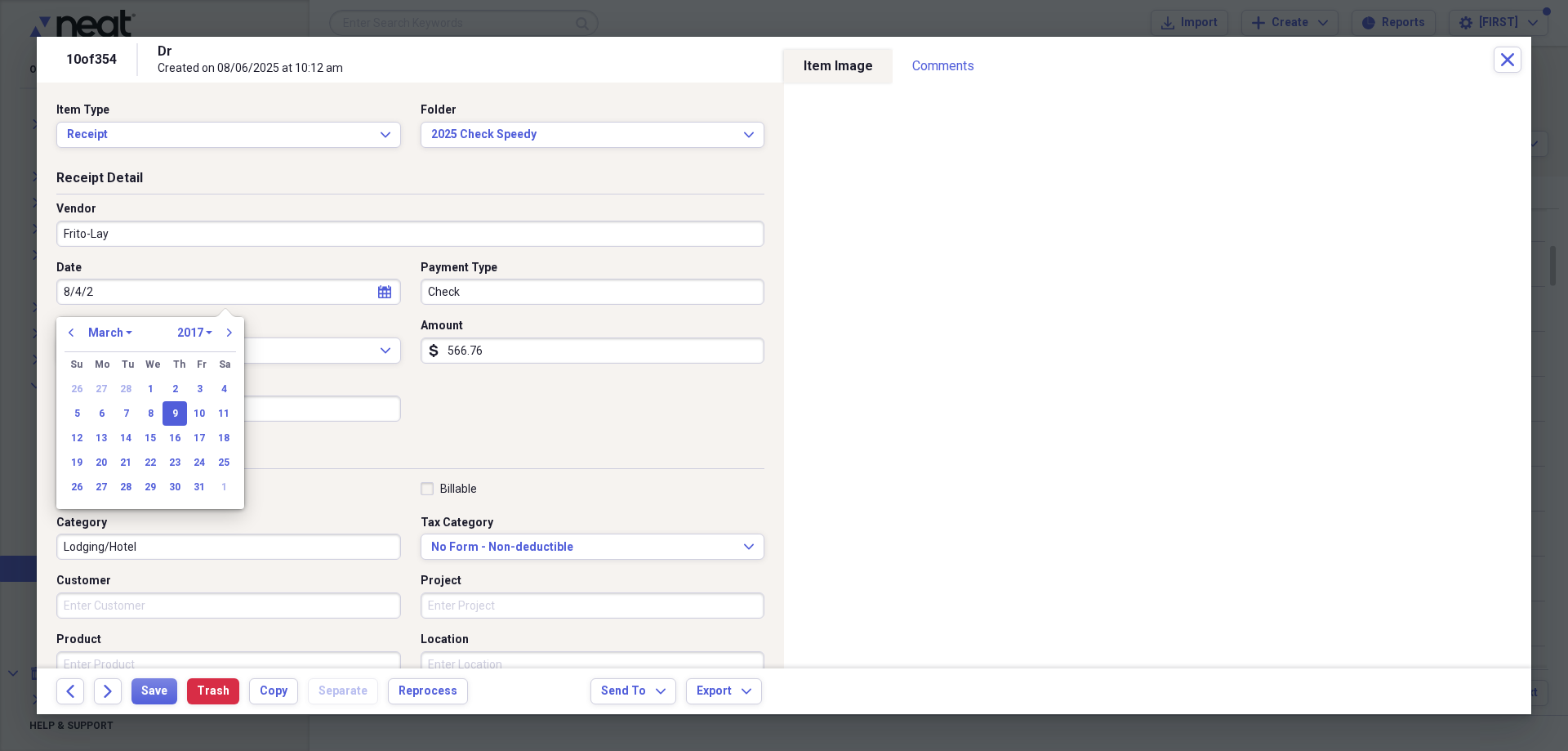 type on "8/4/25" 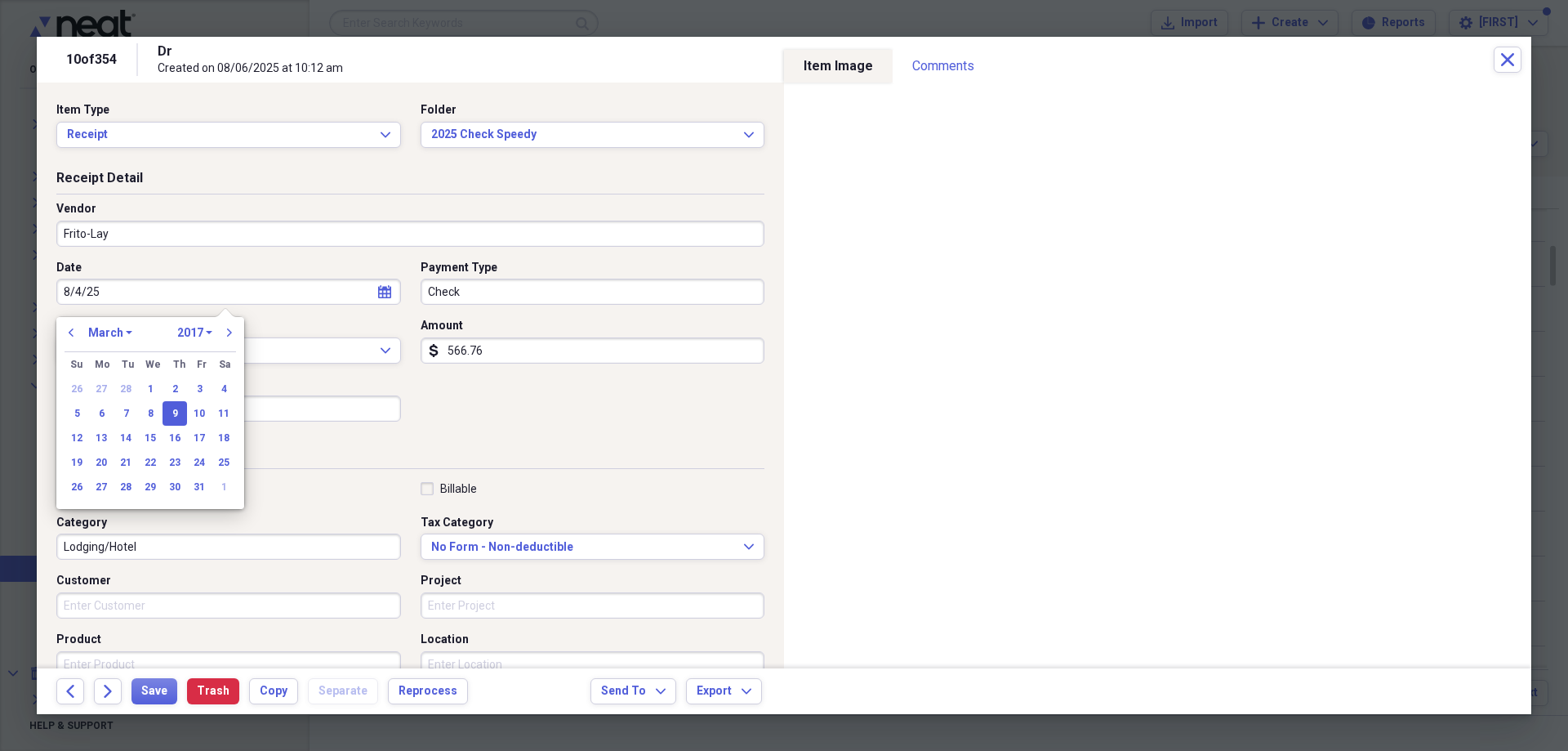 select on "7" 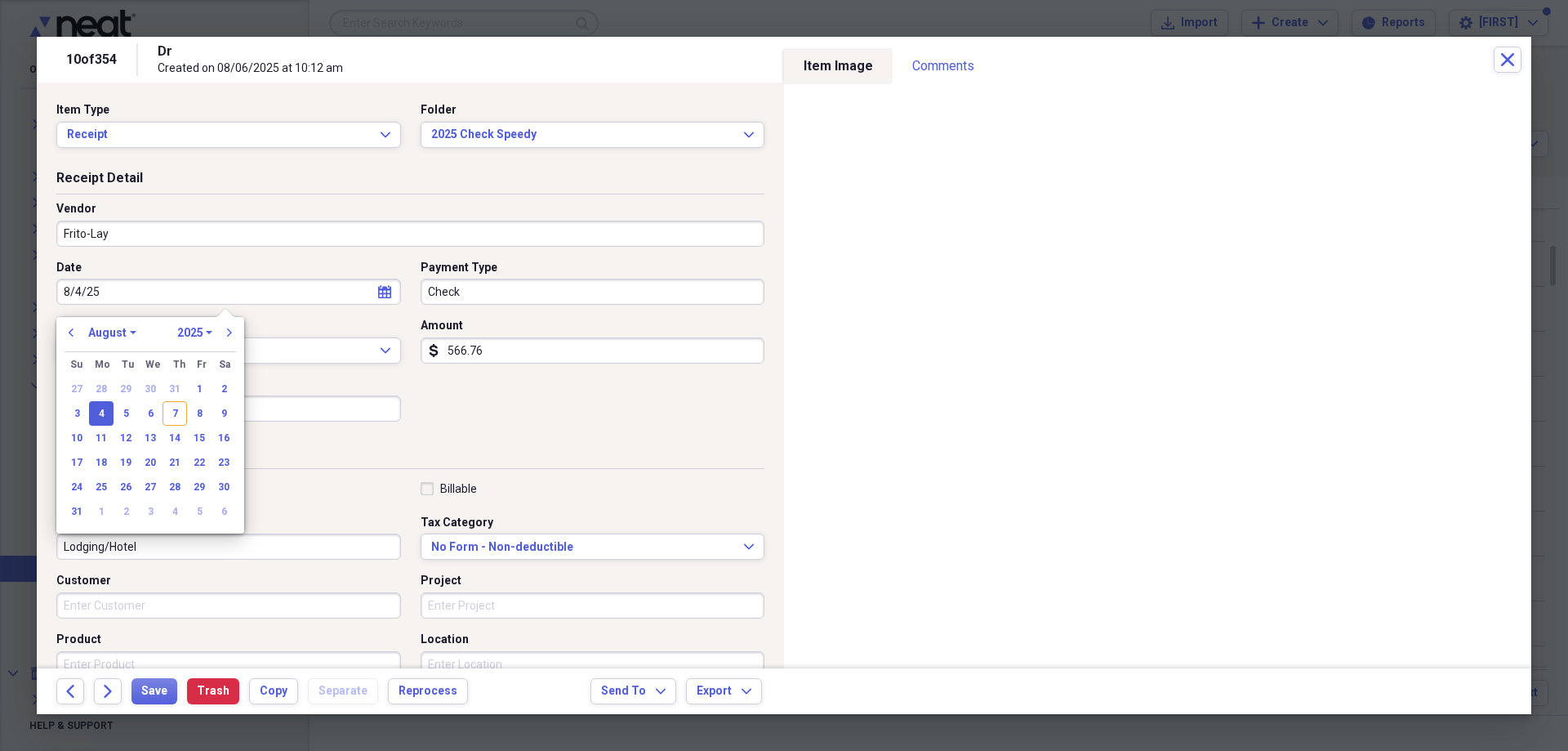 type on "08/04/2025" 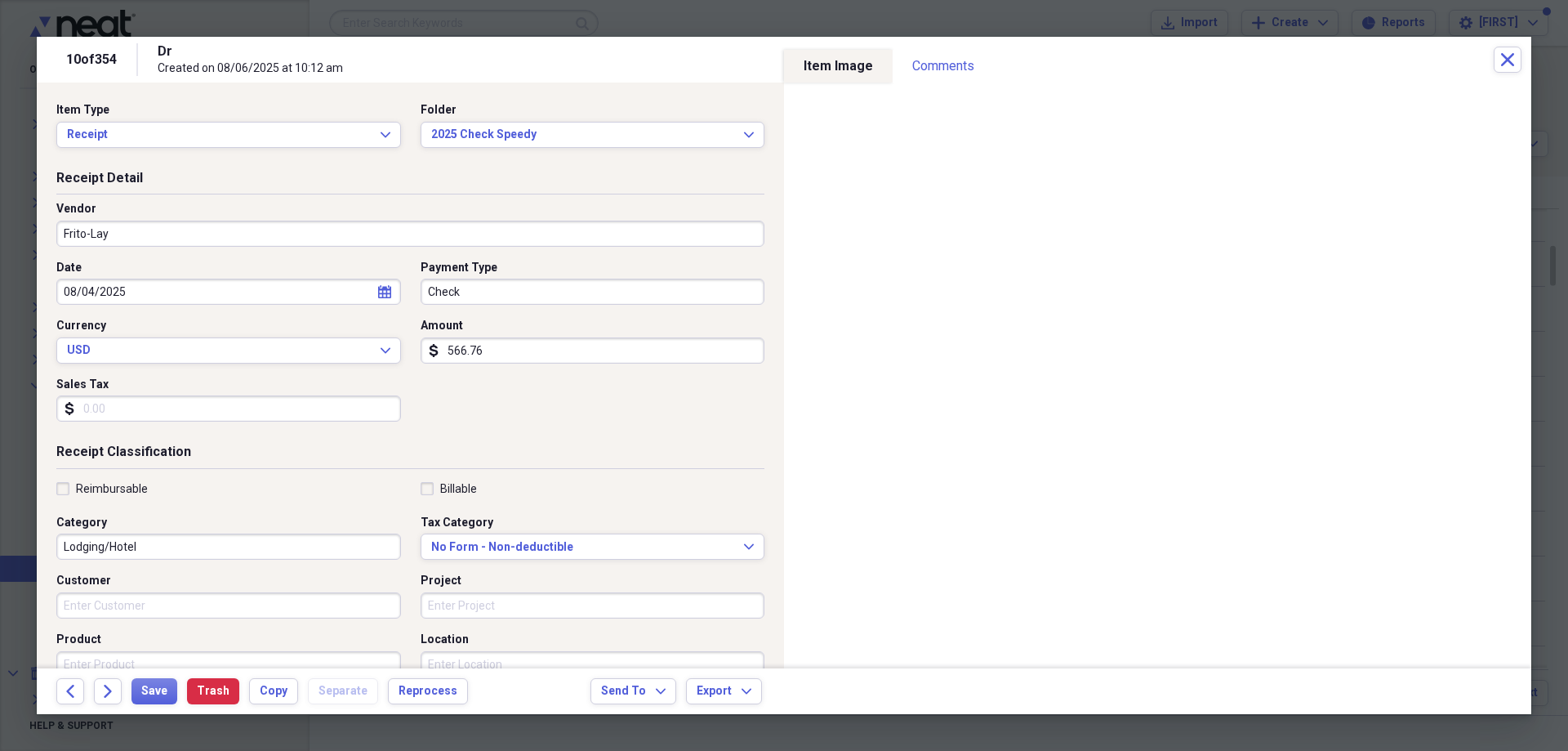 click on "566.76" at bounding box center [593, 351] 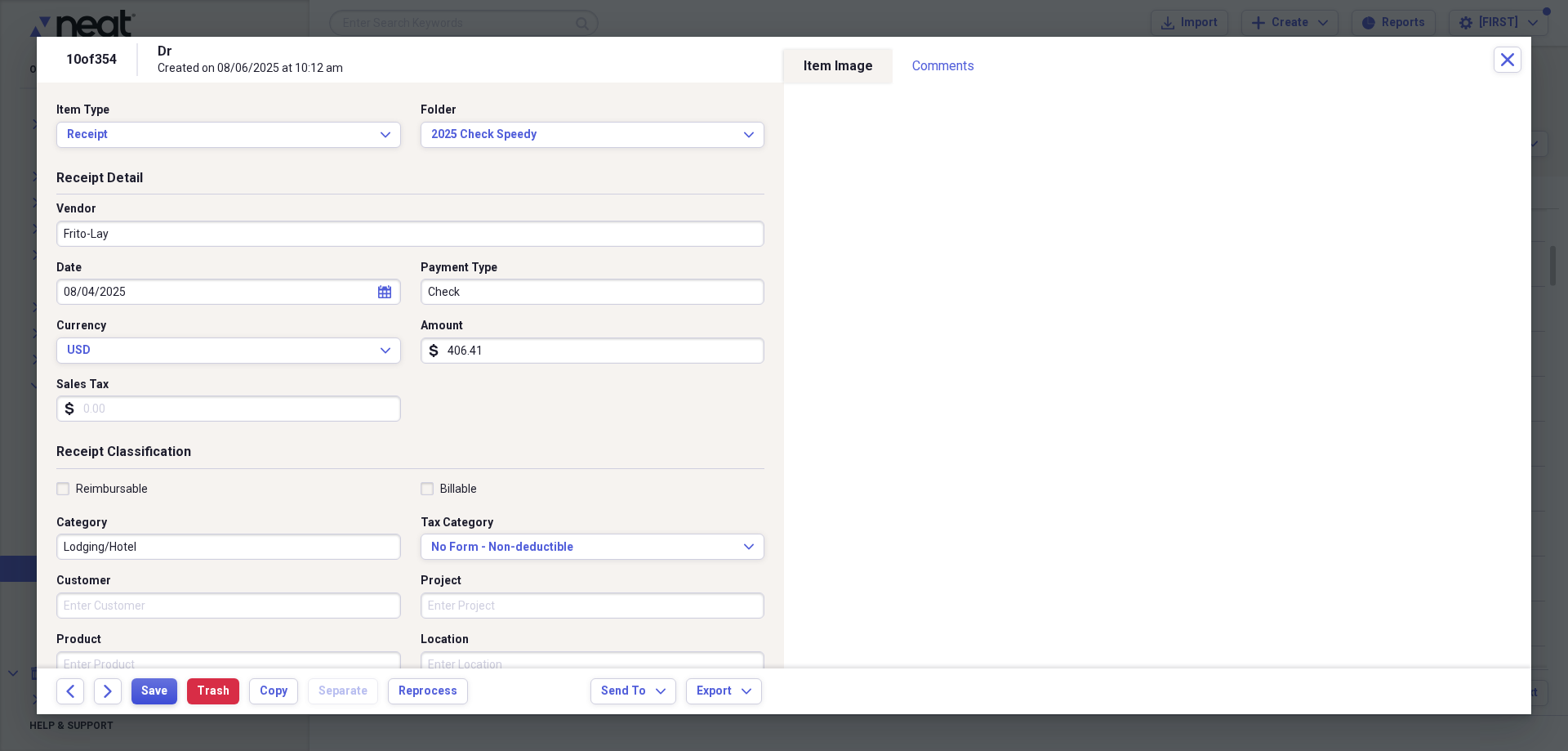 type on "406.41" 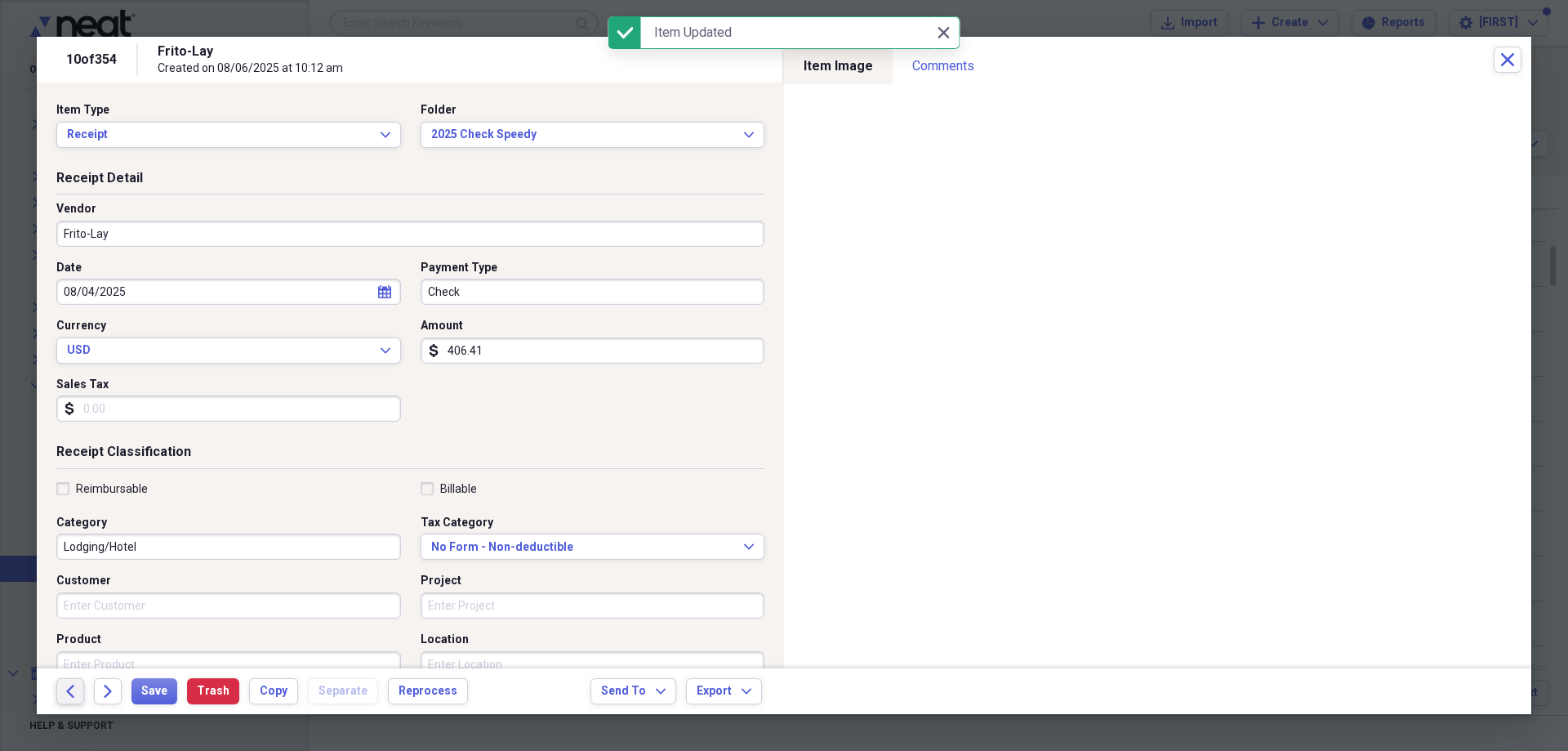 click on "Back" 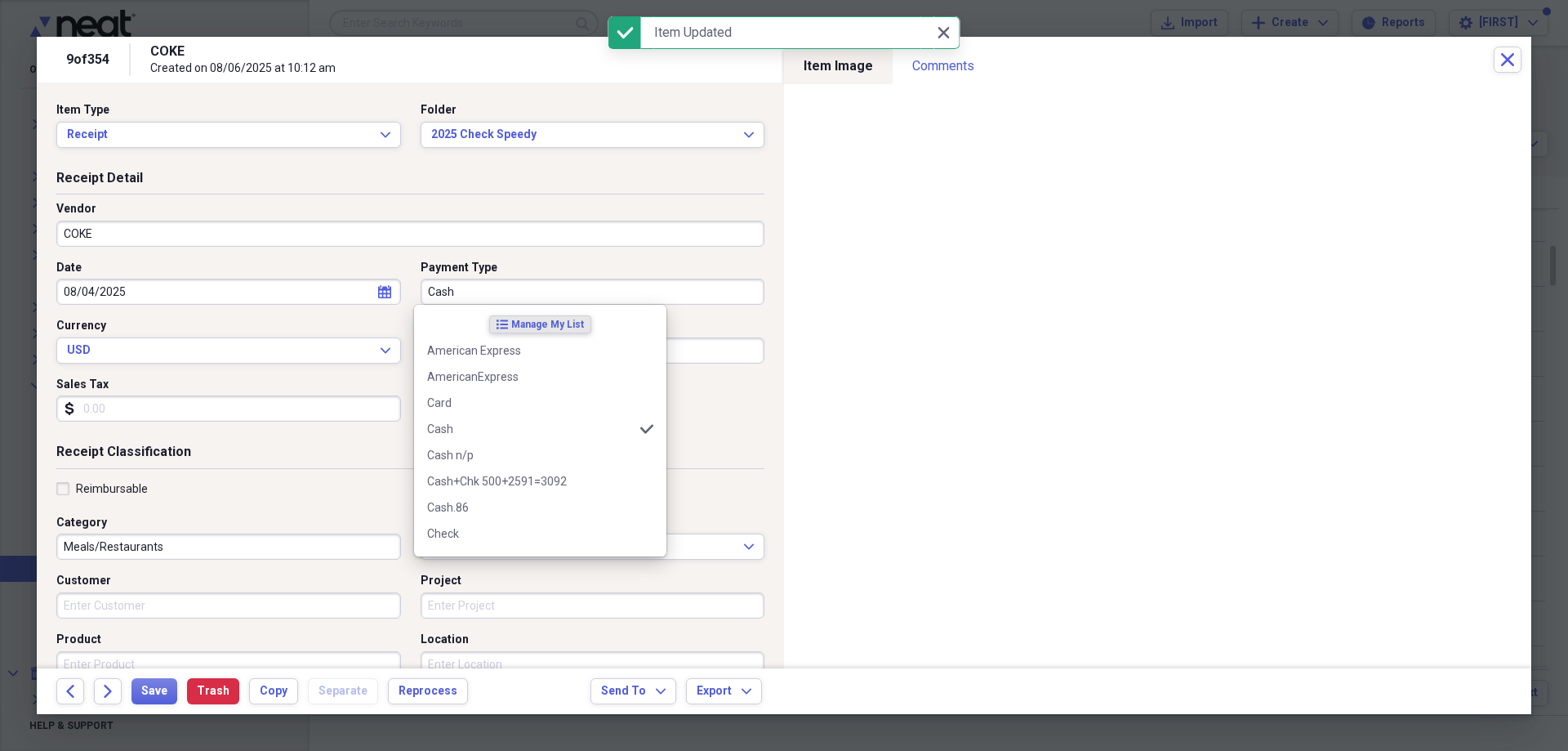 click on "Cash" at bounding box center (593, 292) 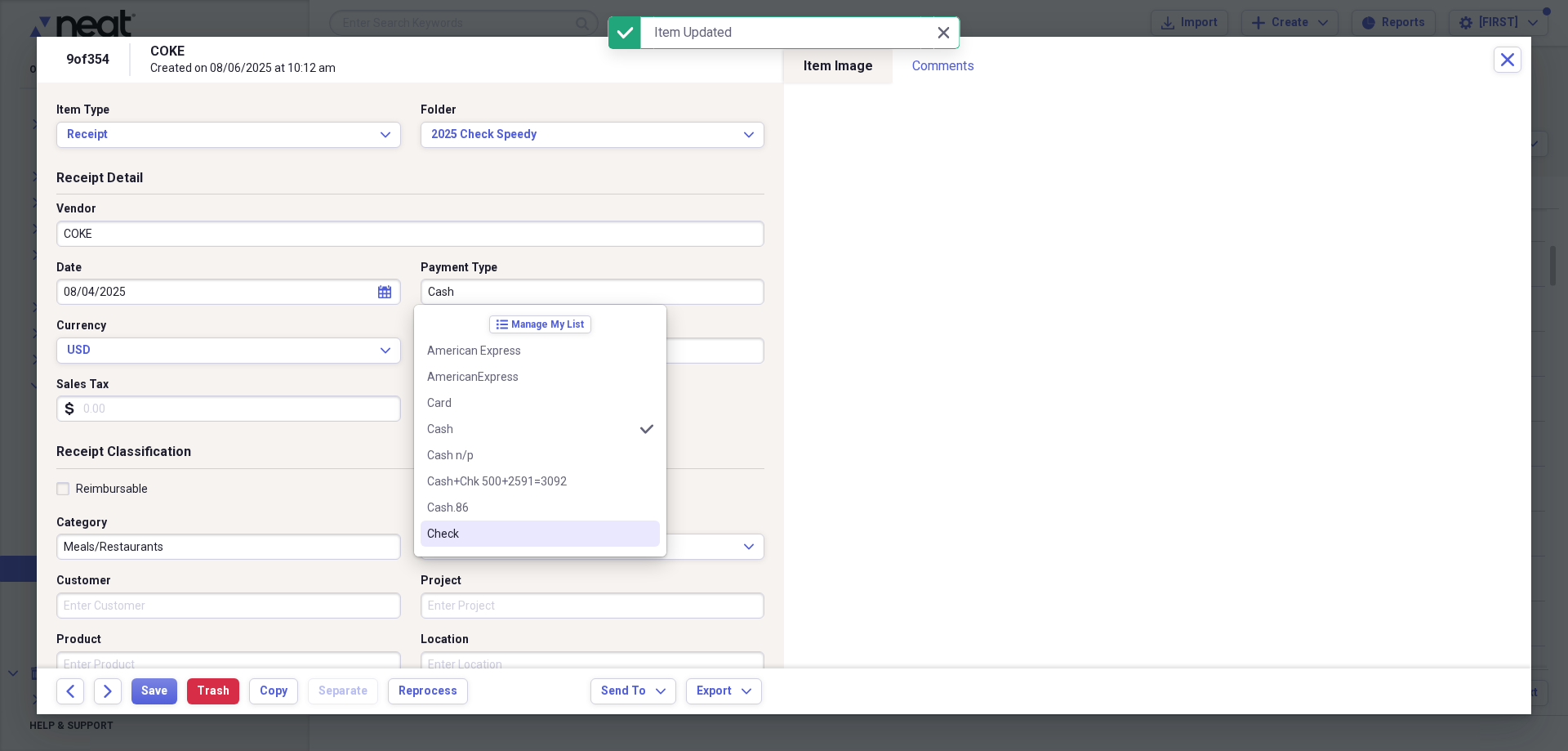 click on "Check" at bounding box center (540, 534) 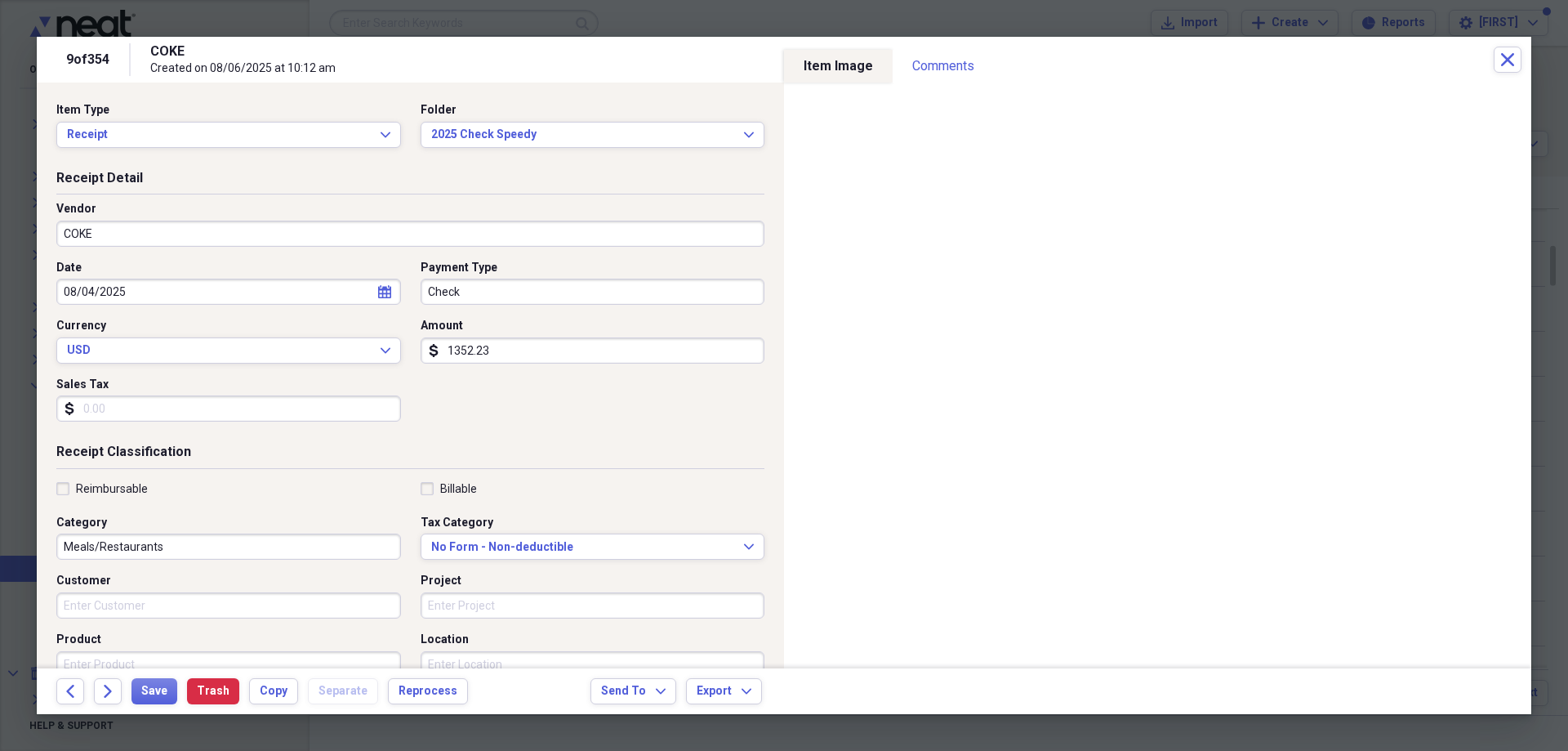 click on "1352.23" at bounding box center [593, 351] 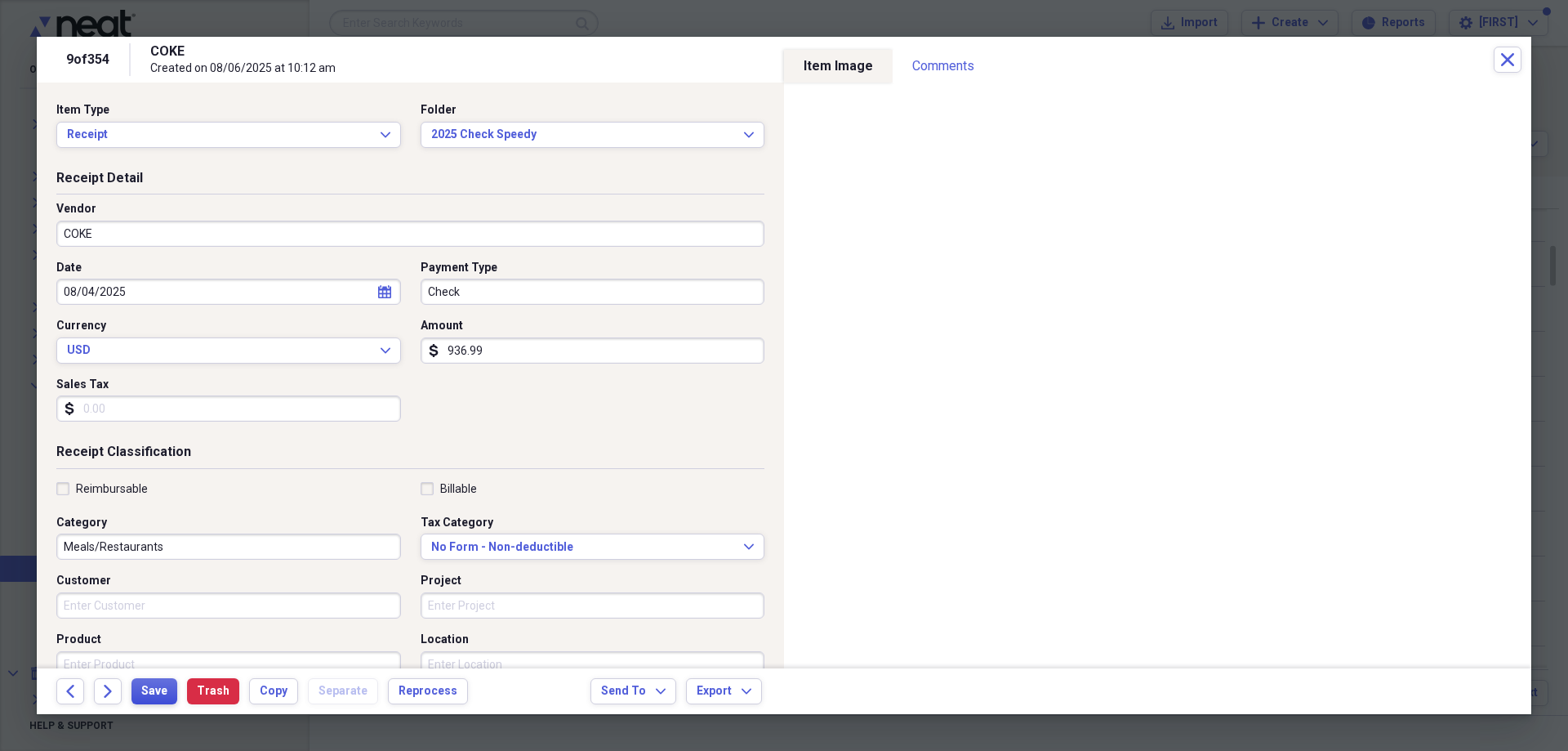 type on "936.99" 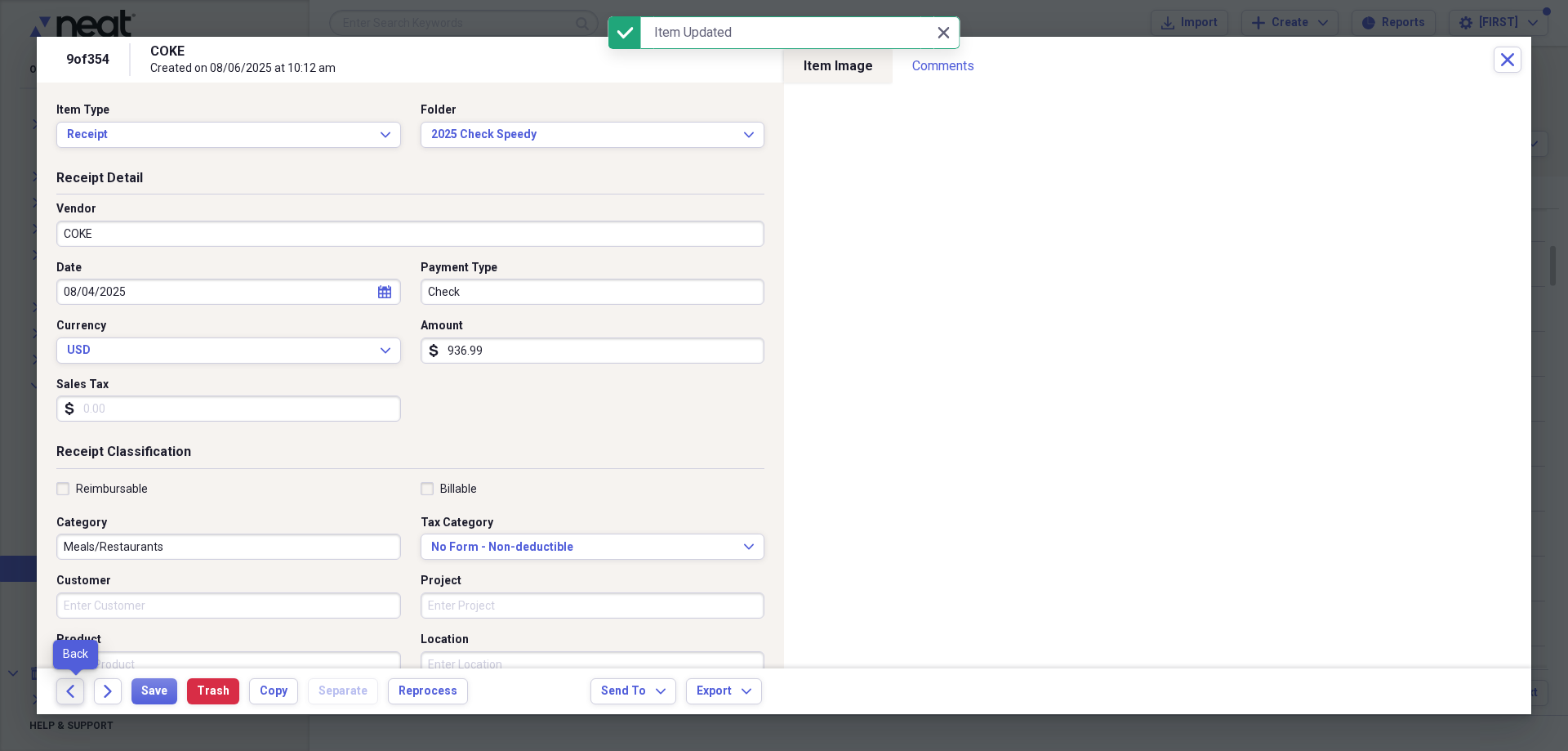 click on "Back" at bounding box center [70, 691] 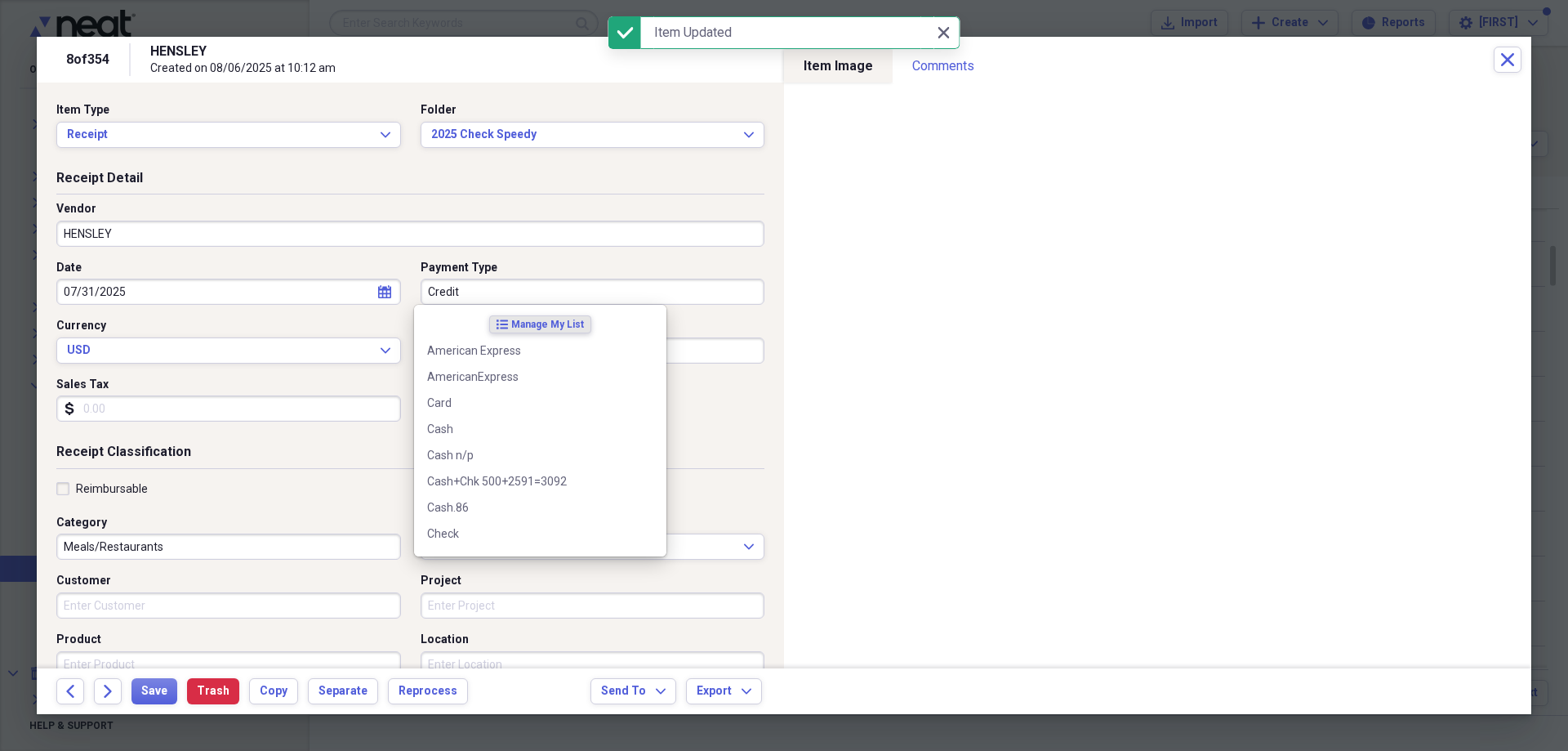 click on "Credit" at bounding box center [593, 292] 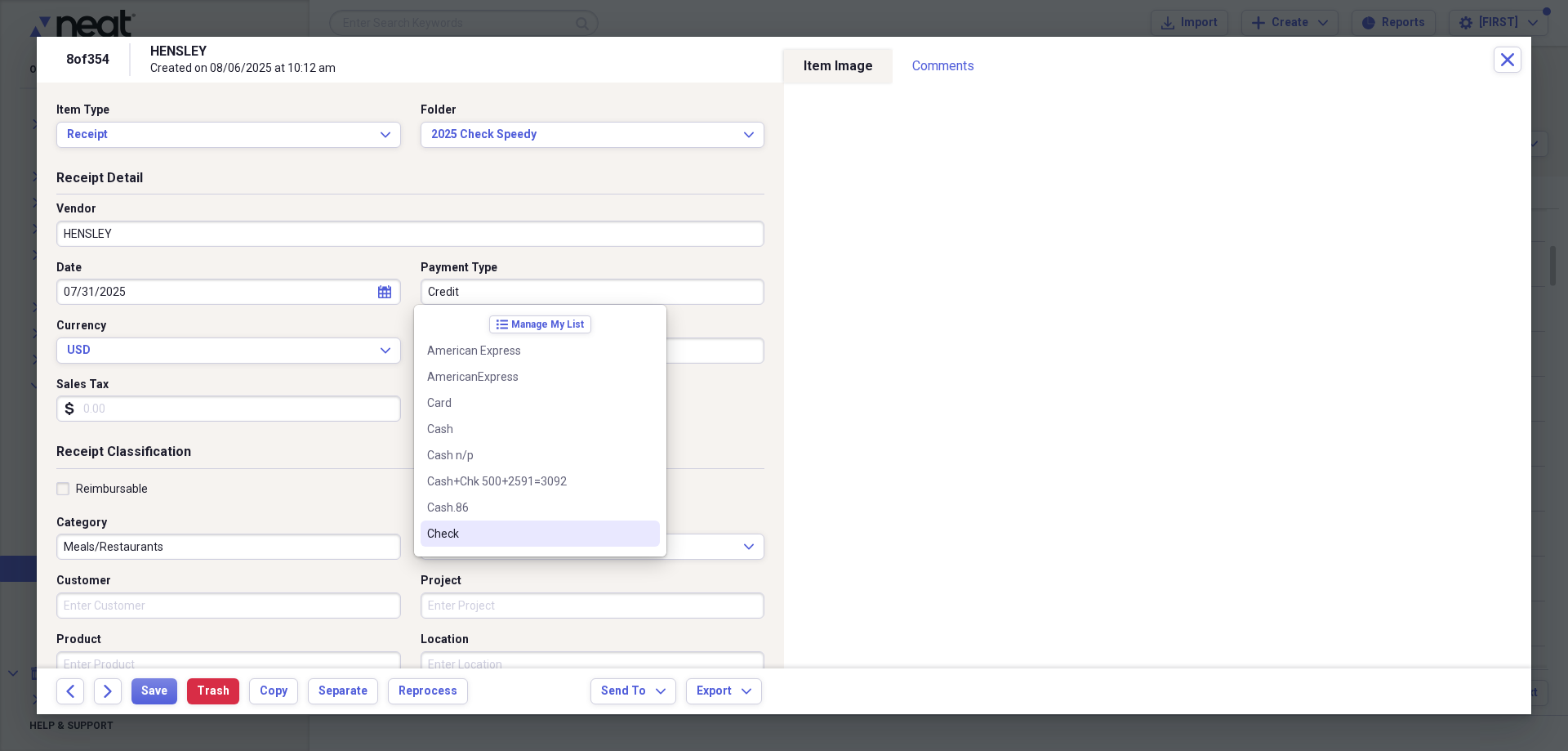 click on "Check" at bounding box center (530, 534) 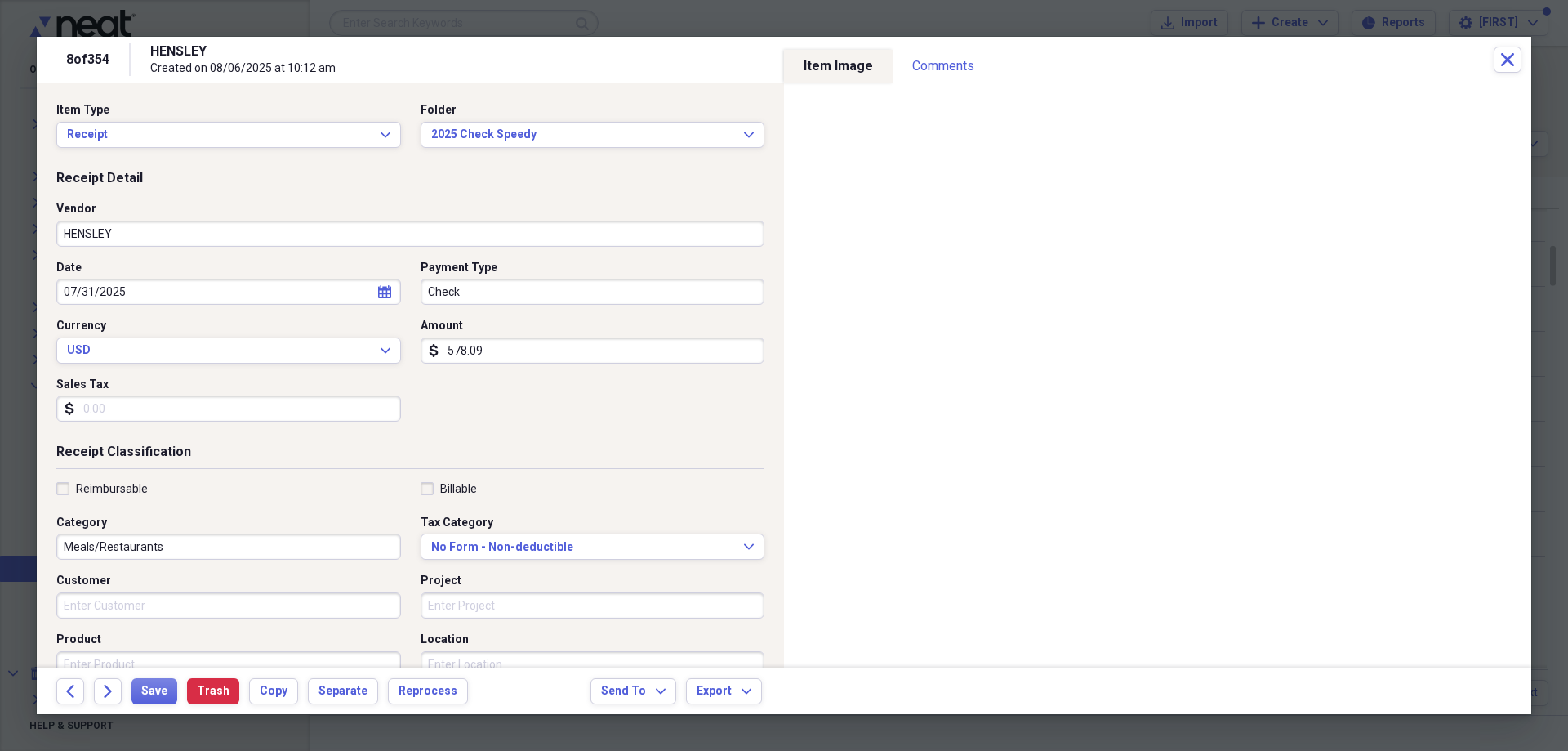 drag, startPoint x: 483, startPoint y: 355, endPoint x: 500, endPoint y: 353, distance: 17.11724 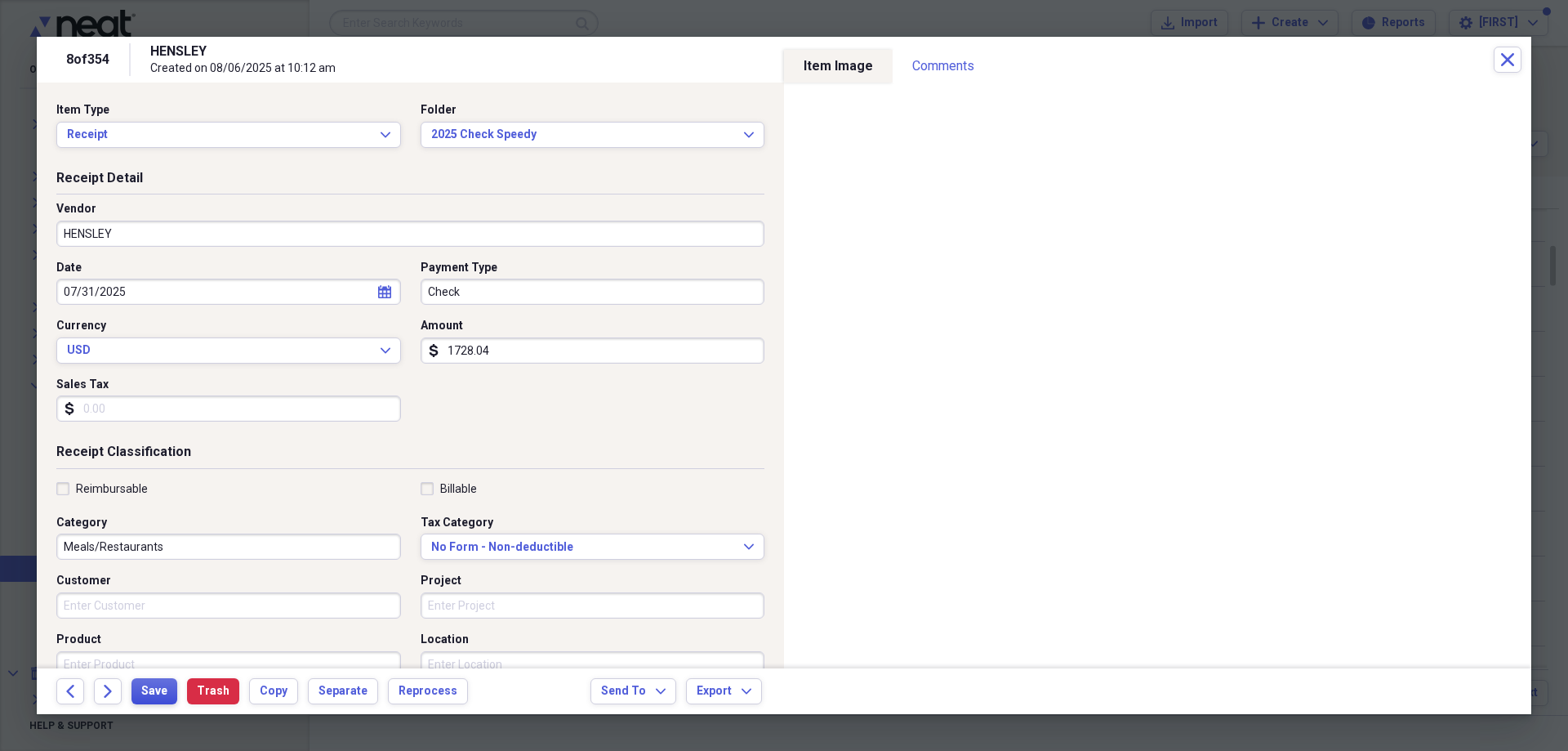 type on "1728.04" 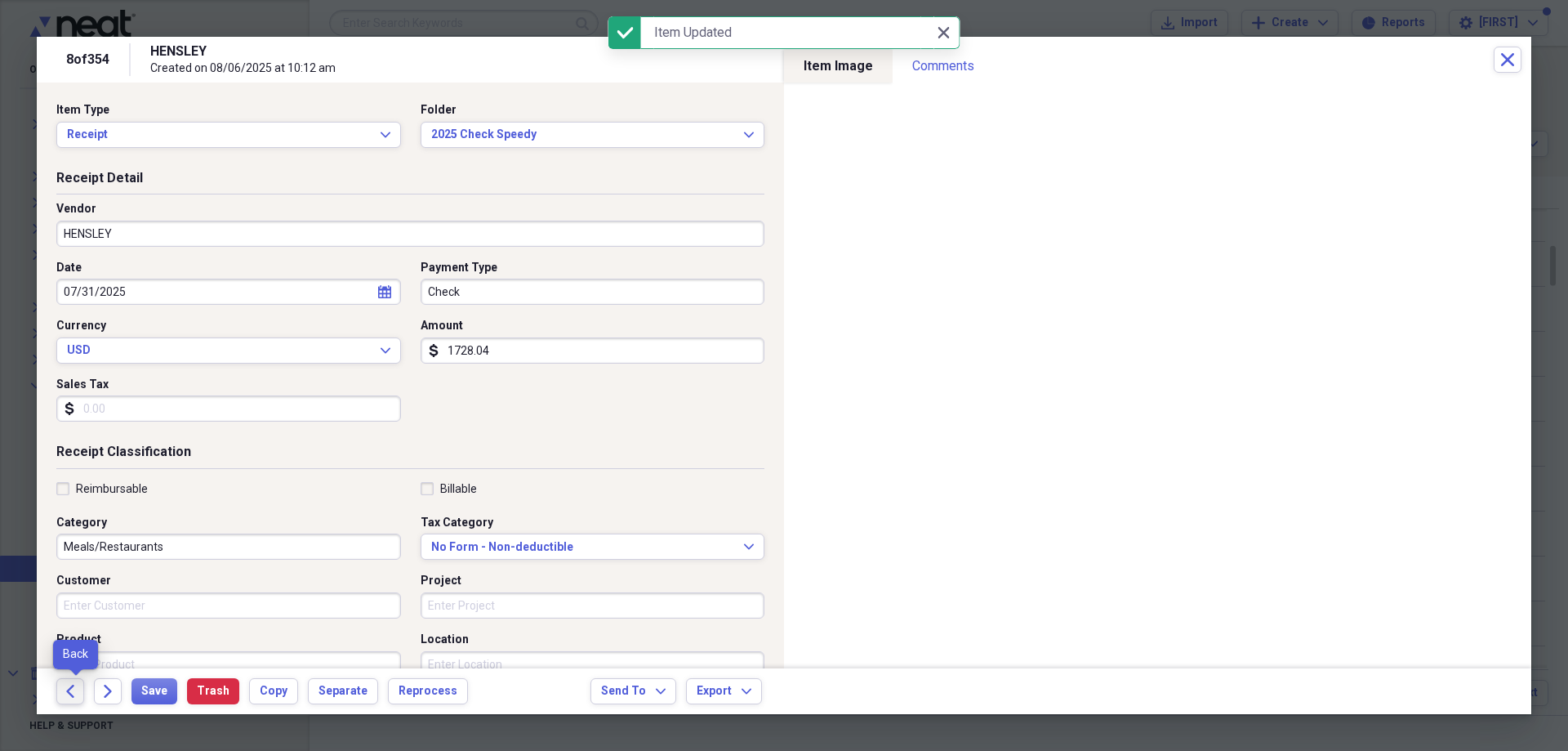 click 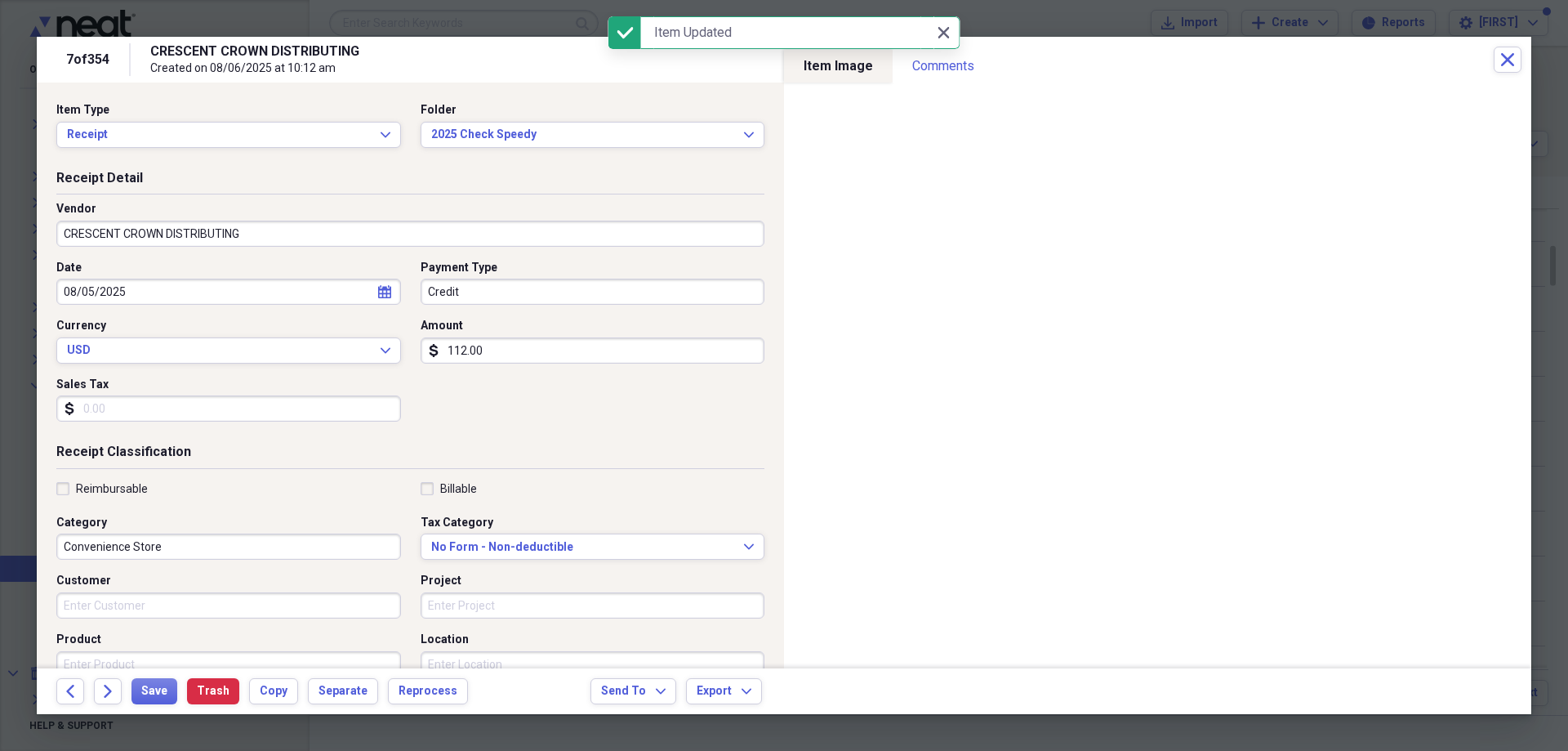 click on "Credit" at bounding box center [593, 292] 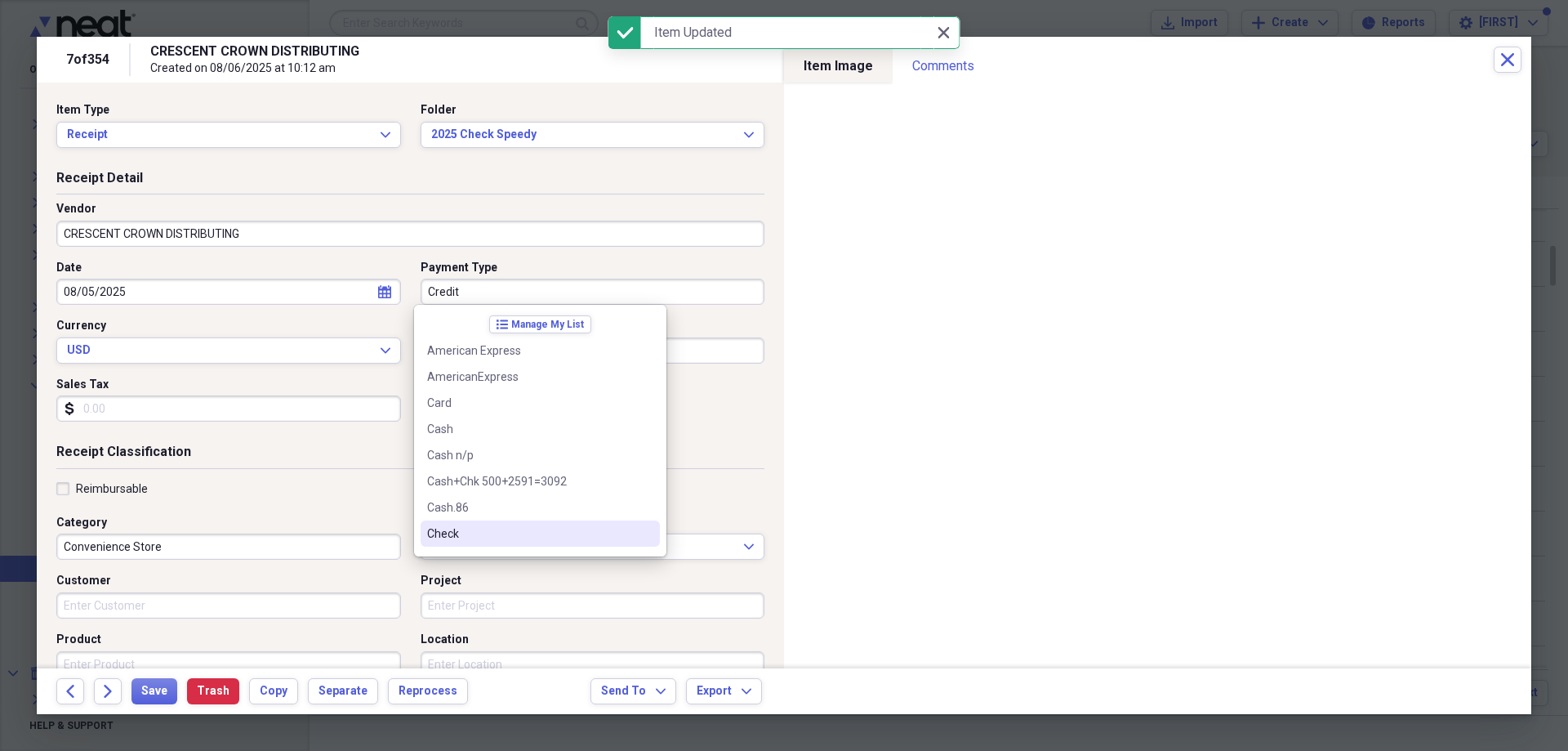 click on "Check" at bounding box center [530, 534] 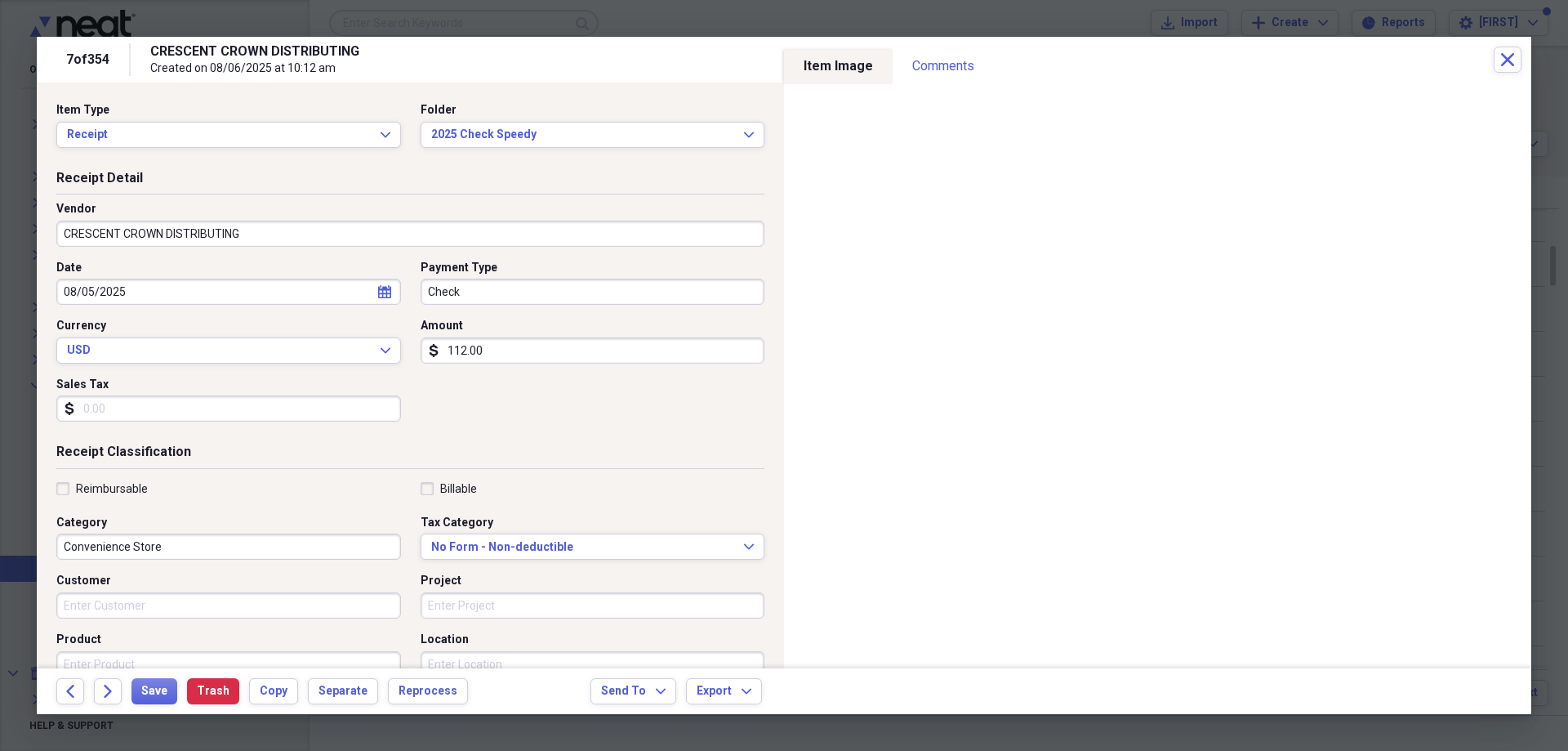 click on "112.00" at bounding box center [593, 351] 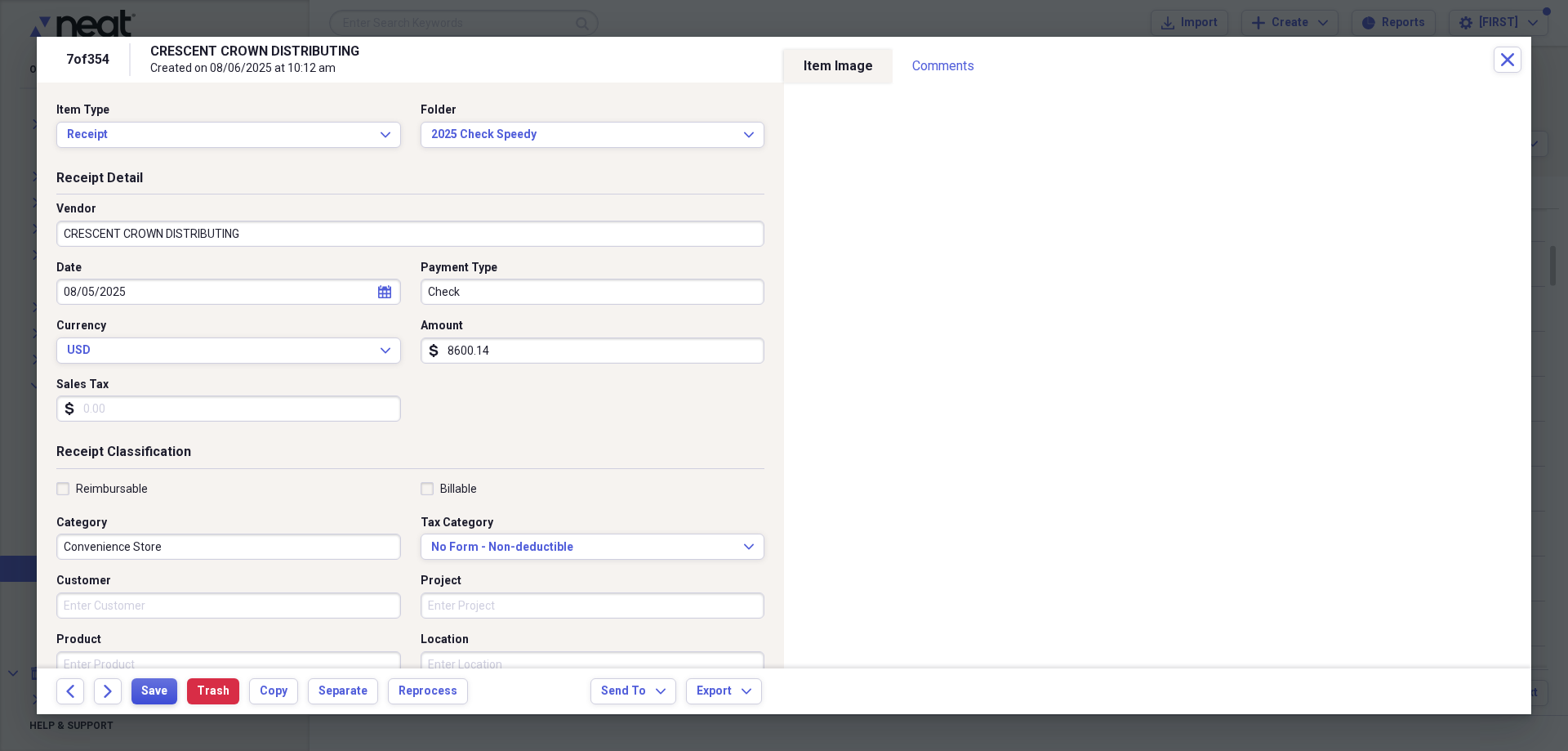 type on "8600.14" 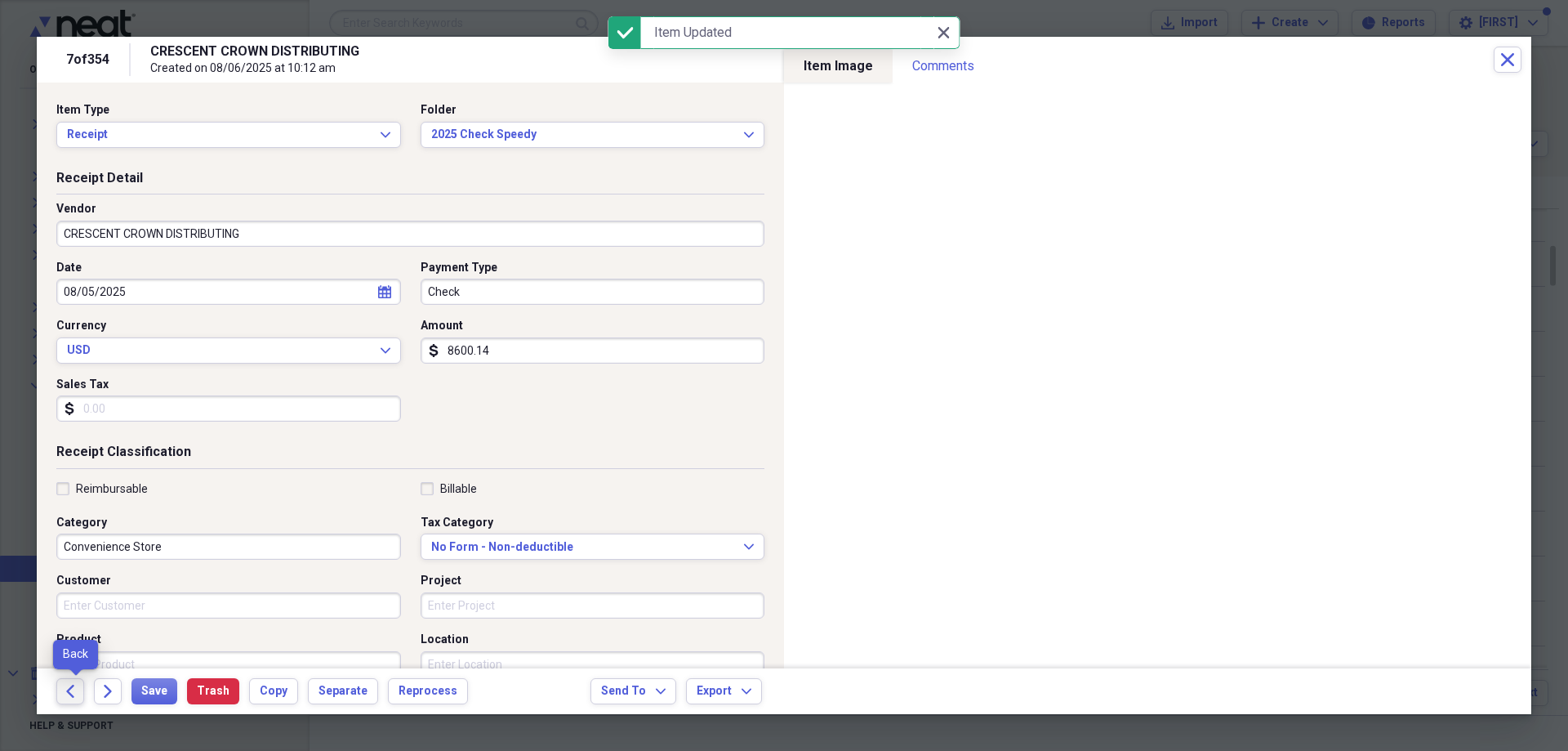 click 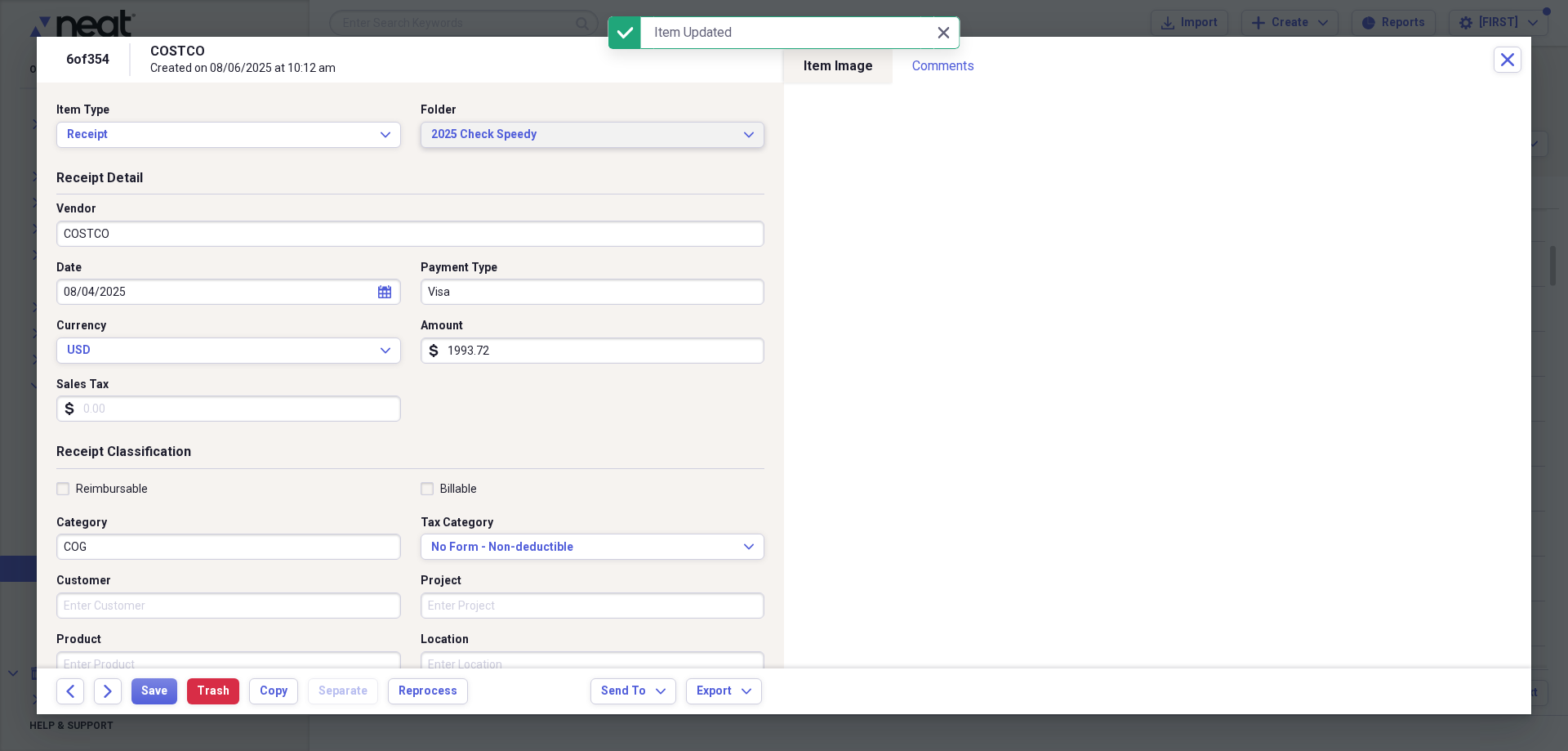 click on "Expand" 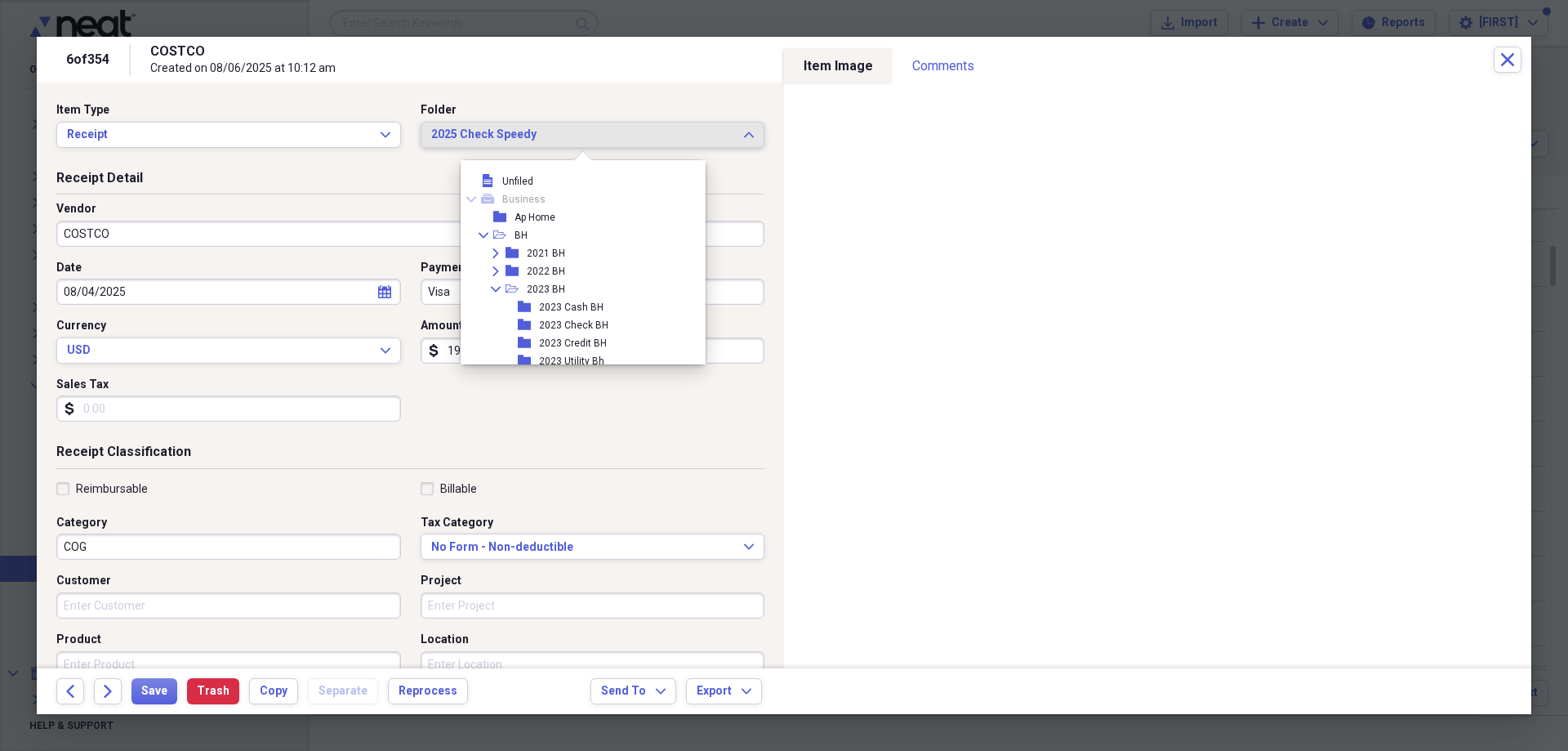 scroll, scrollTop: 3296, scrollLeft: 0, axis: vertical 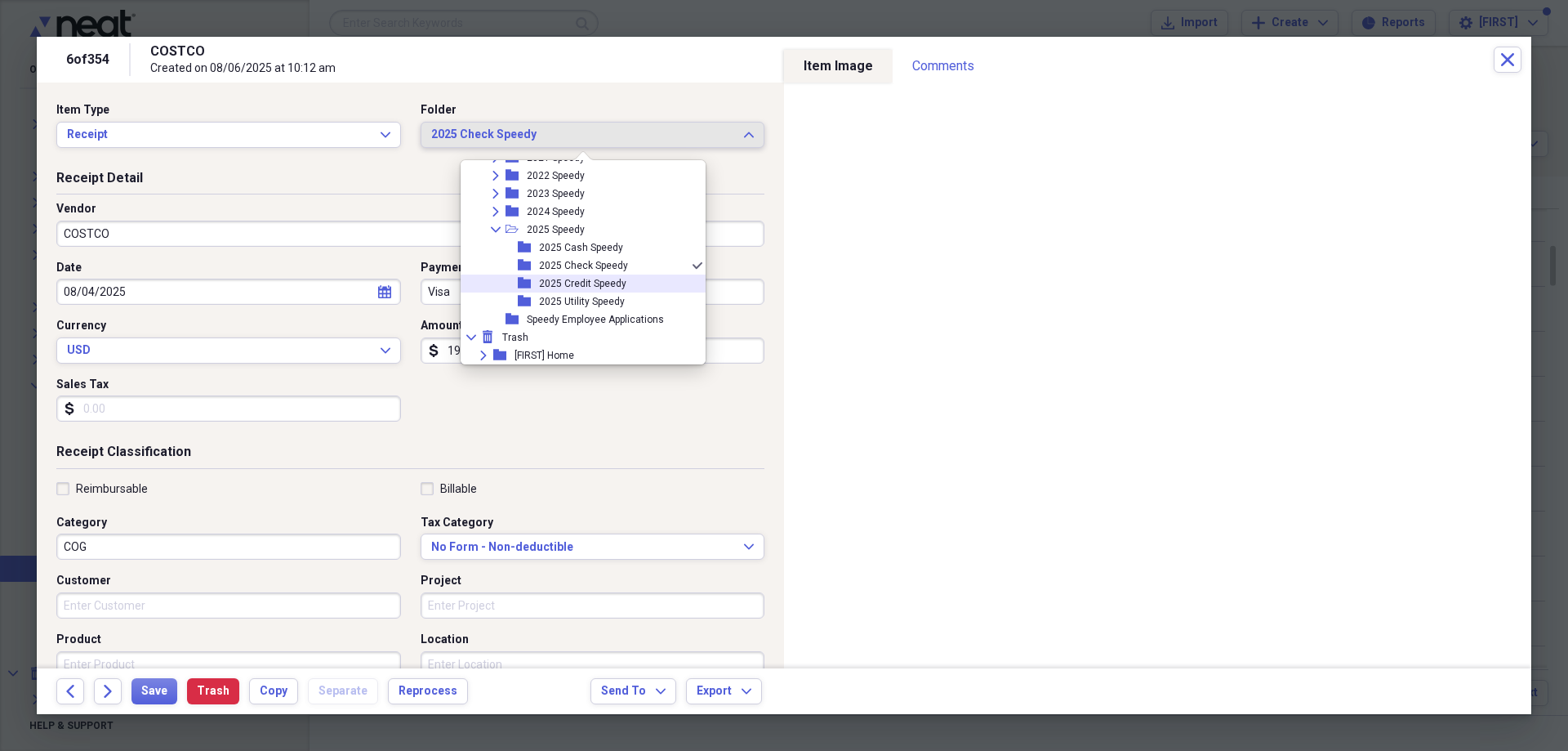 click on "2025 Credit Speedy" at bounding box center [582, 284] 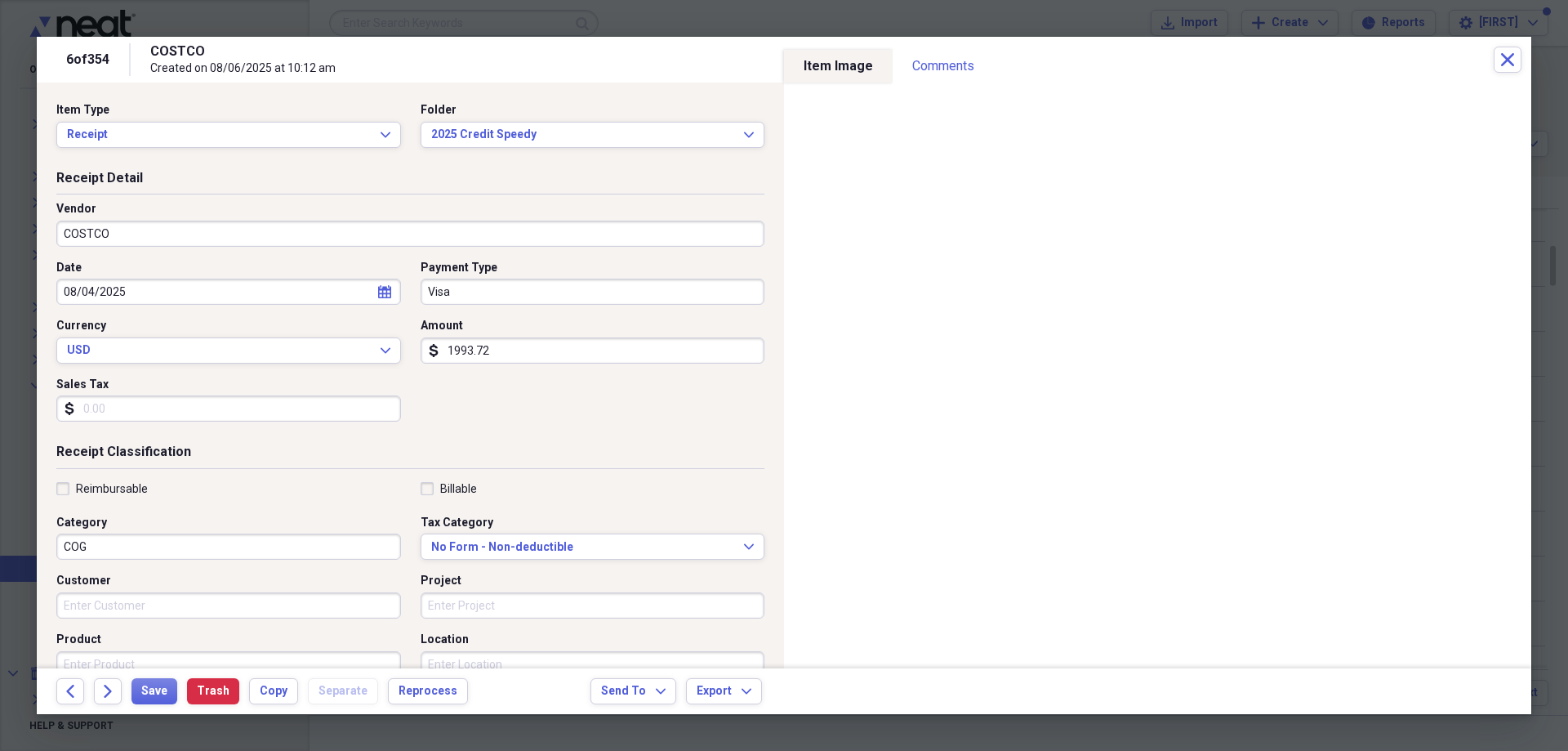 click on "1993.72" at bounding box center [593, 351] 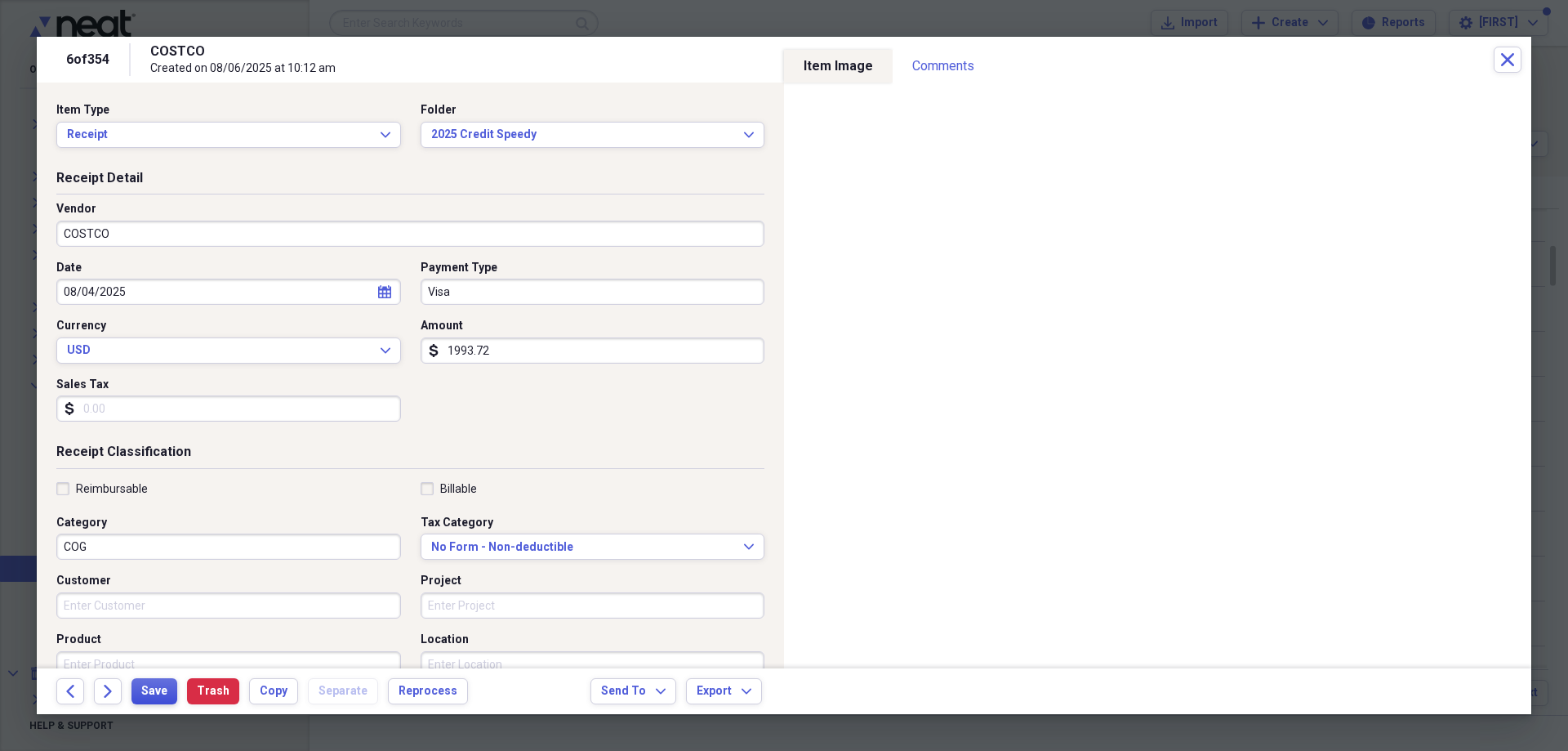 click on "Save" at bounding box center [154, 691] 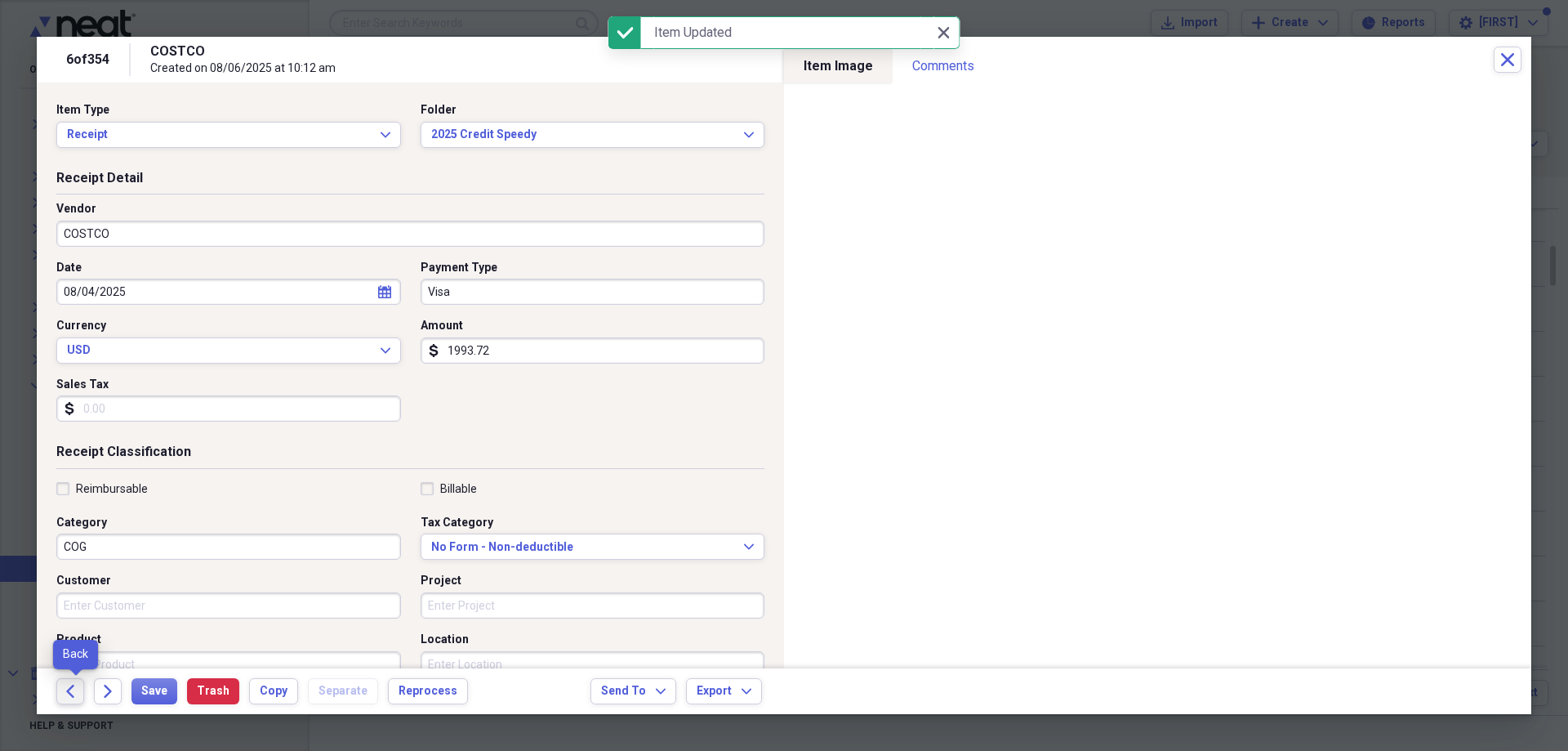 click on "Back" at bounding box center (70, 691) 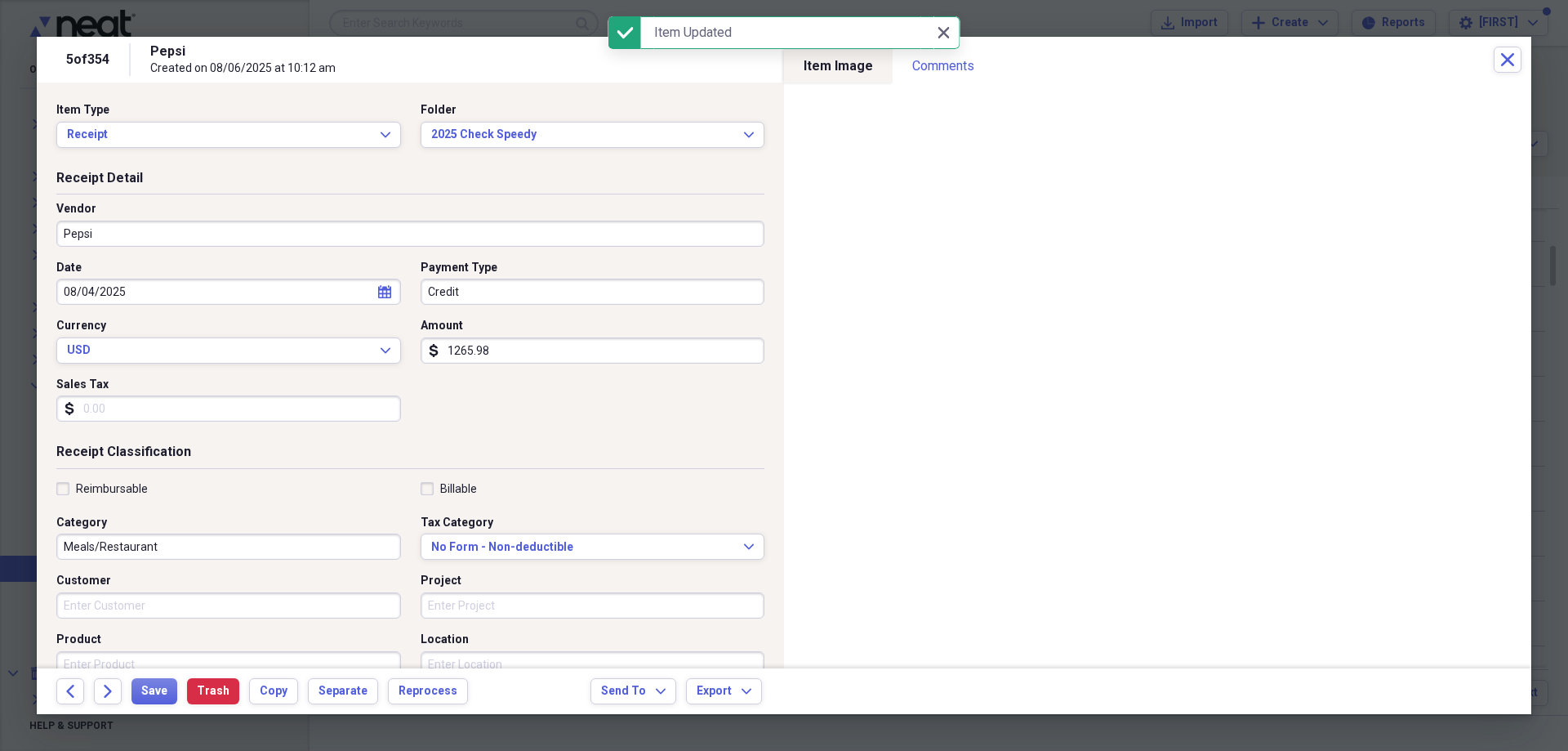 click on "Credit" at bounding box center [593, 292] 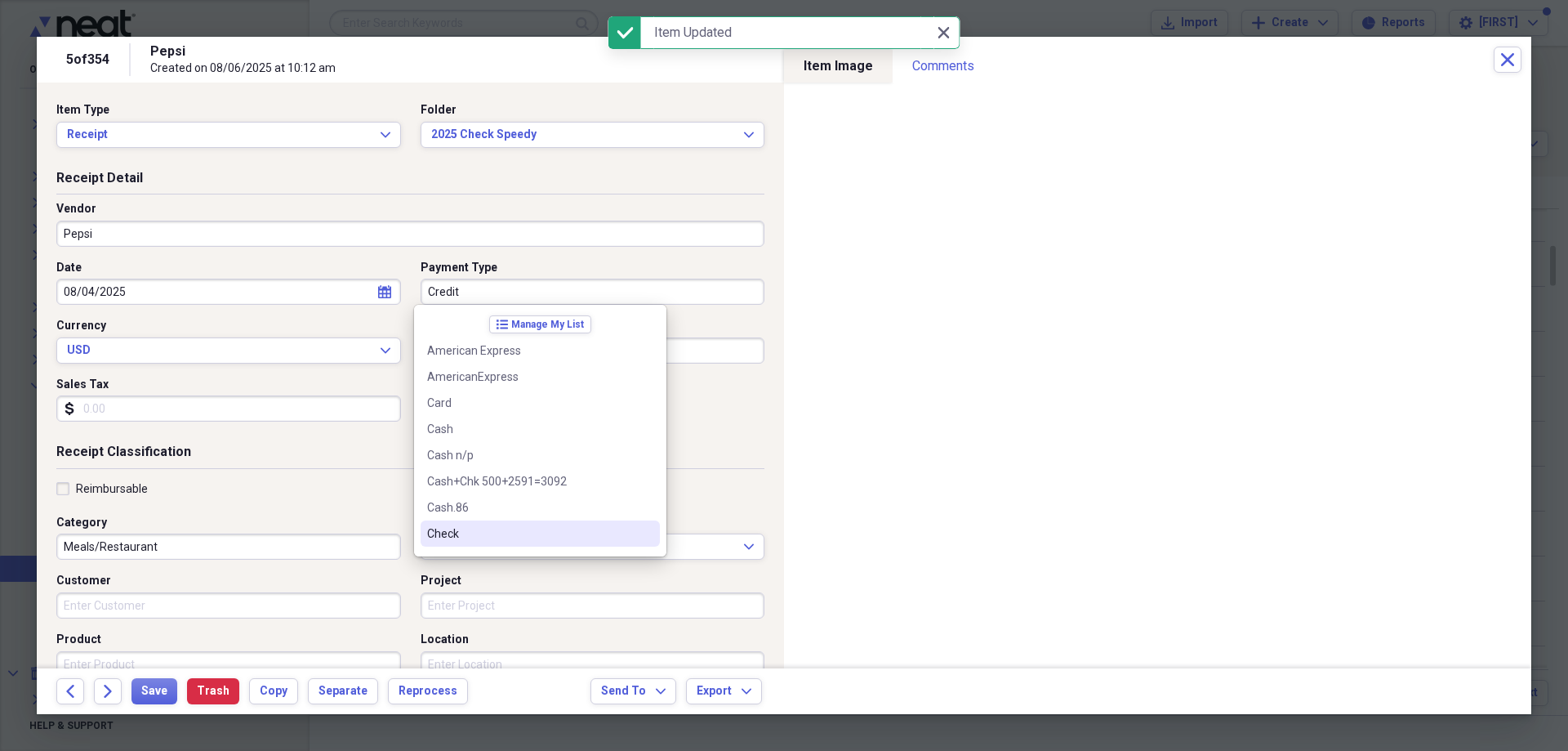 click on "Check" at bounding box center (530, 534) 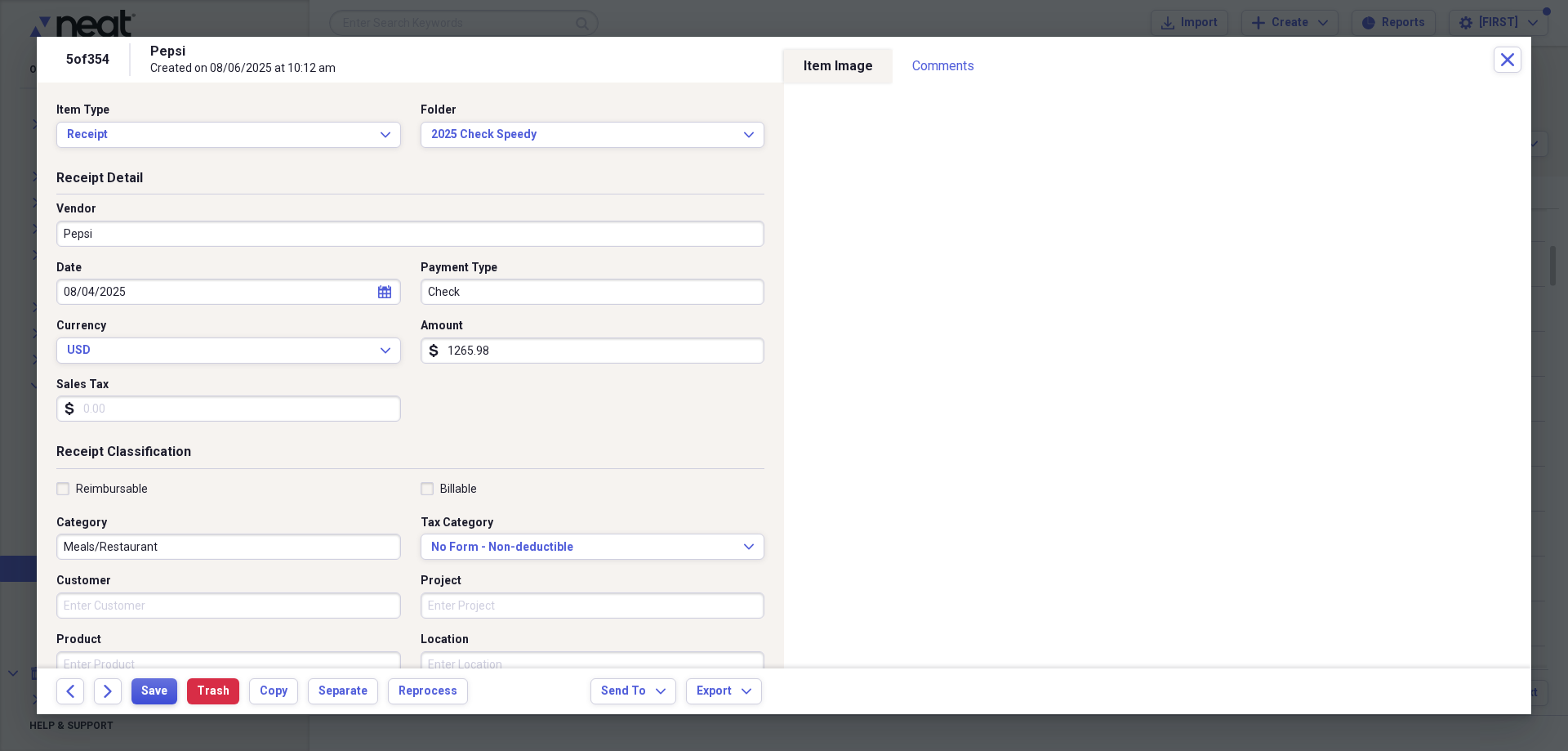 click on "Save" at bounding box center (154, 691) 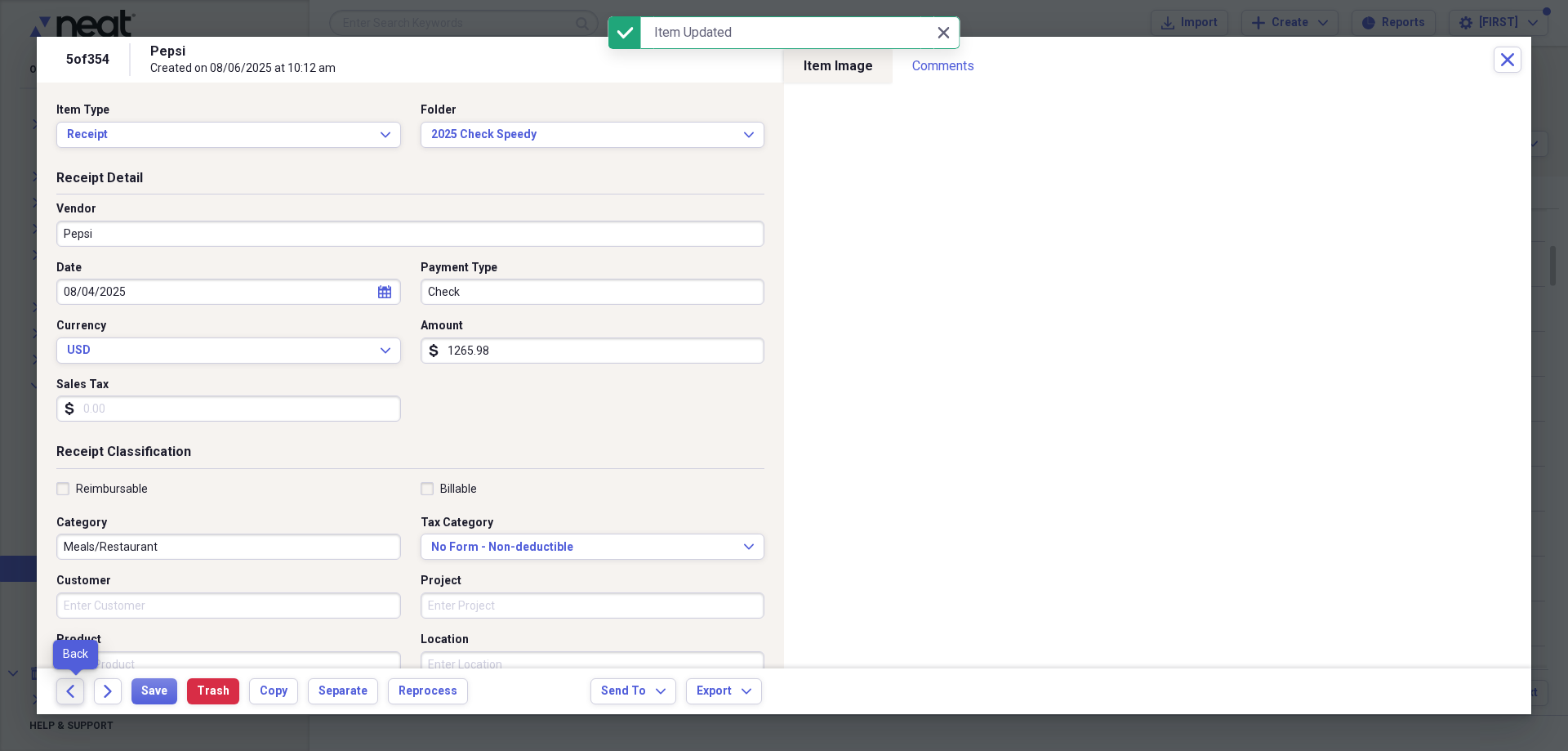 click on "Back" 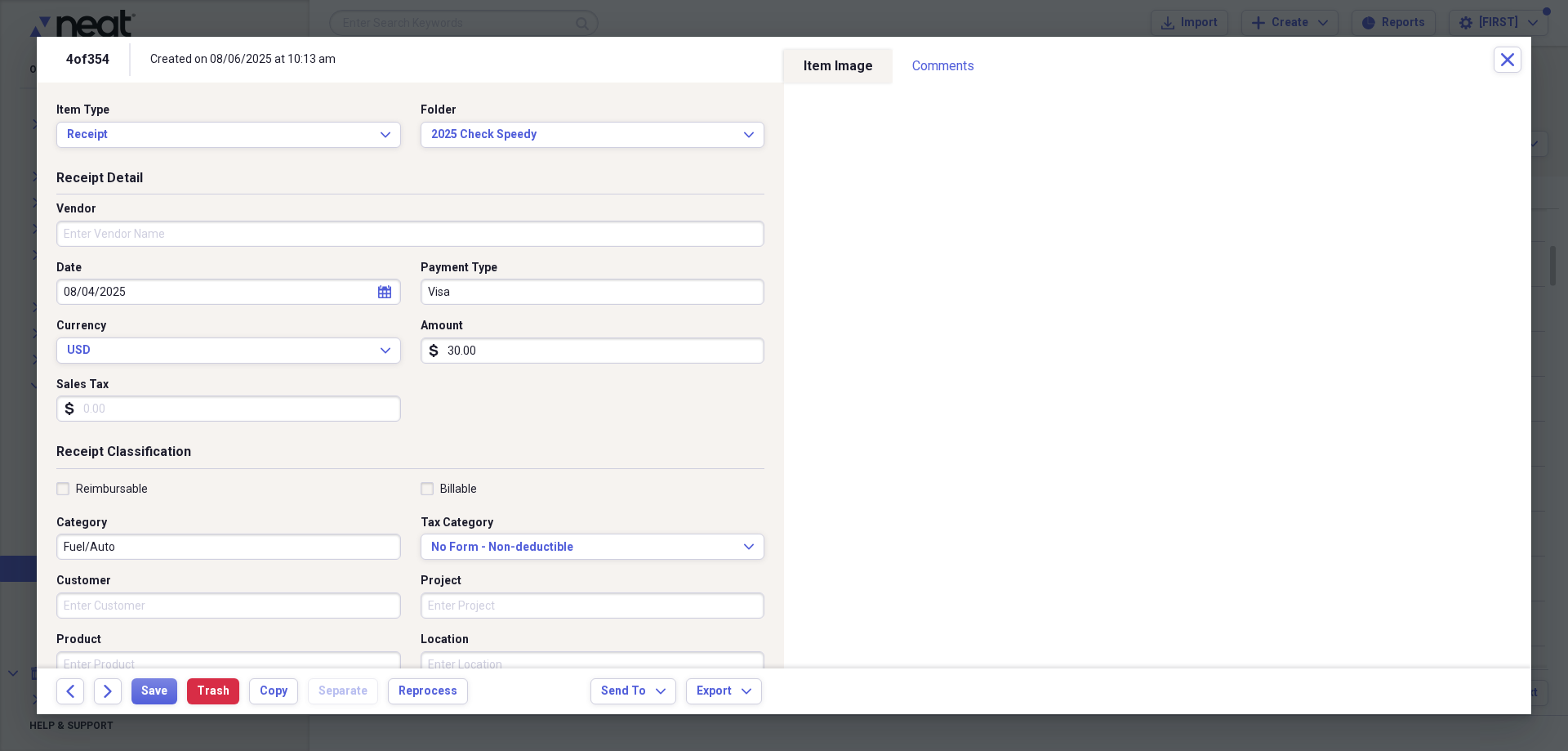 click on "Vendor" at bounding box center [410, 234] 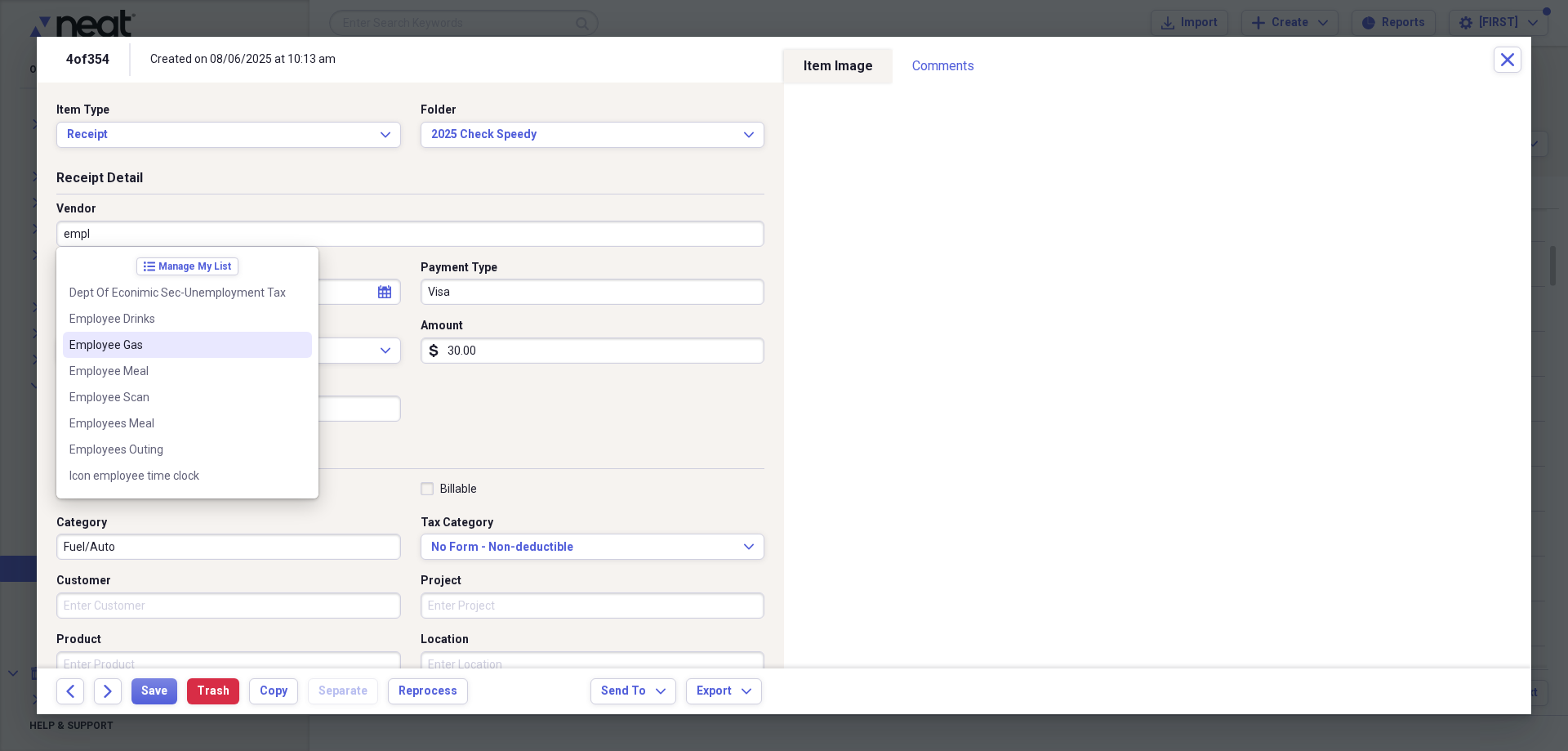 click on "Employee Gas" at bounding box center [177, 345] 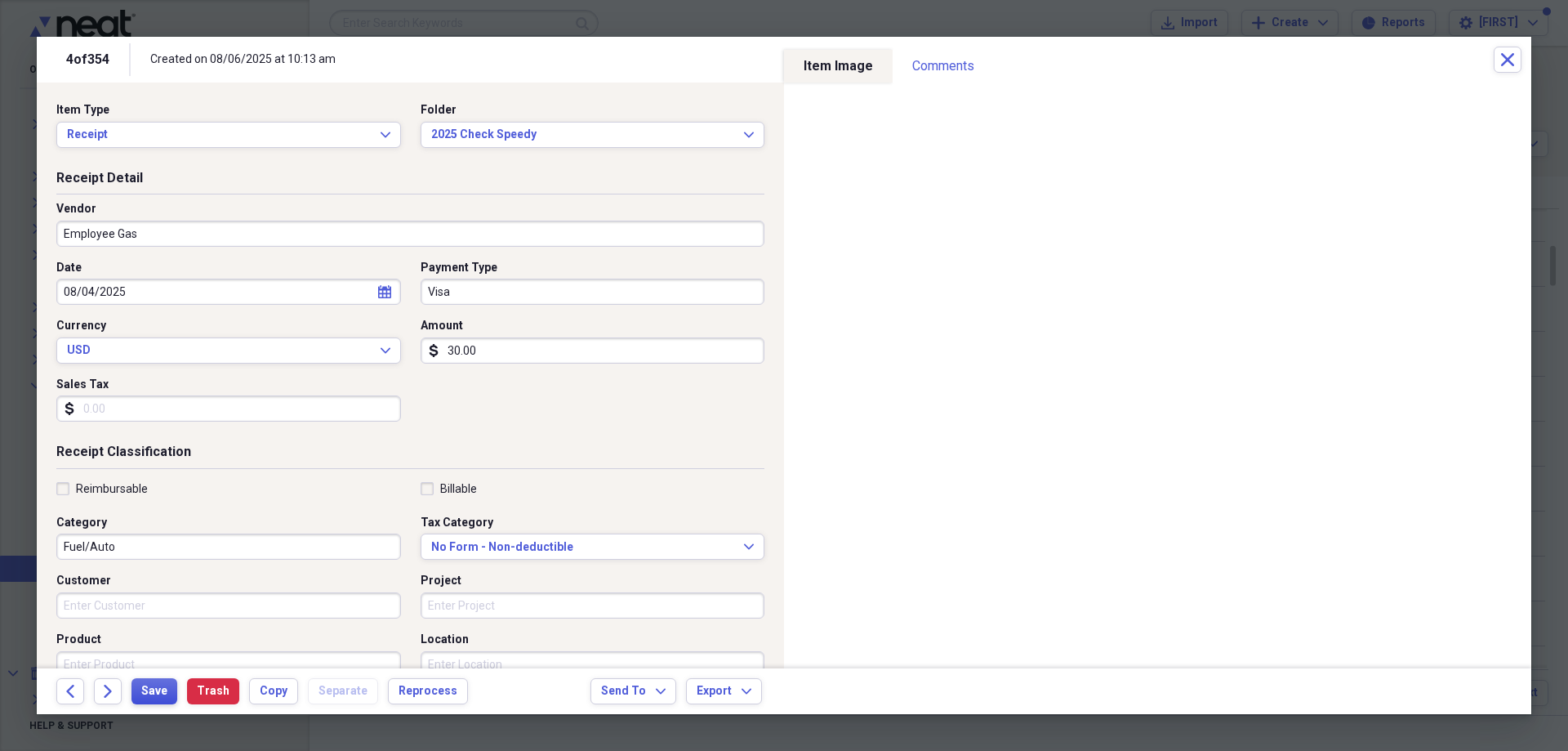 click on "Save" at bounding box center (154, 691) 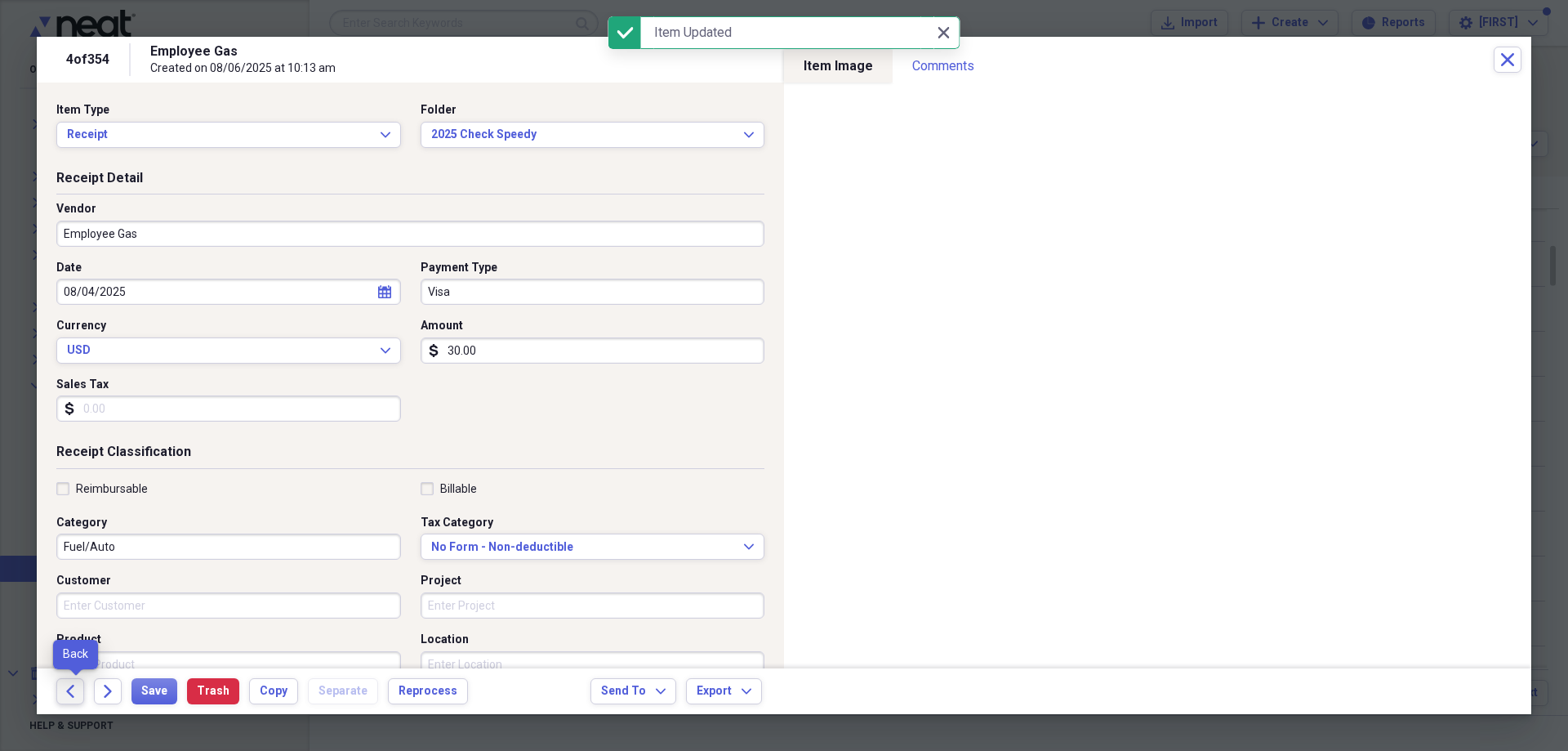 click on "Back" 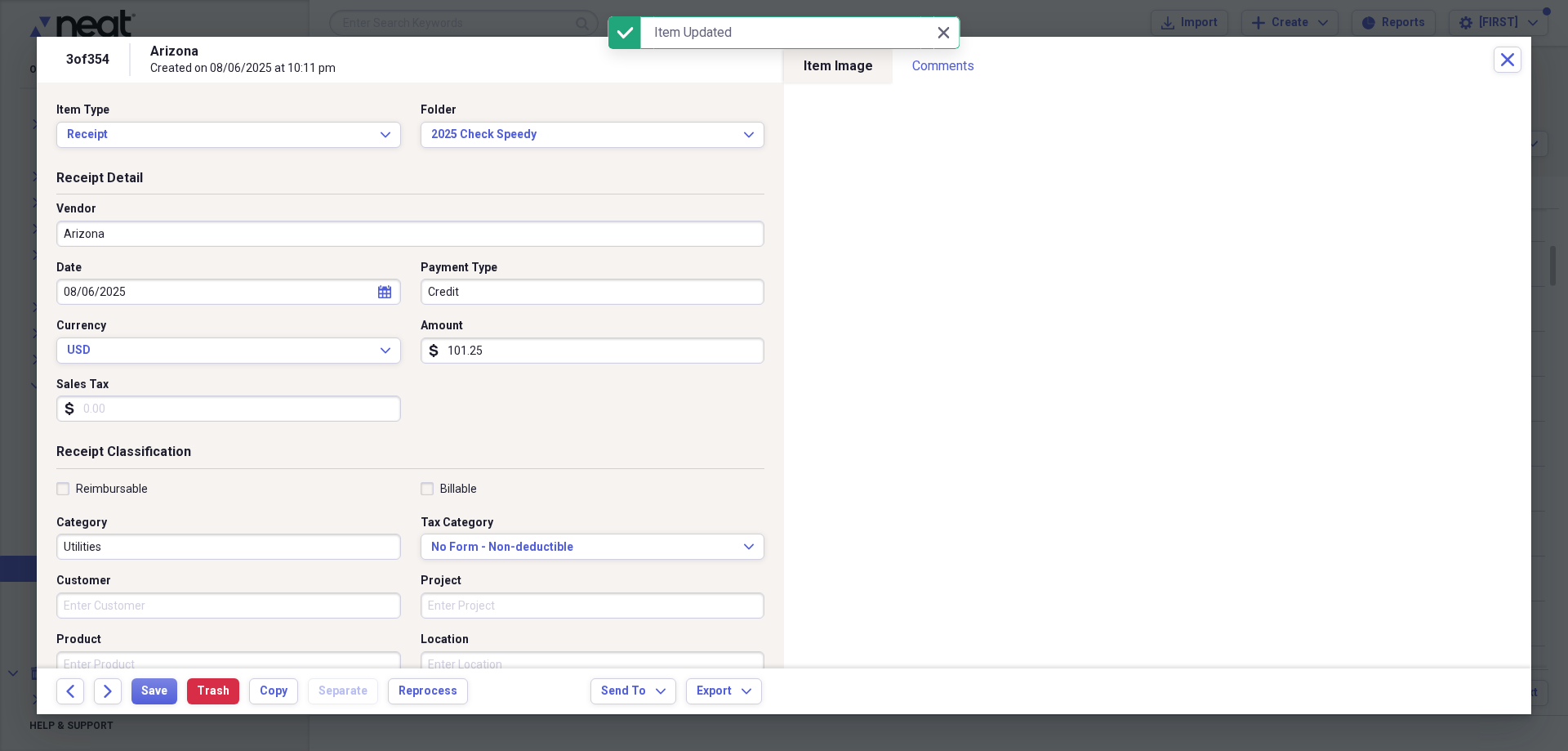 click on "Arizona" at bounding box center [410, 234] 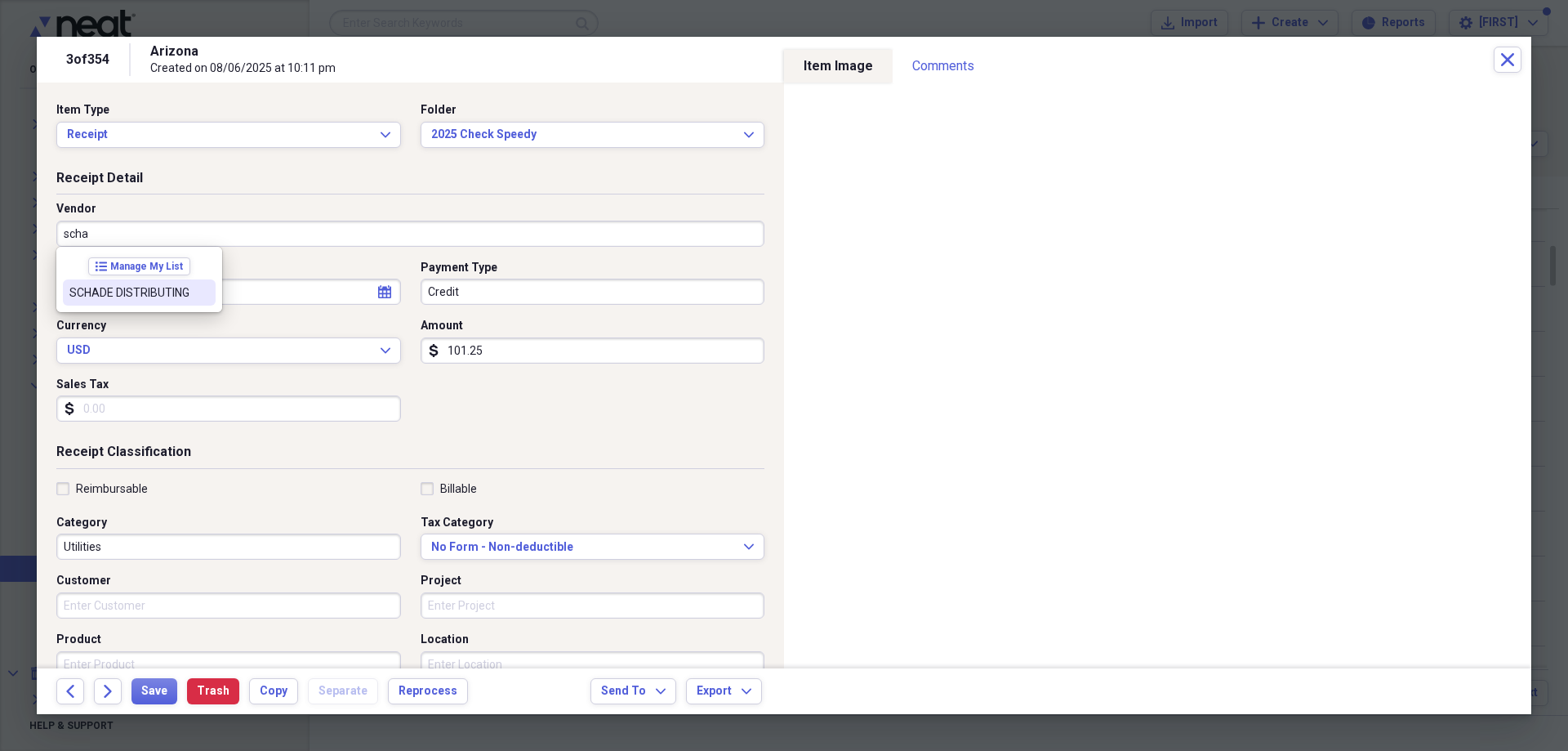click on "SCHADE DISTRIBUTING" at bounding box center [129, 293] 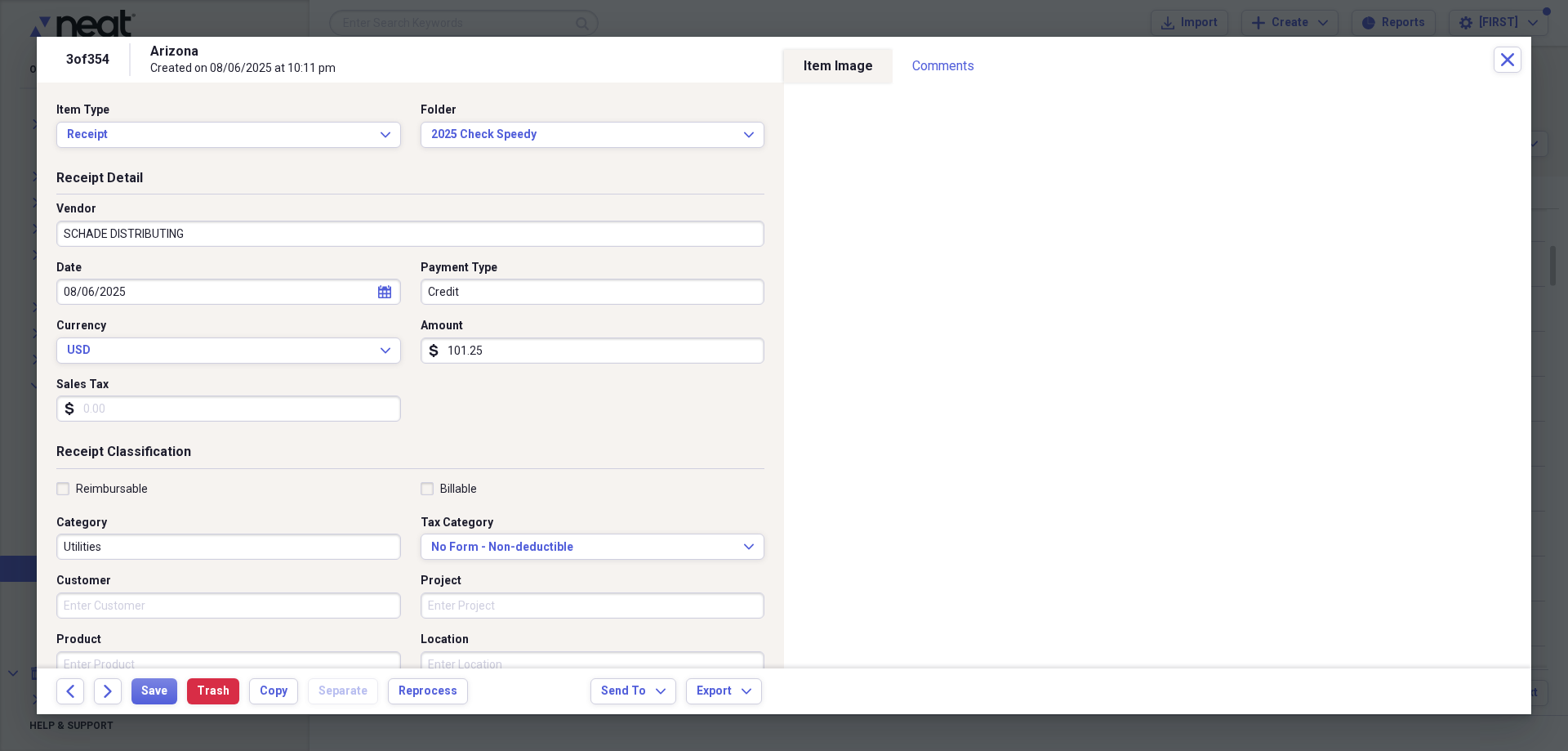 click on "Credit" at bounding box center [593, 292] 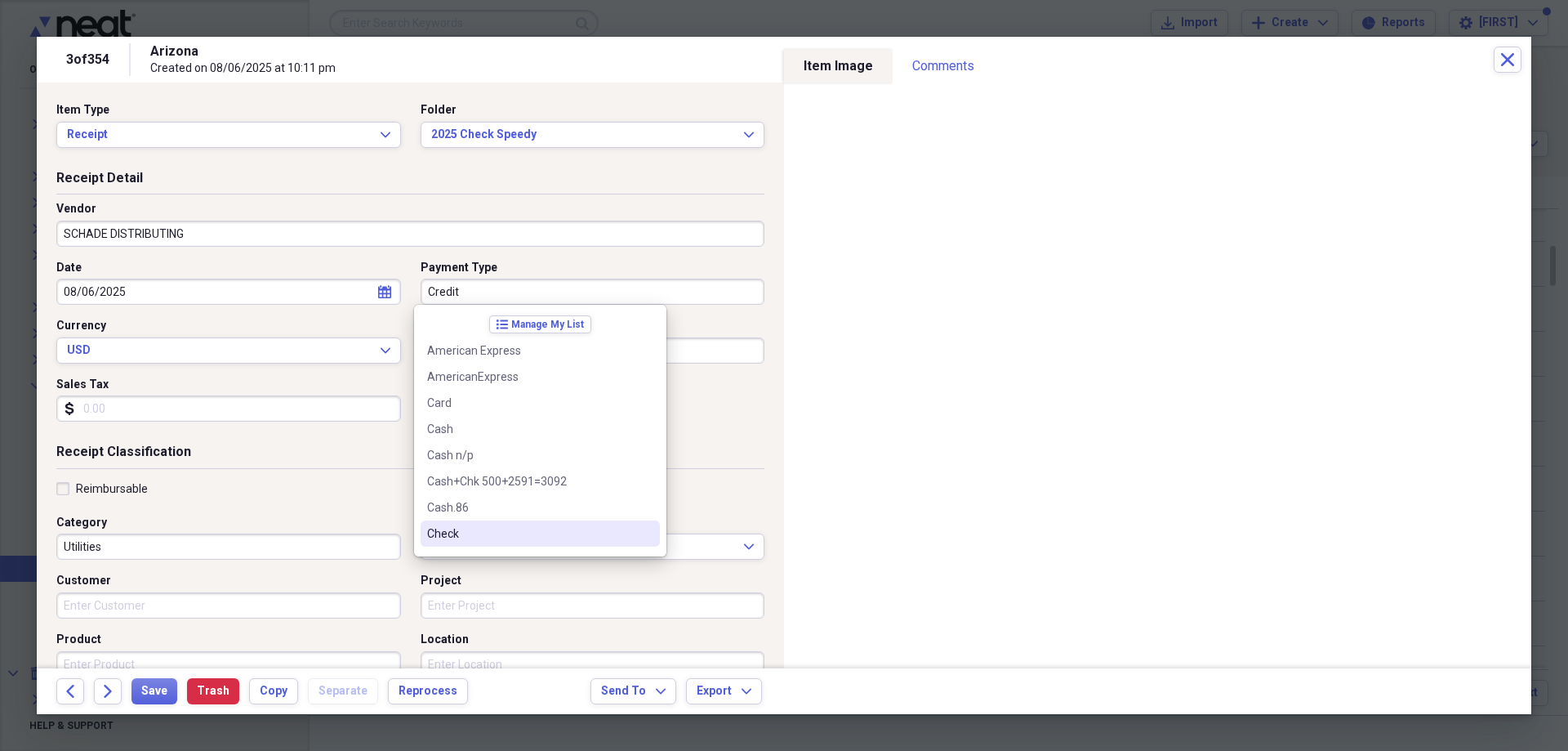 click on "Check" at bounding box center (540, 534) 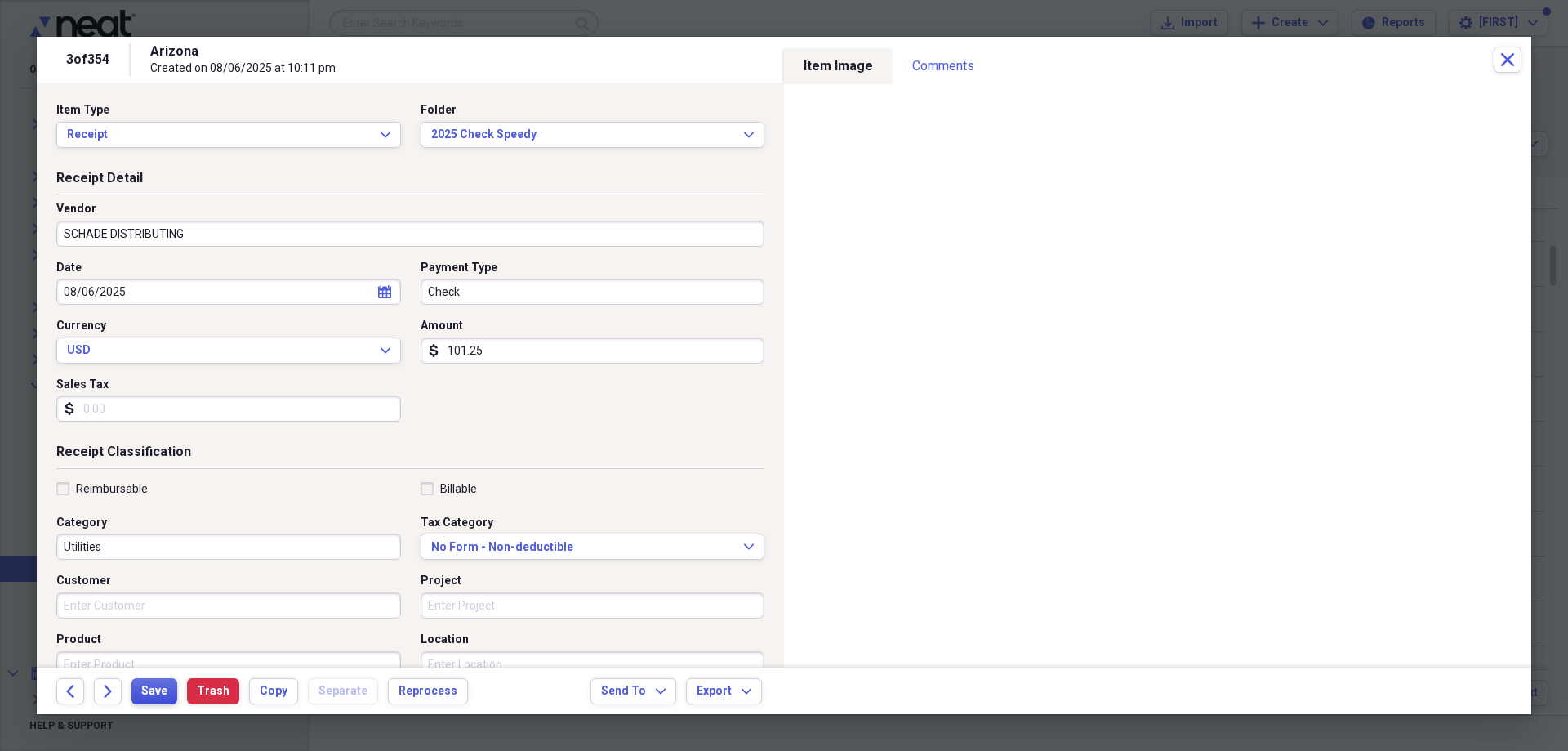 click on "Save" at bounding box center [154, 691] 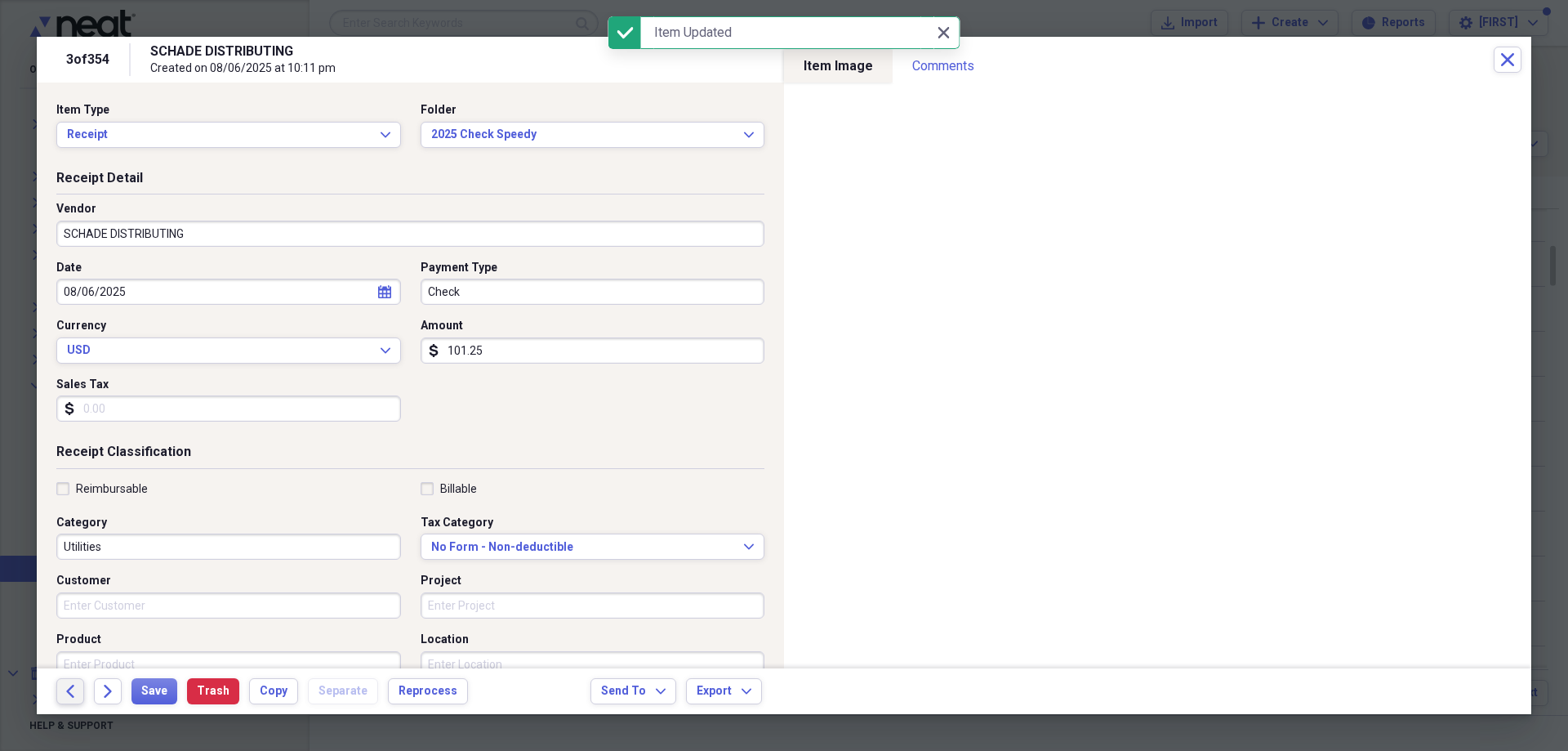click on "Back" at bounding box center (70, 691) 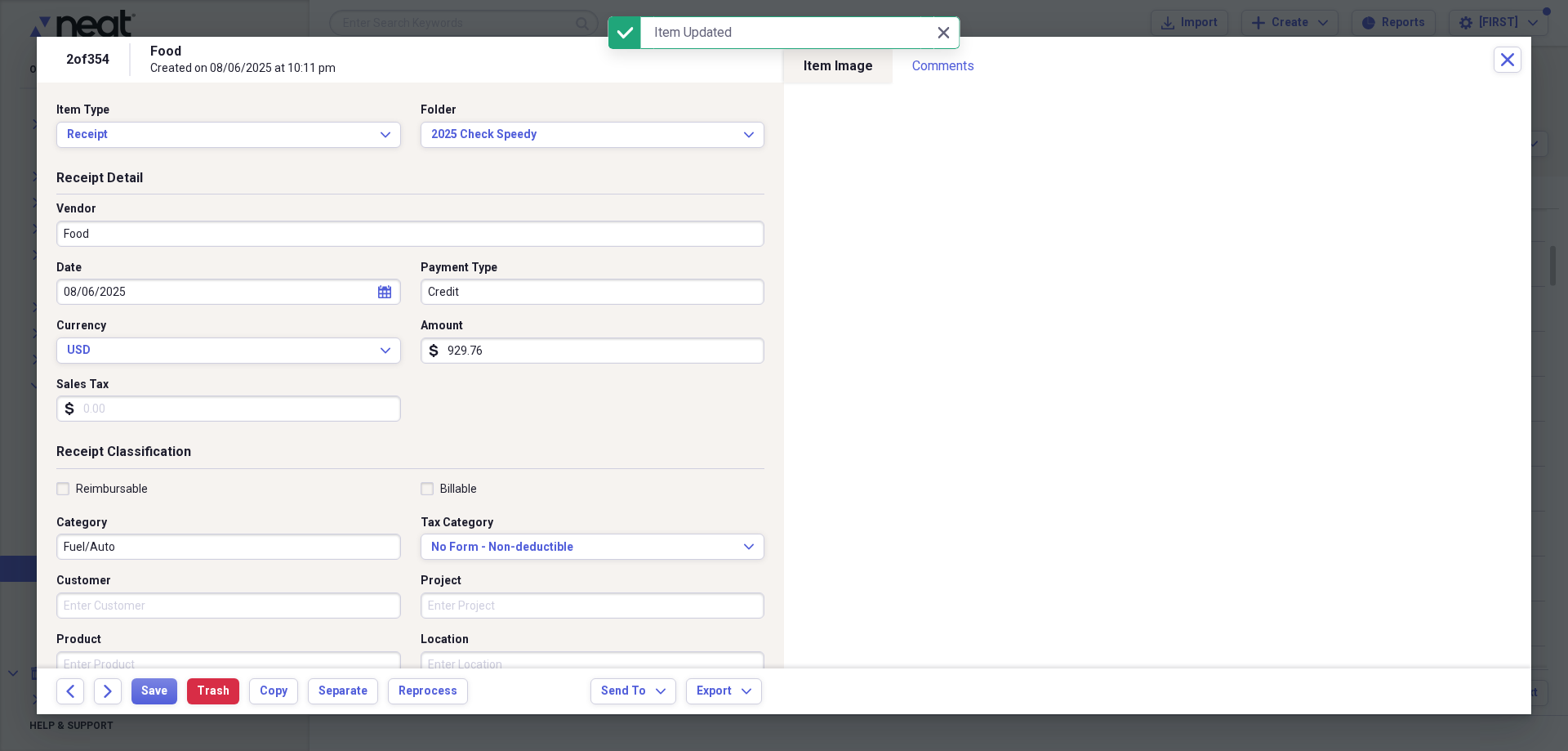 click on "Food" at bounding box center [410, 234] 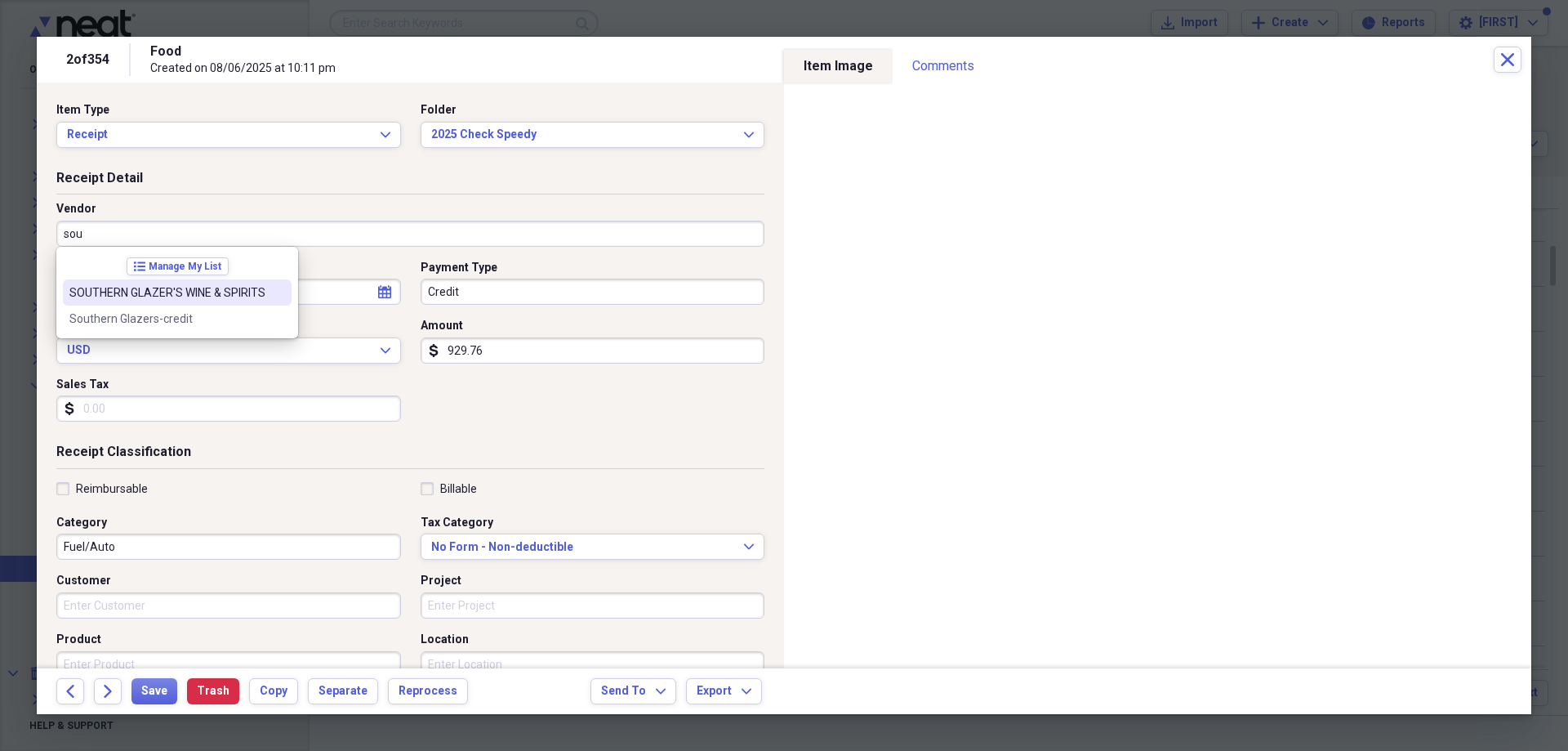 click on "SOUTHERN GLAZER'S WINE & SPIRITS" at bounding box center [177, 293] 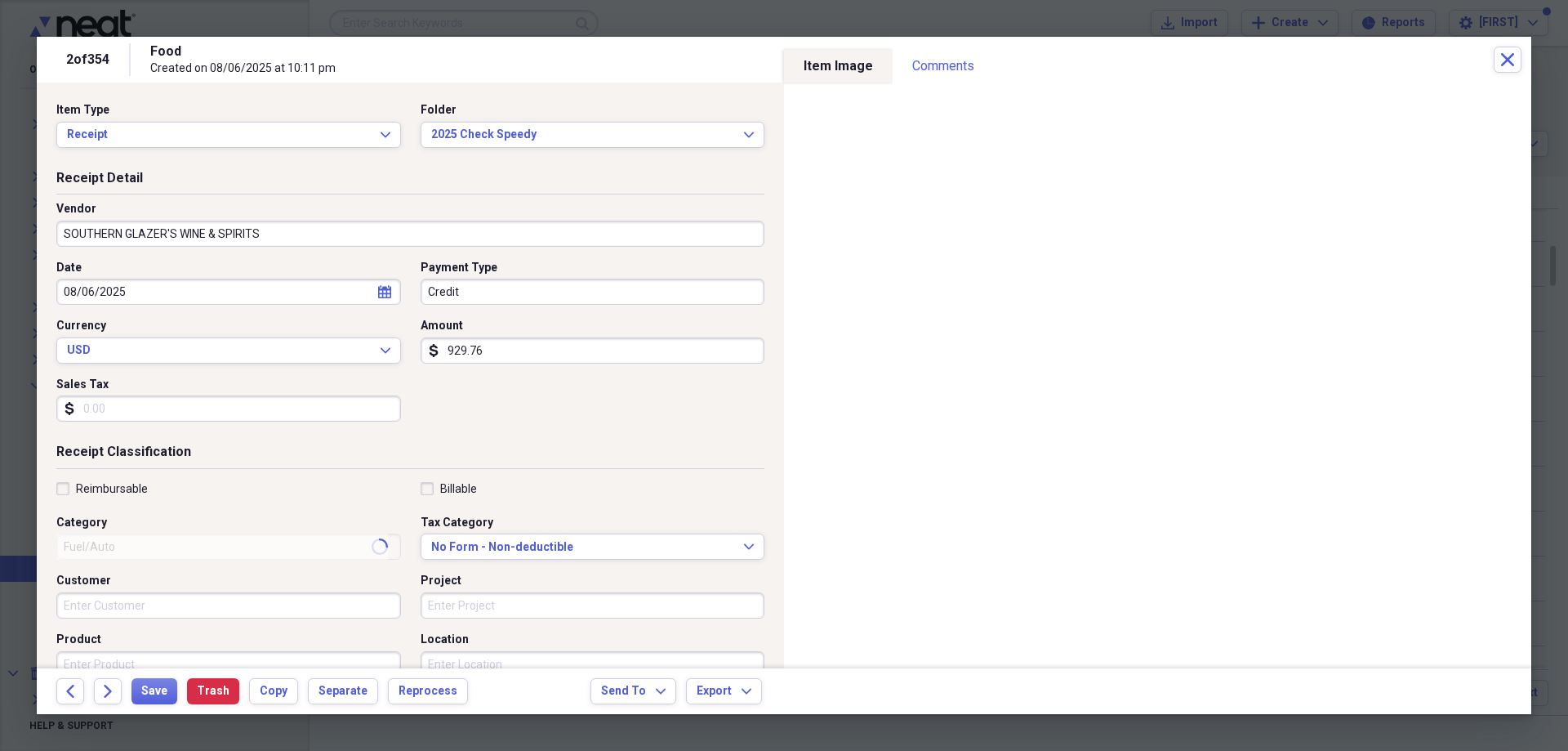 type on "Meals/Restaurants" 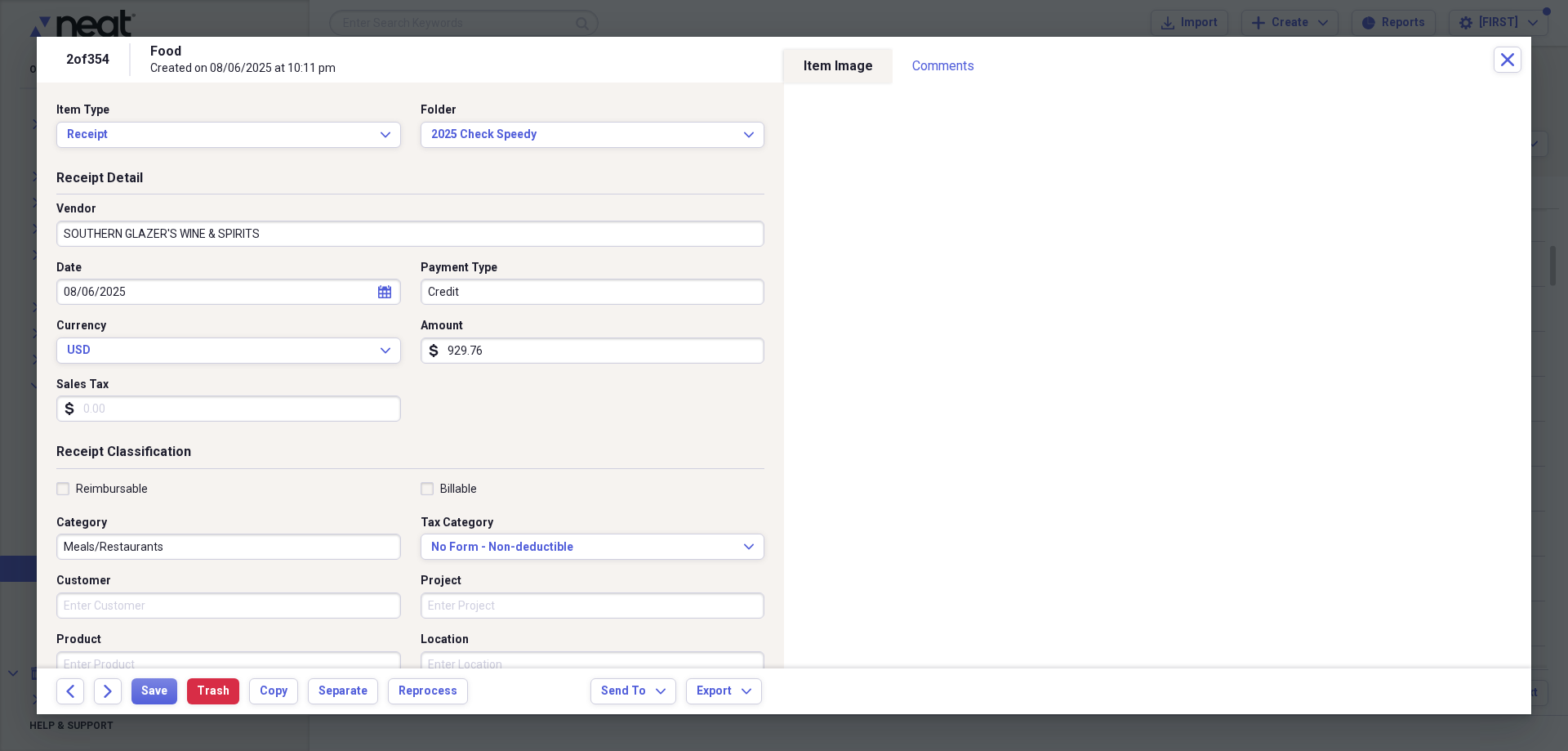 click on "Credit" at bounding box center [593, 292] 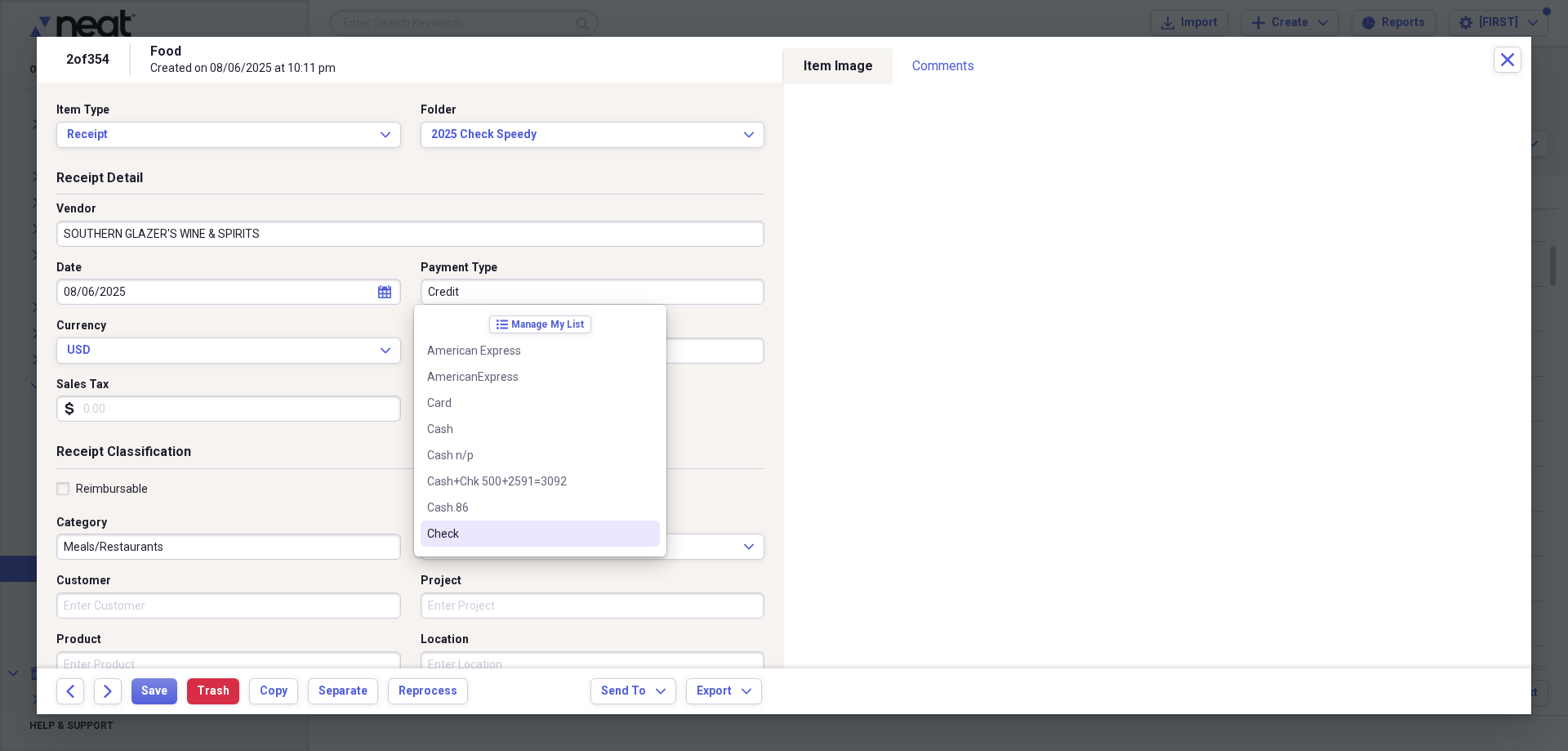click on "Check" at bounding box center [530, 534] 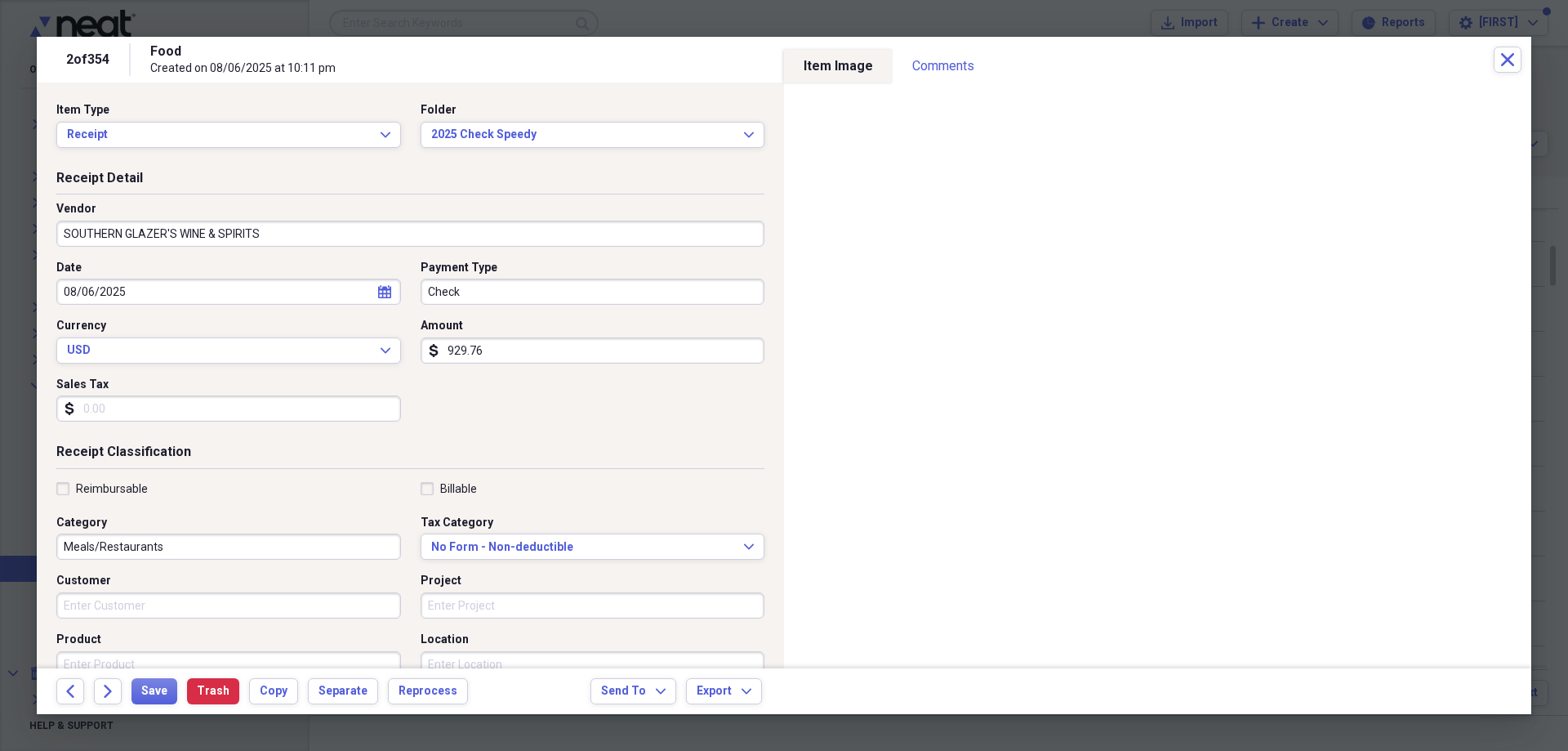 click on "929.76" at bounding box center (593, 351) 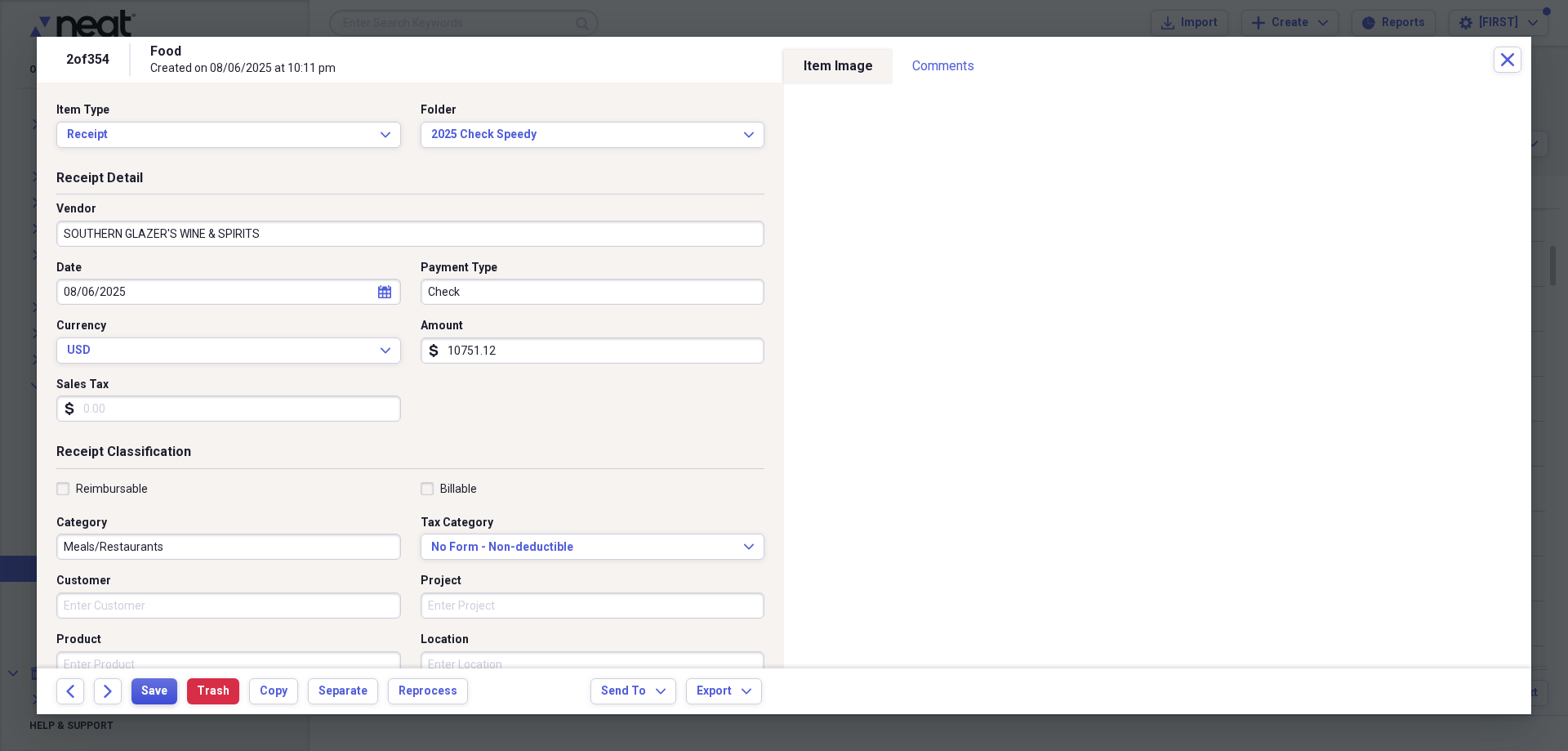 type on "10751.12" 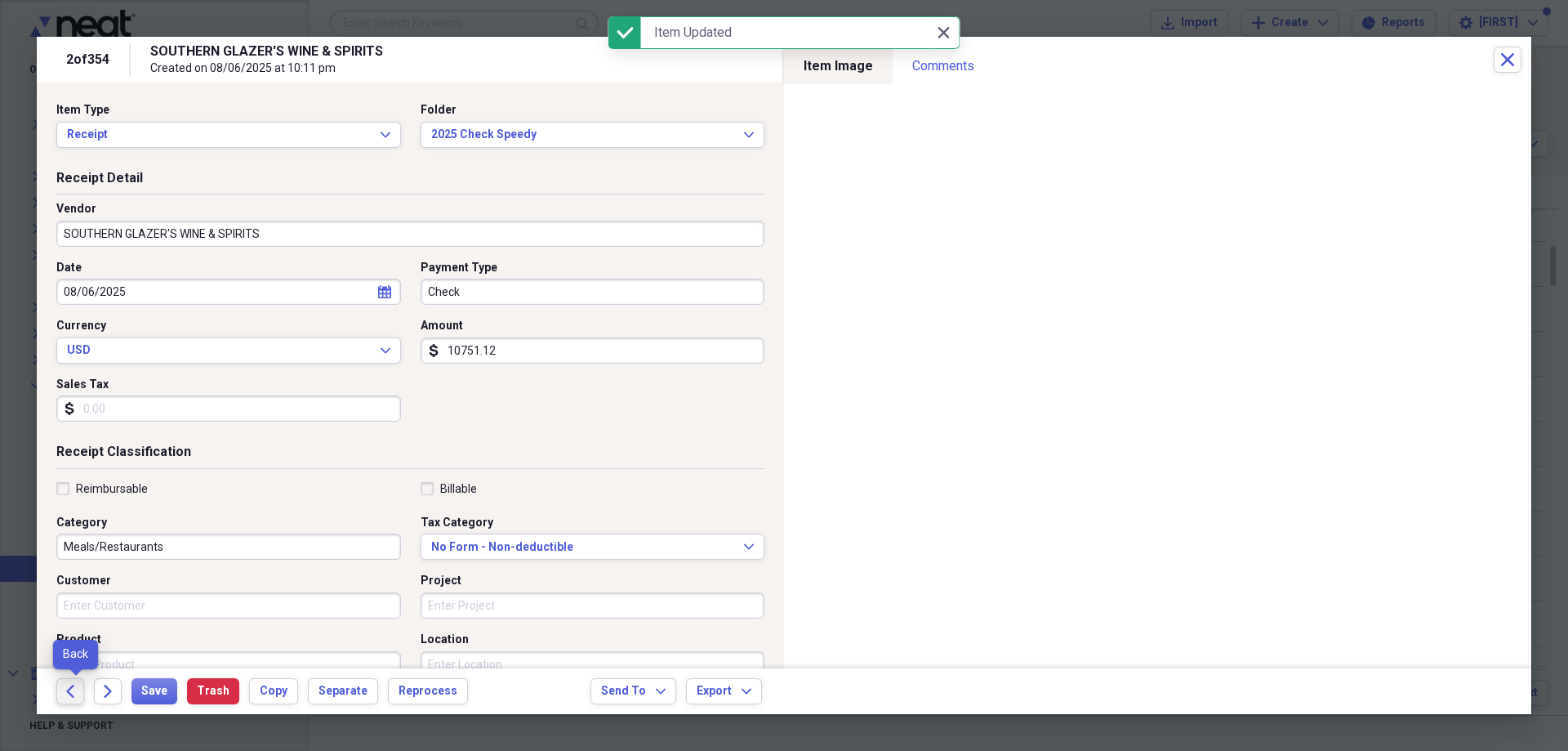 click 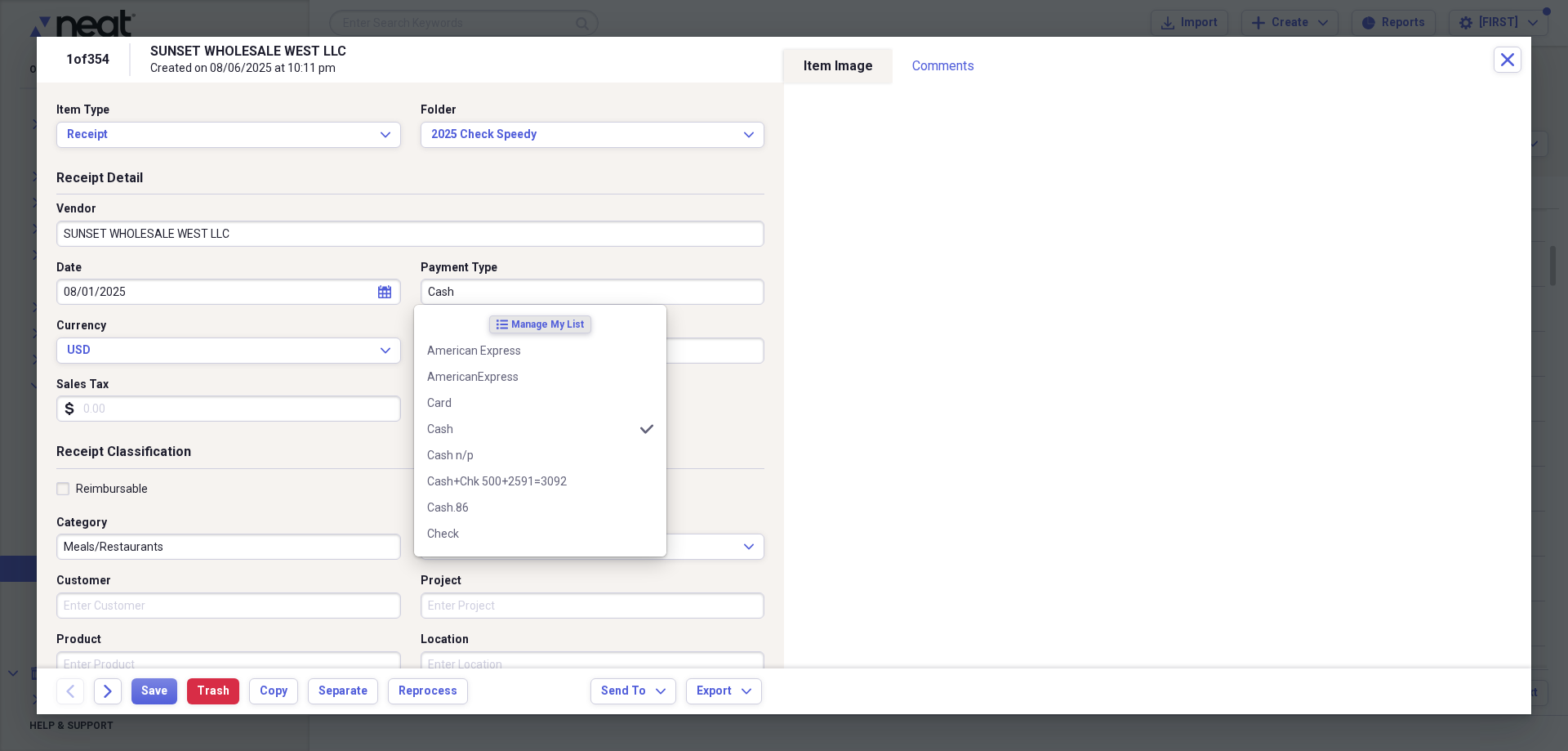 click on "Cash" at bounding box center (593, 292) 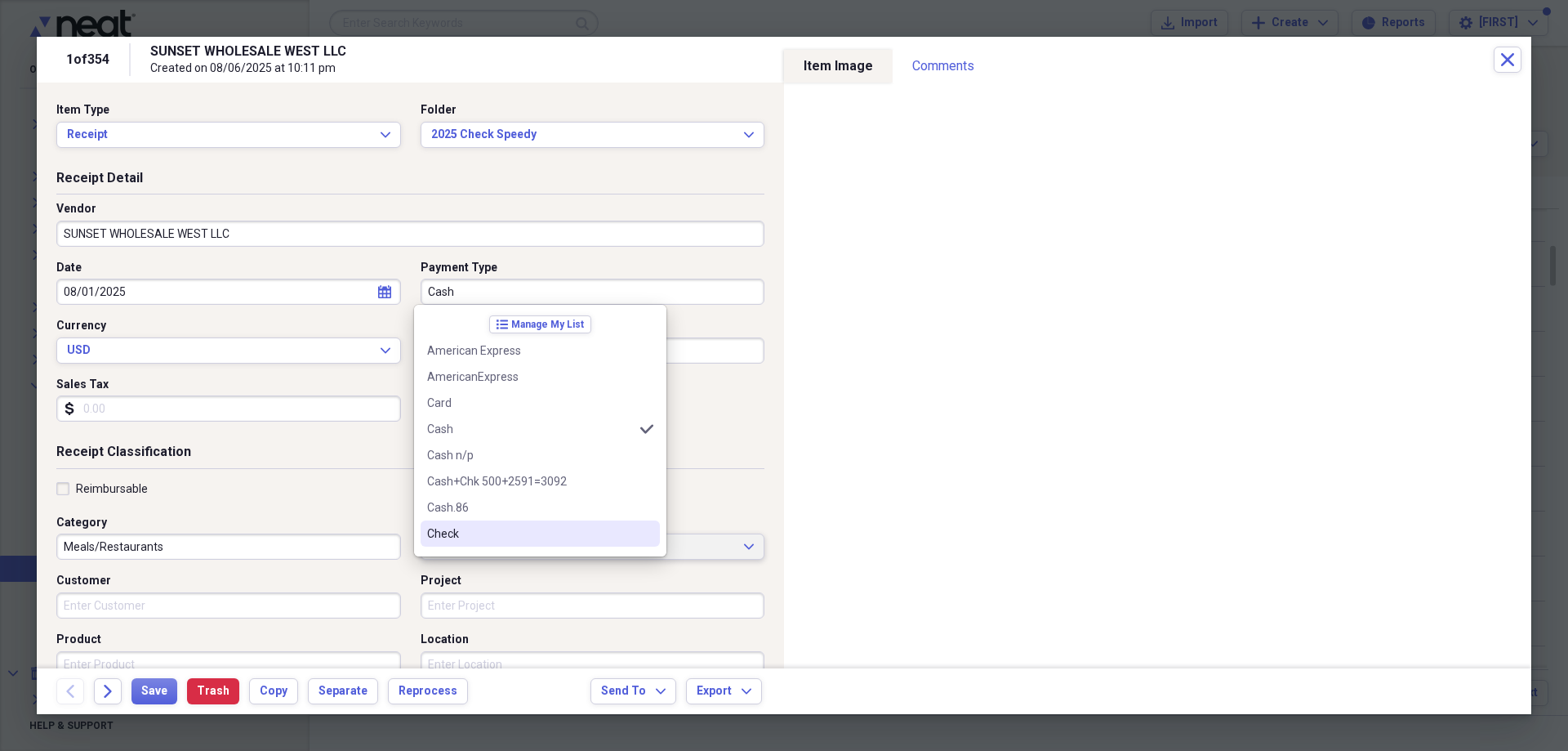 click on "Check" at bounding box center [540, 534] 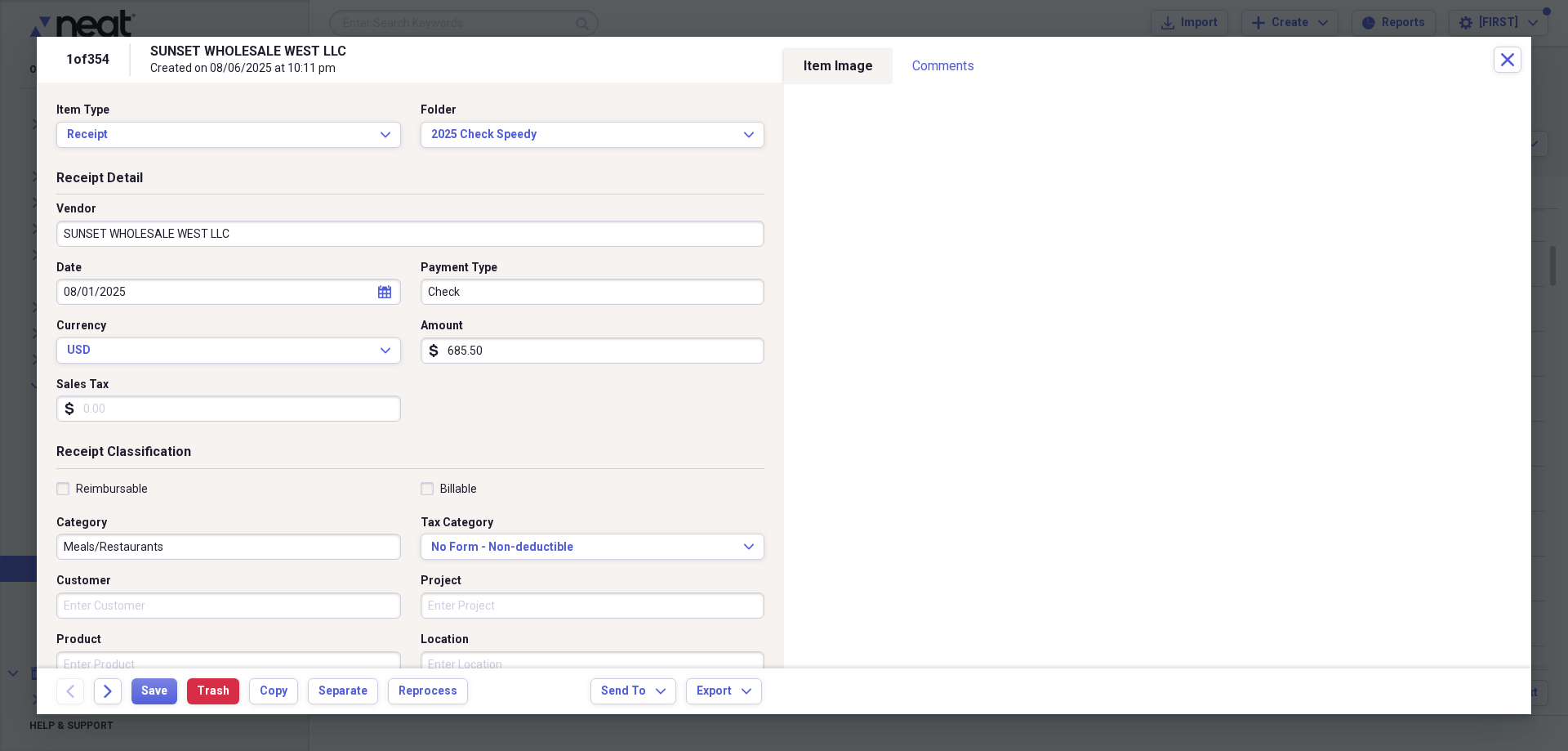 click on "685.50" at bounding box center [593, 351] 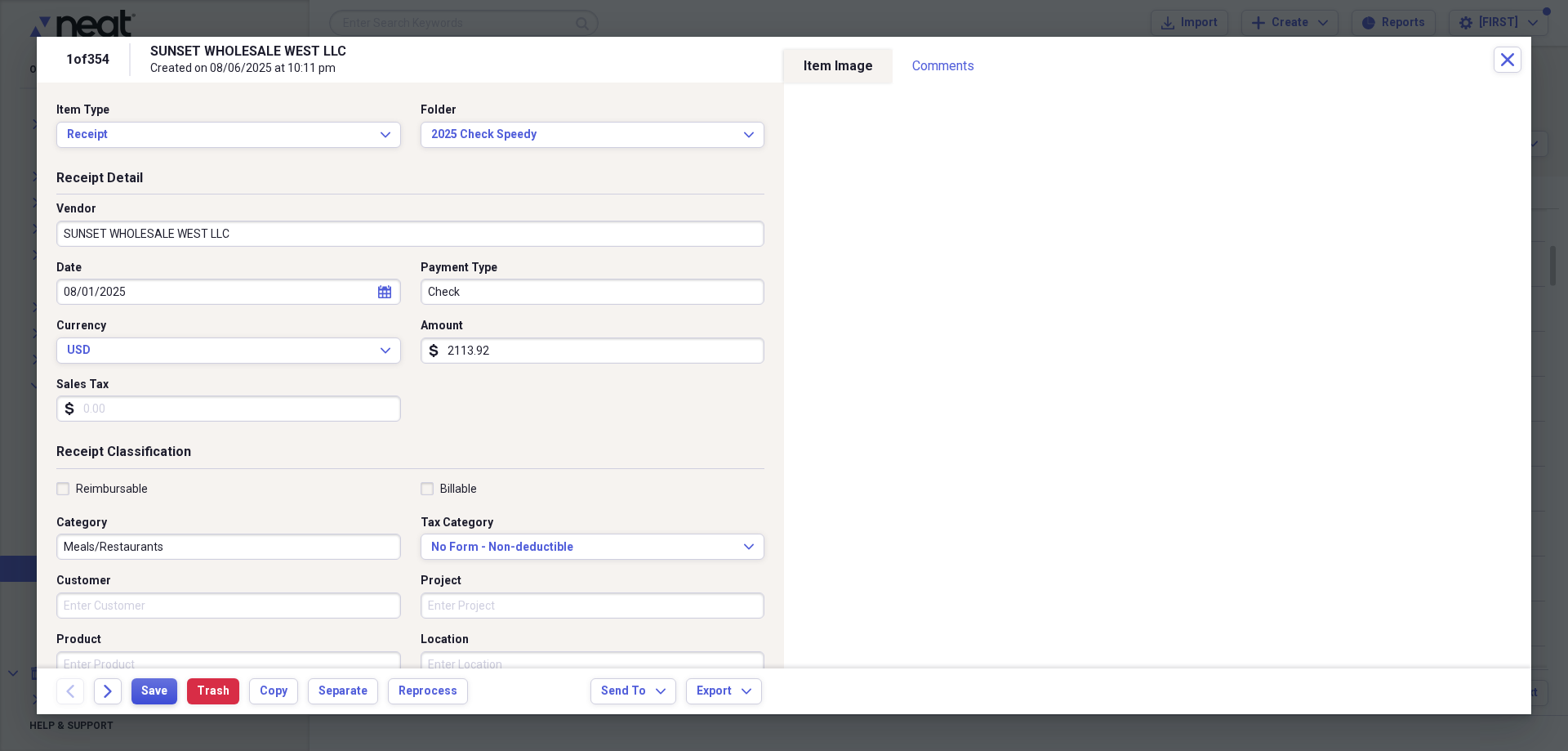 type on "2113.92" 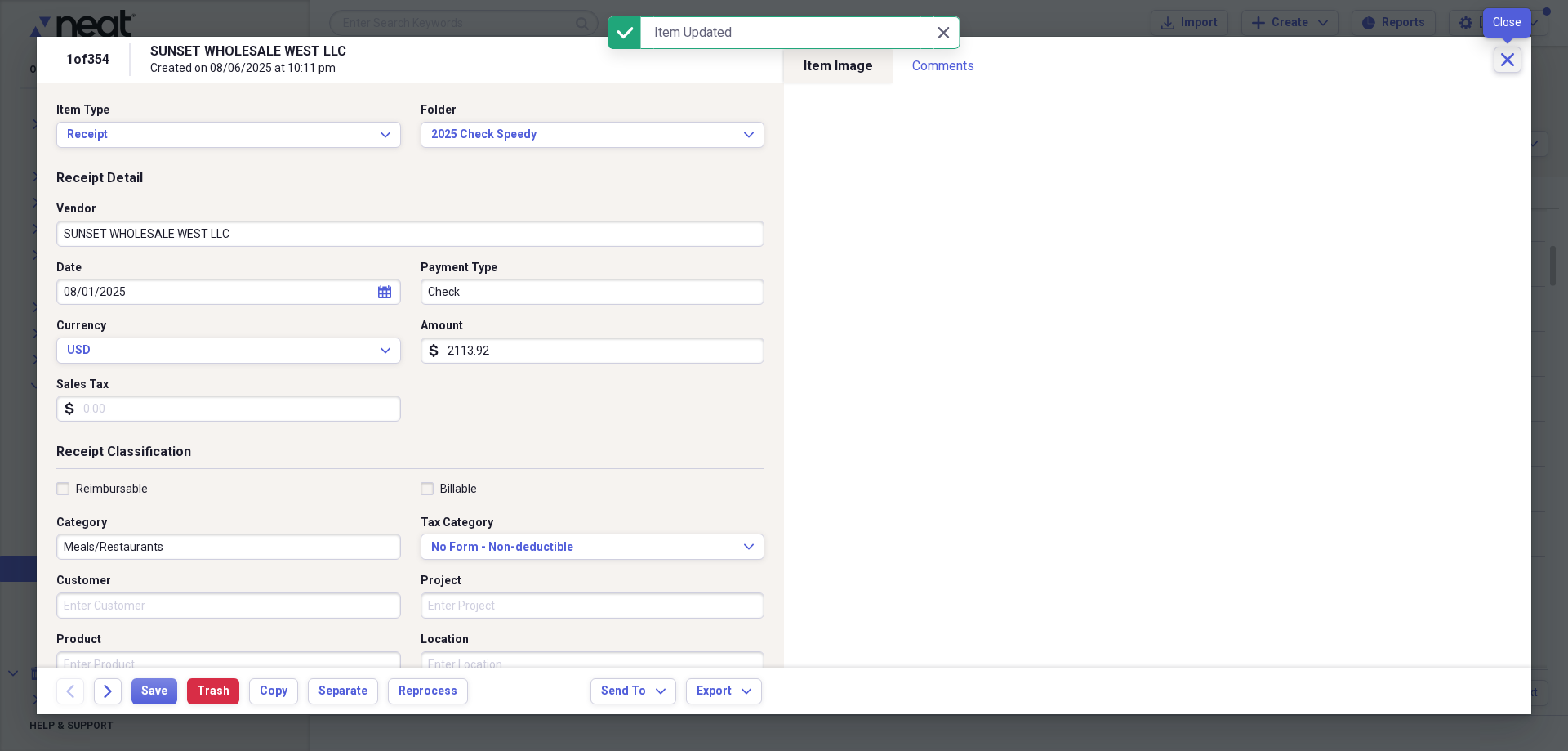 click on "Close" 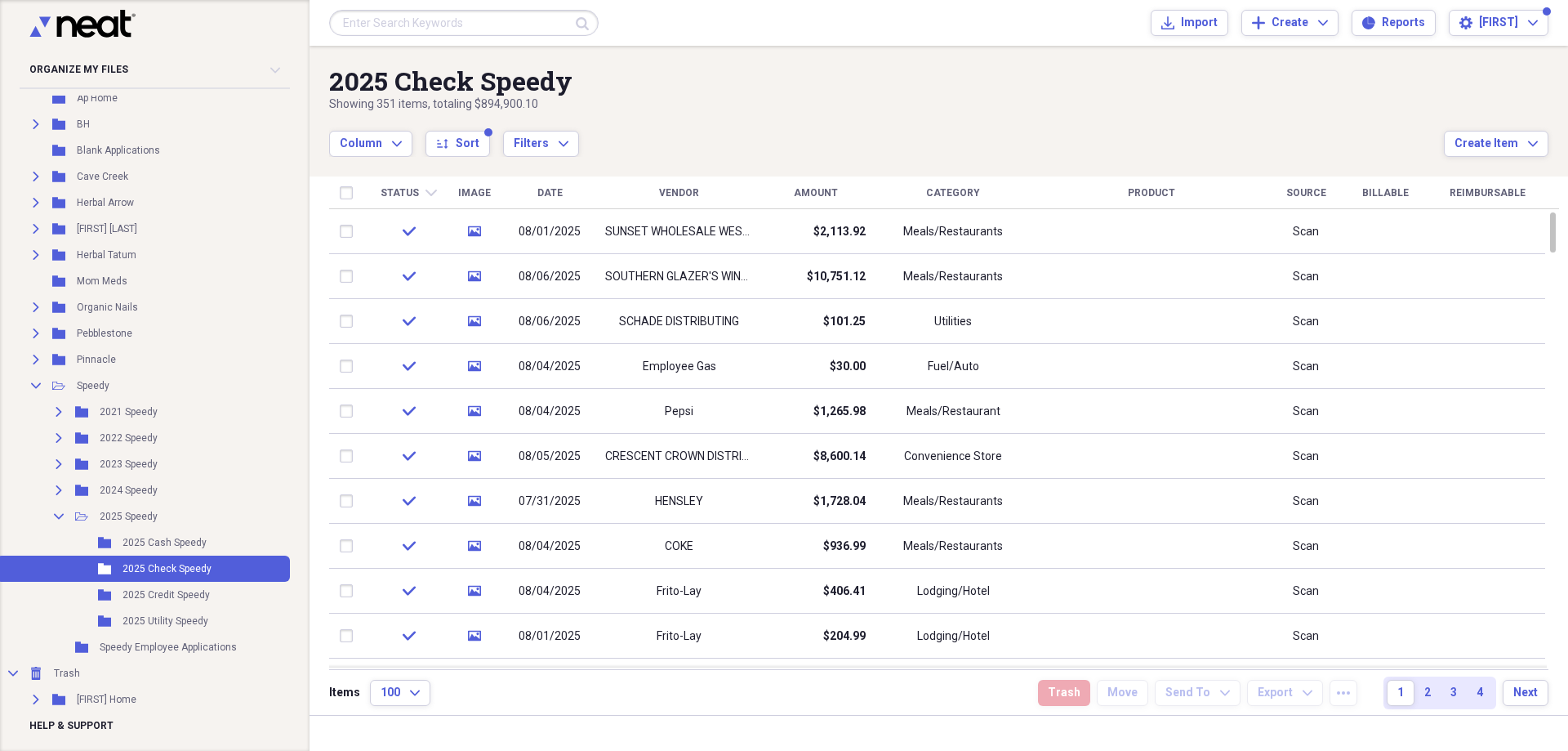 click on "Status chevron-down" at bounding box center [408, 193] 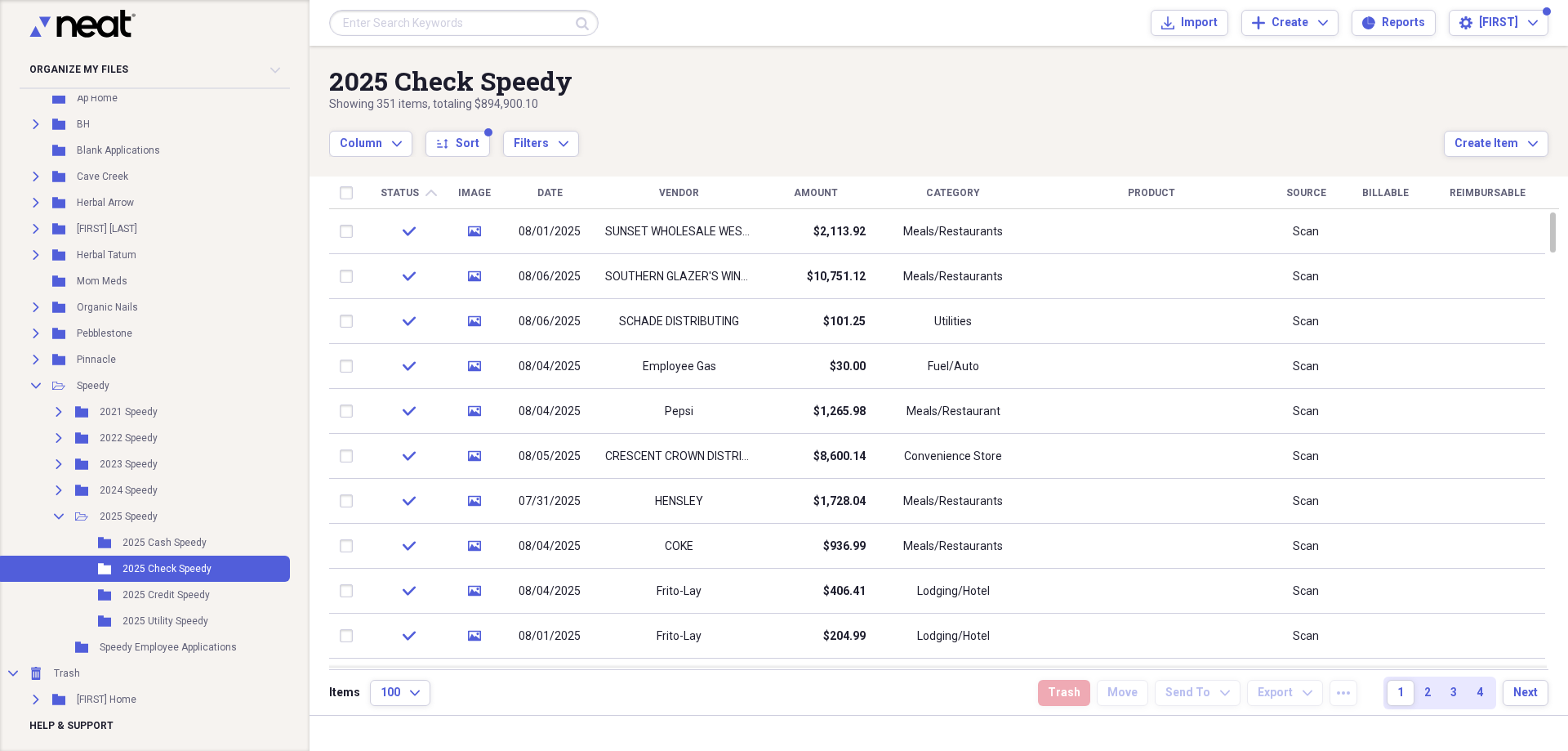 click on "Status chevron-up" at bounding box center (408, 193) 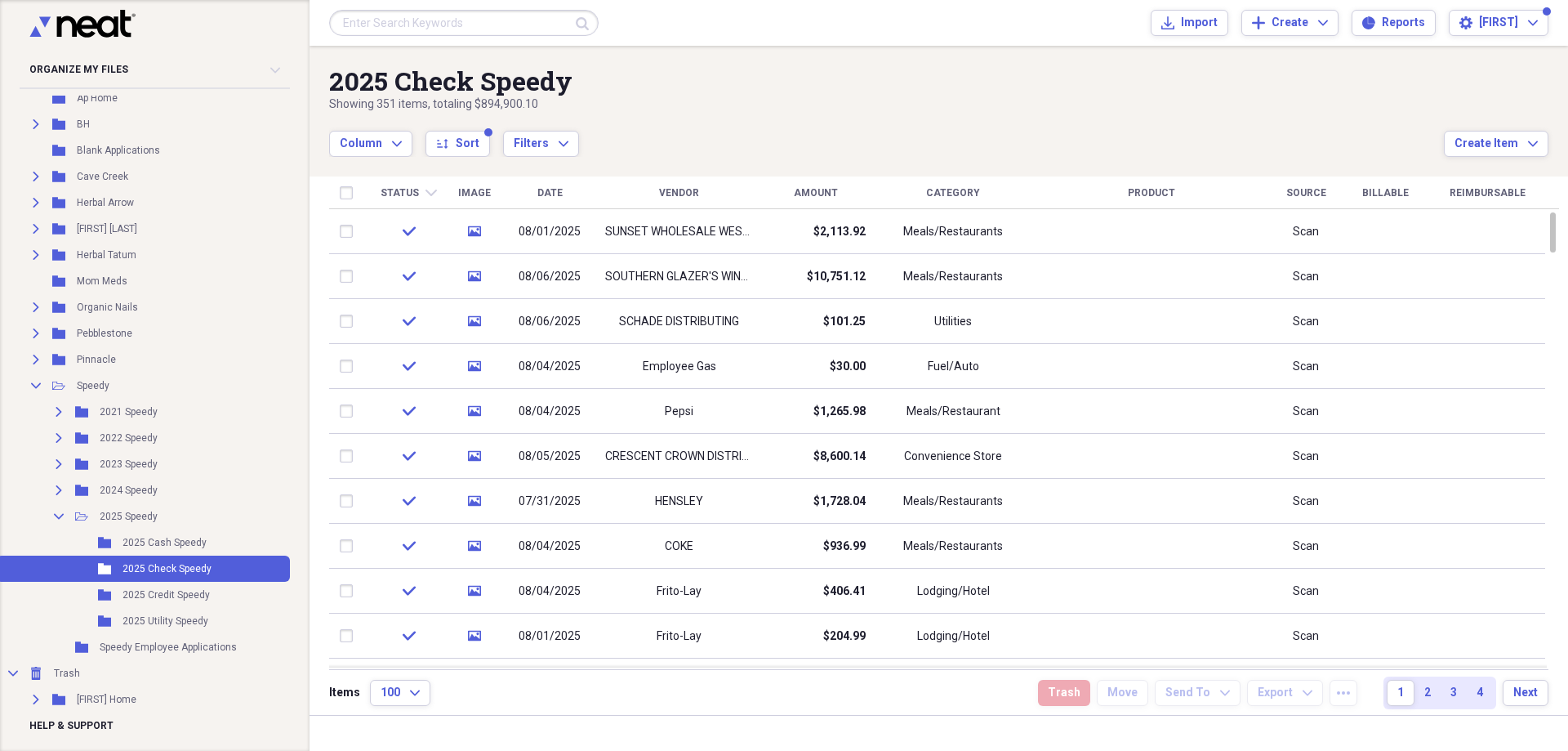 click on "Date" at bounding box center [550, 193] 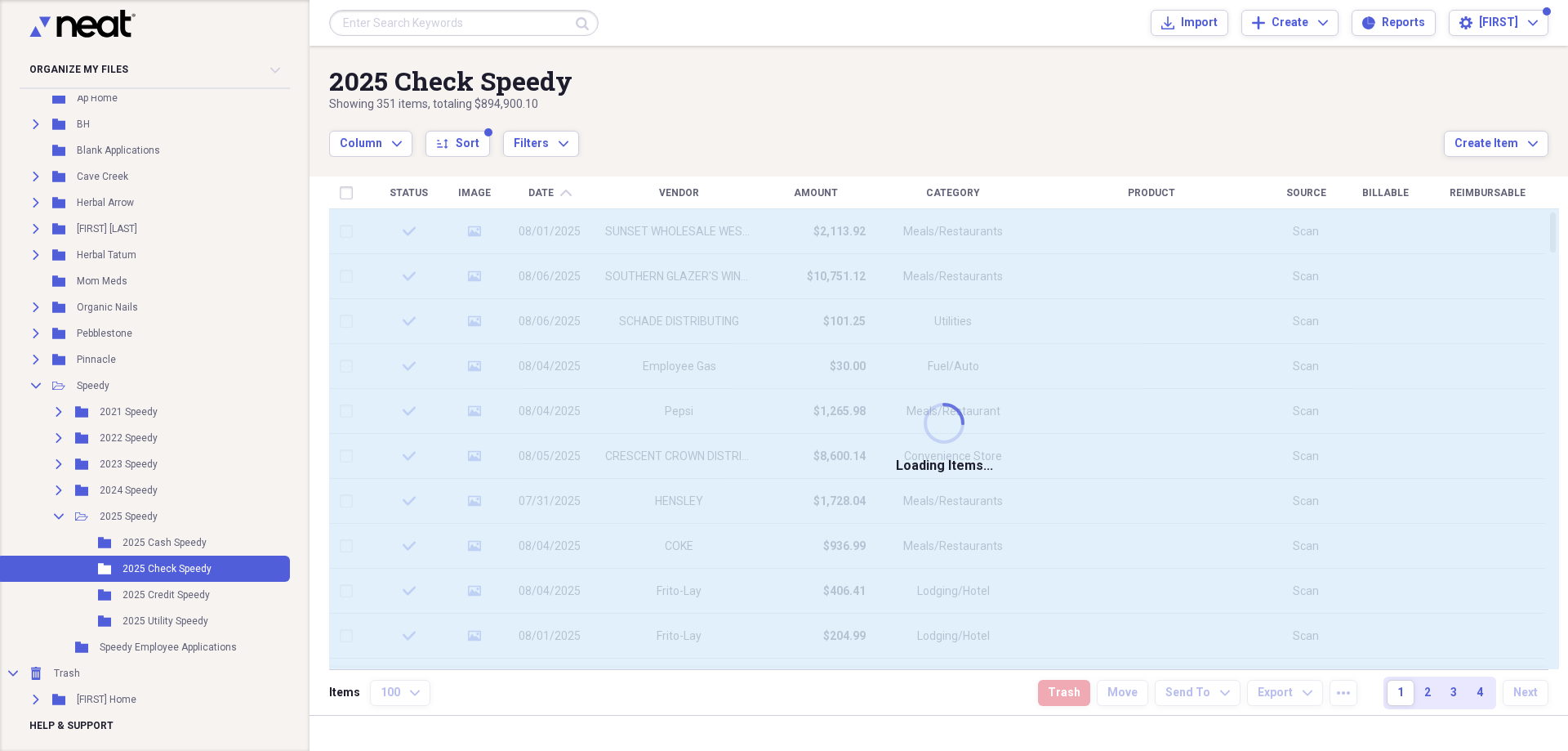 click on "Date chevron-up" at bounding box center [550, 193] 